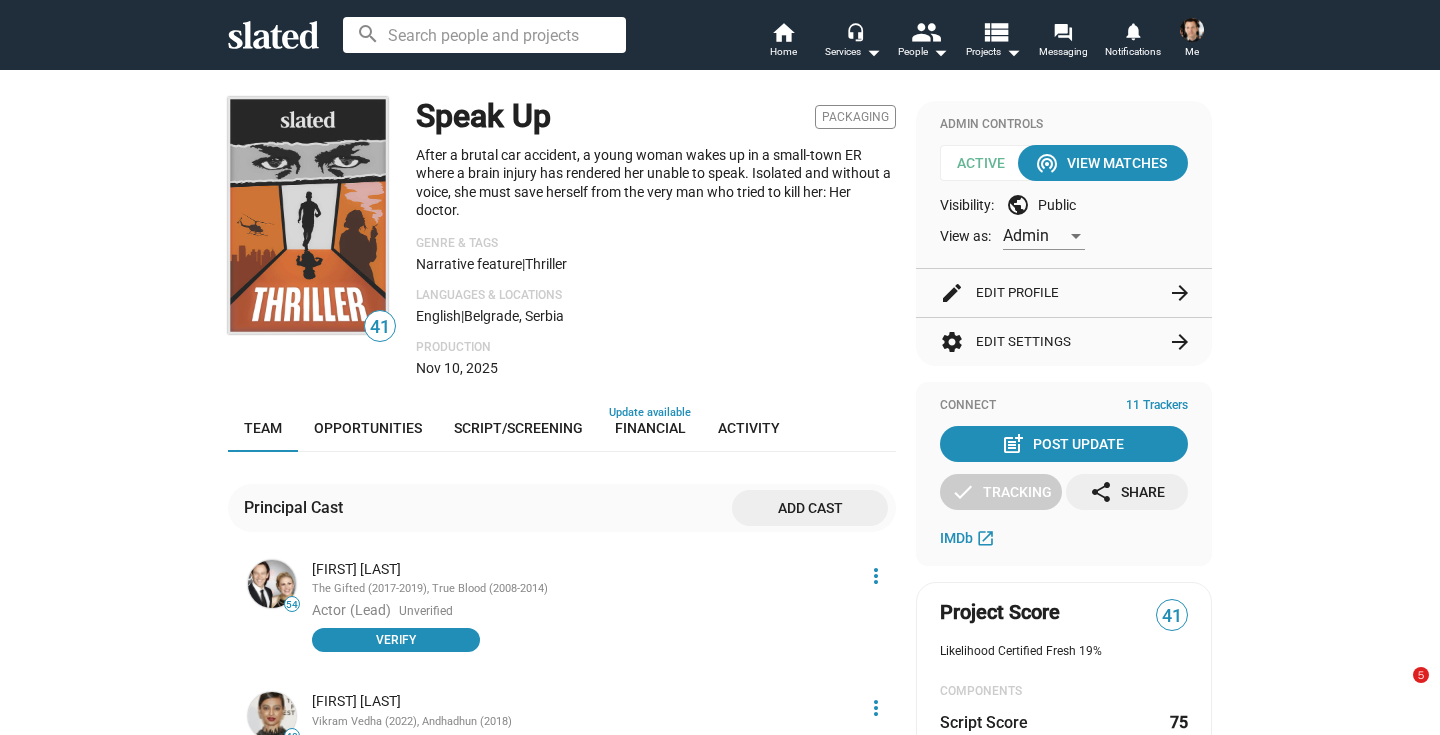 scroll, scrollTop: 0, scrollLeft: 0, axis: both 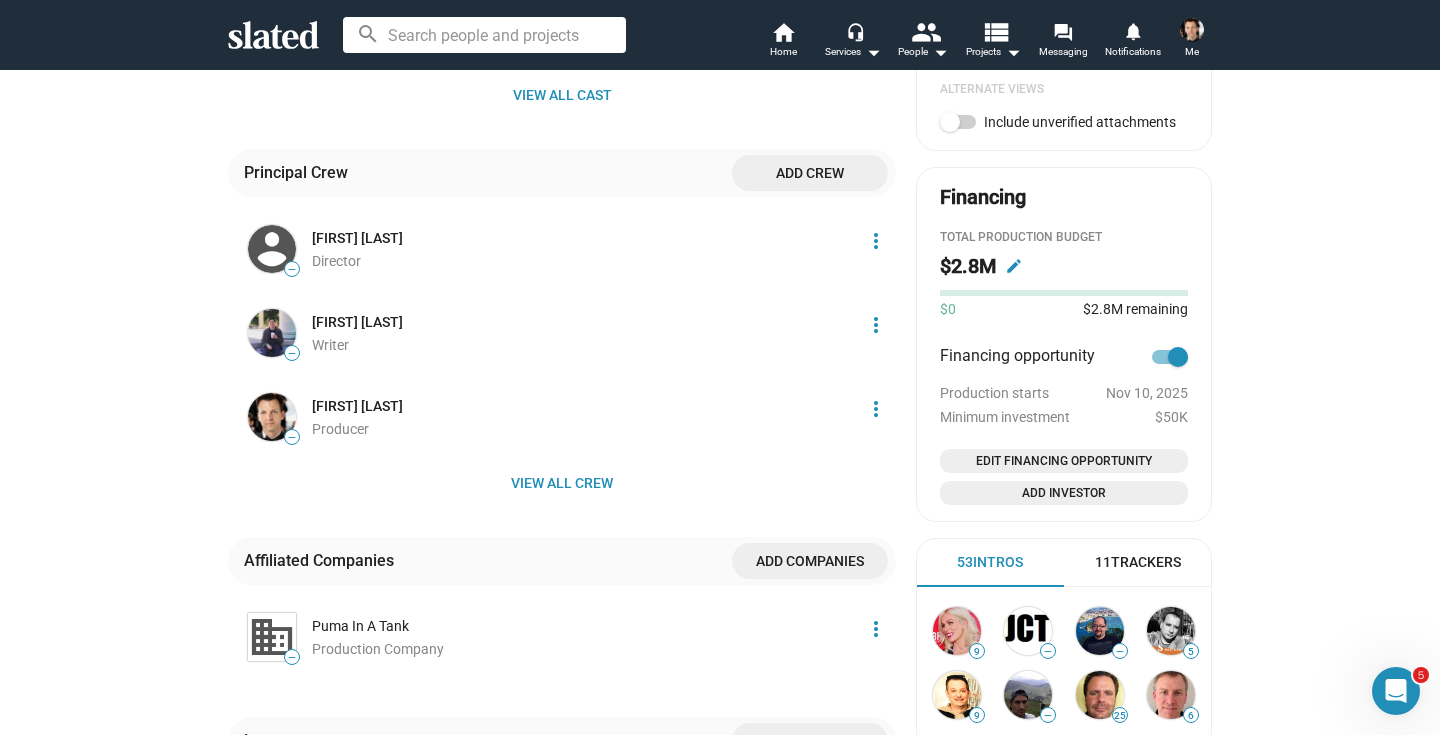 click on "Add Investor" 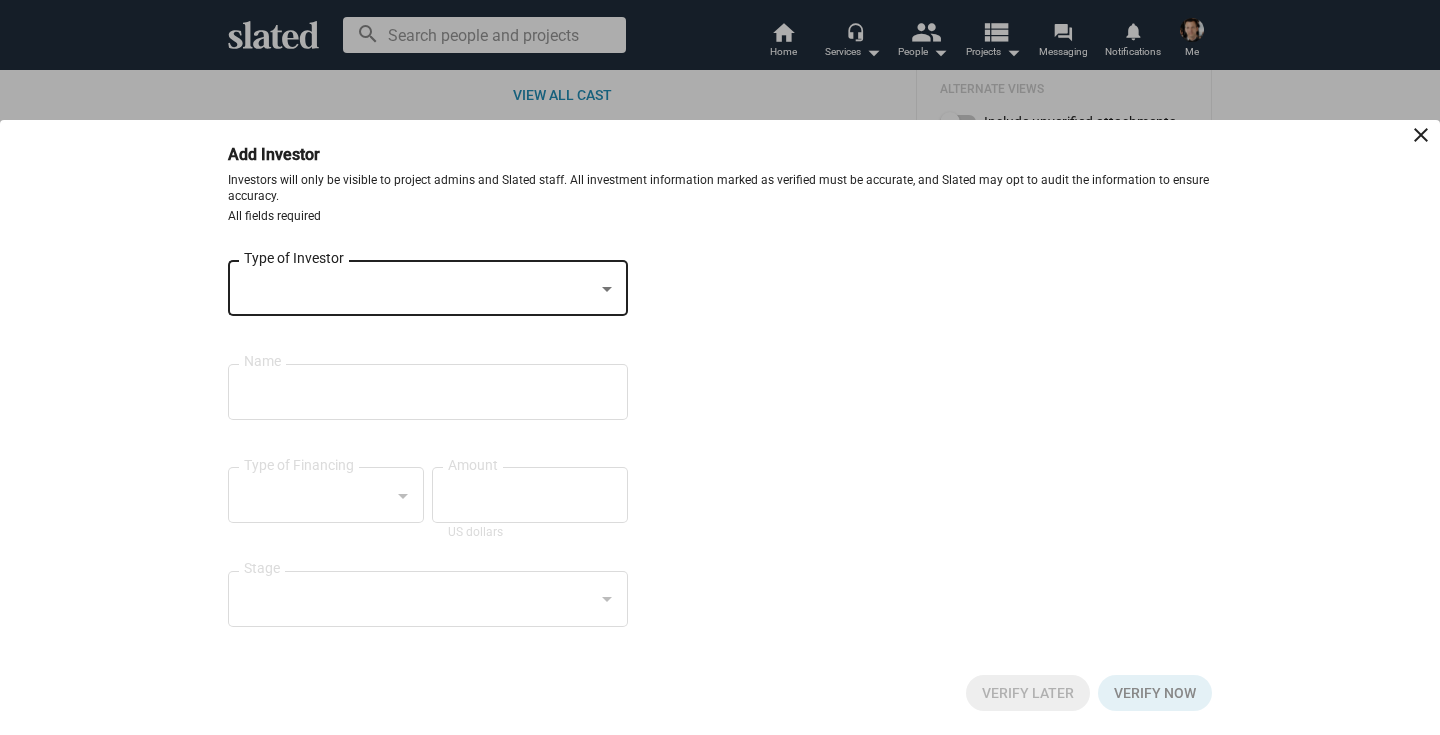 click on "Type of Investor" at bounding box center [428, 286] 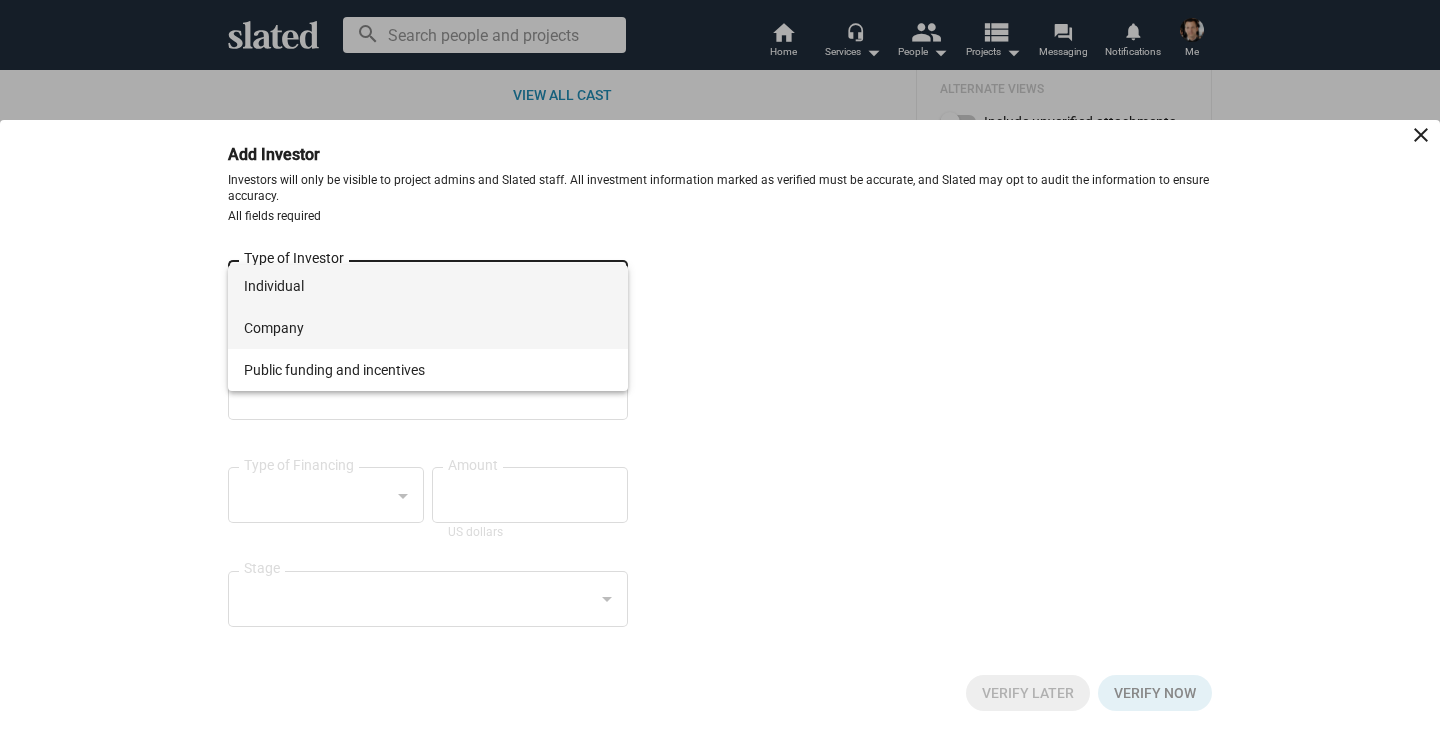 click on "Company" at bounding box center (428, 328) 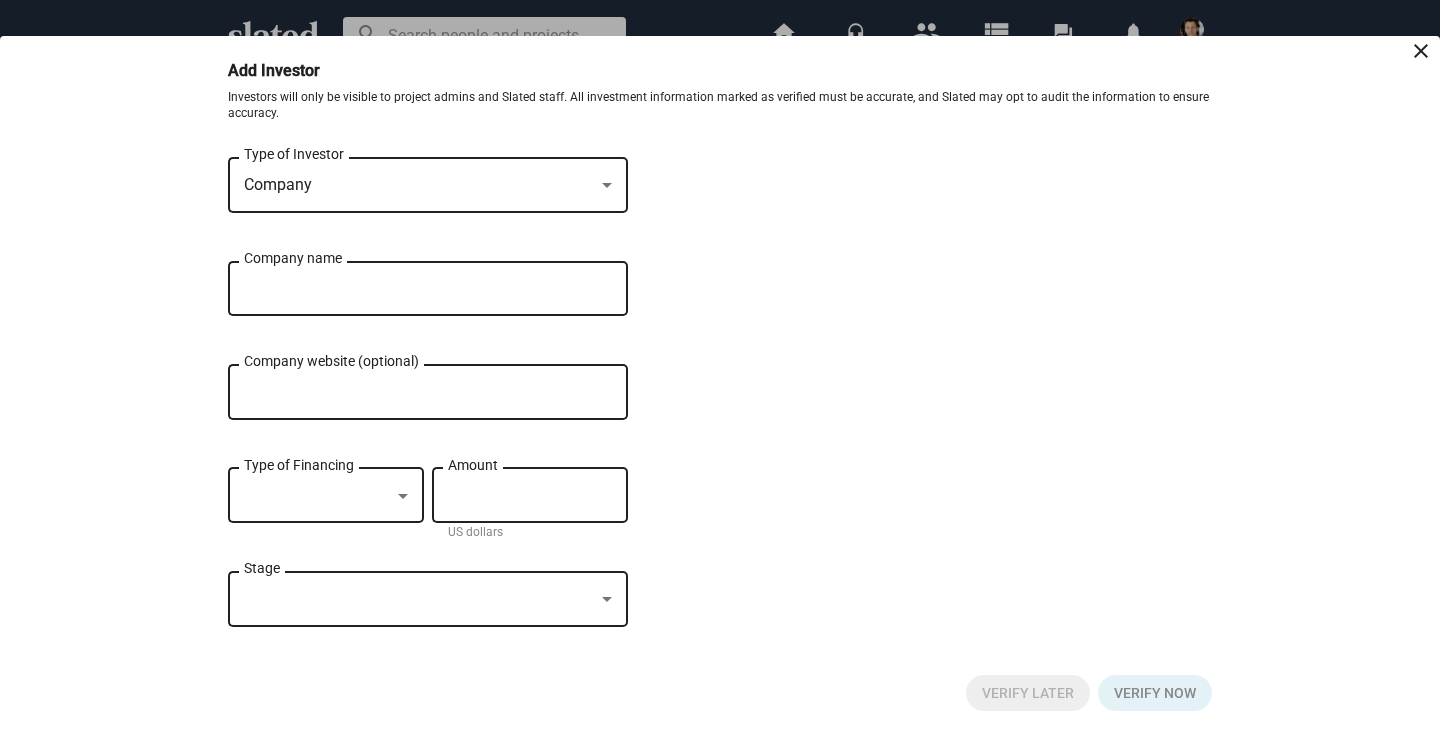 click on "Company name" 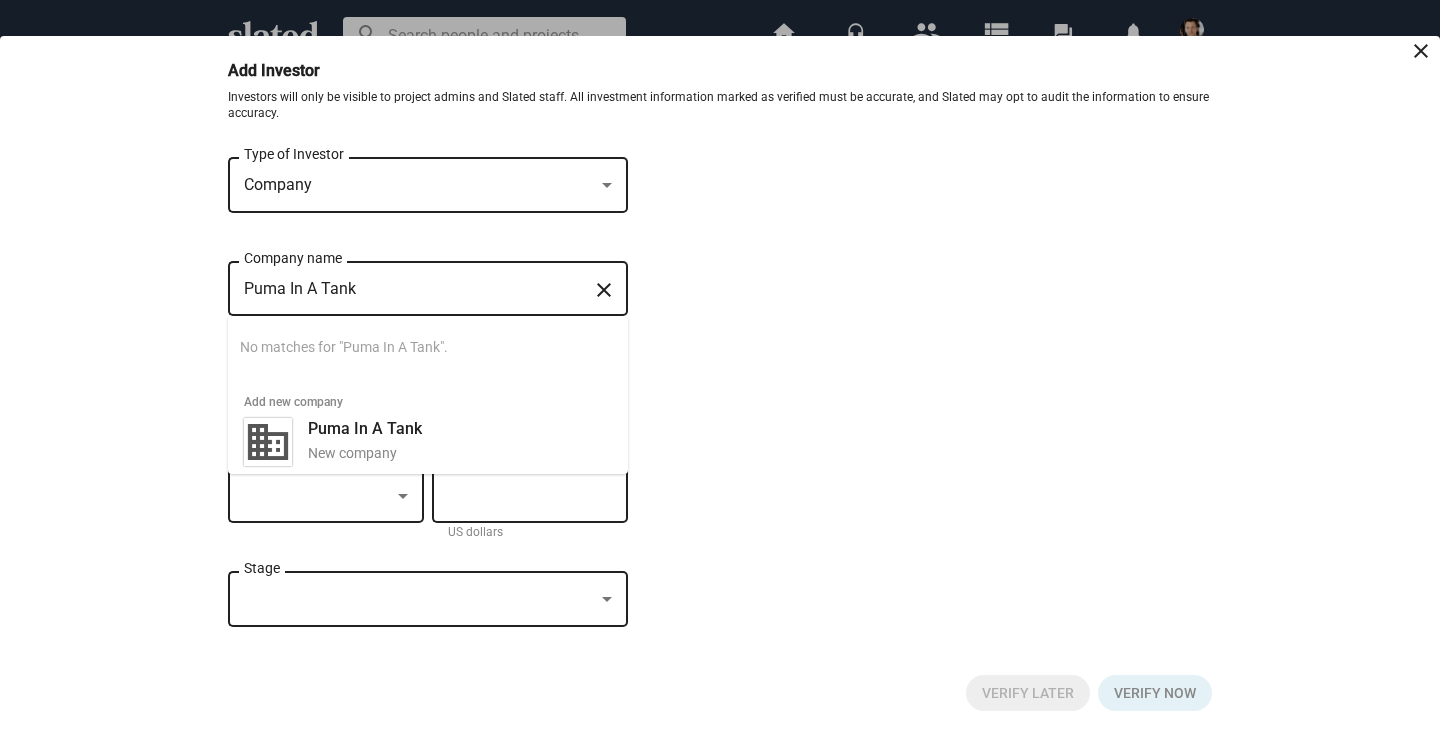 type on "Puma In A Tank" 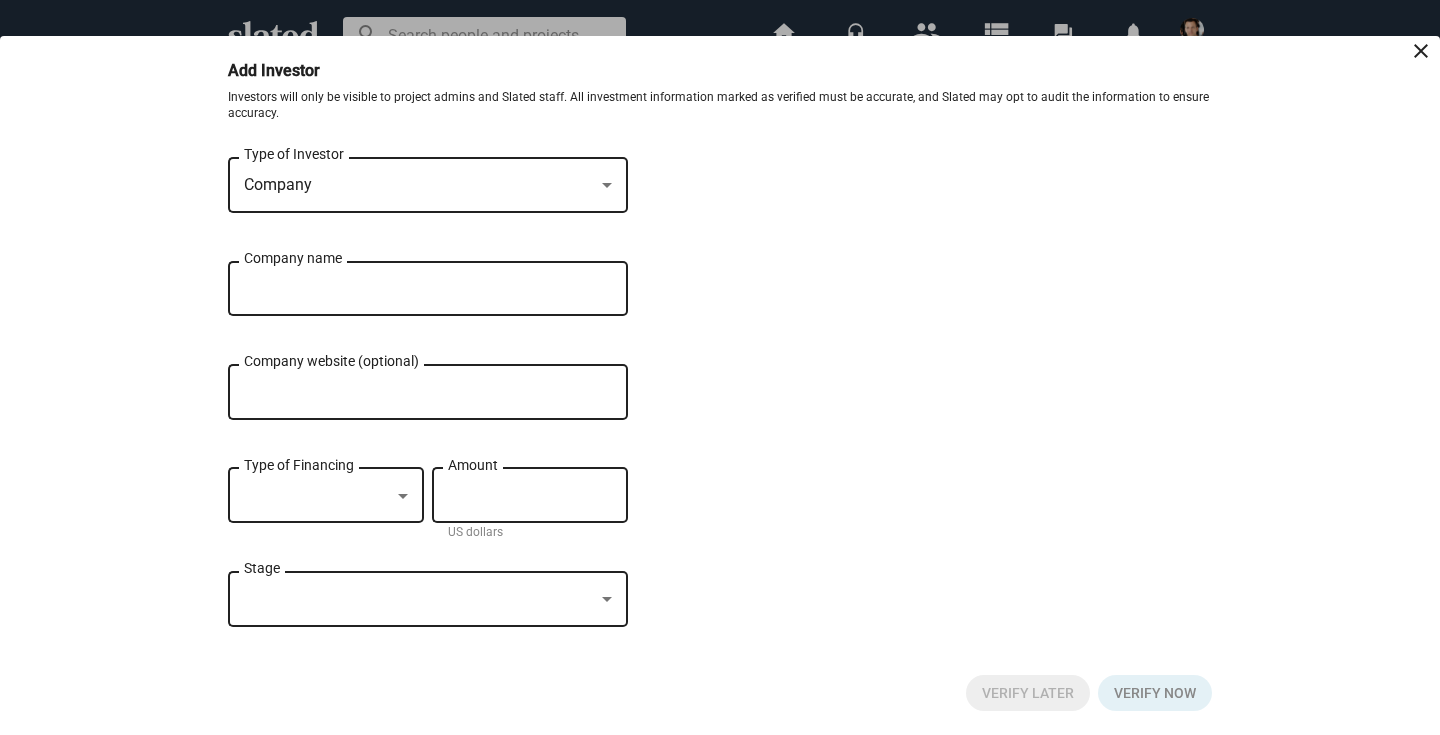 click on "Puma In A Tank" at bounding box center (414, 289) 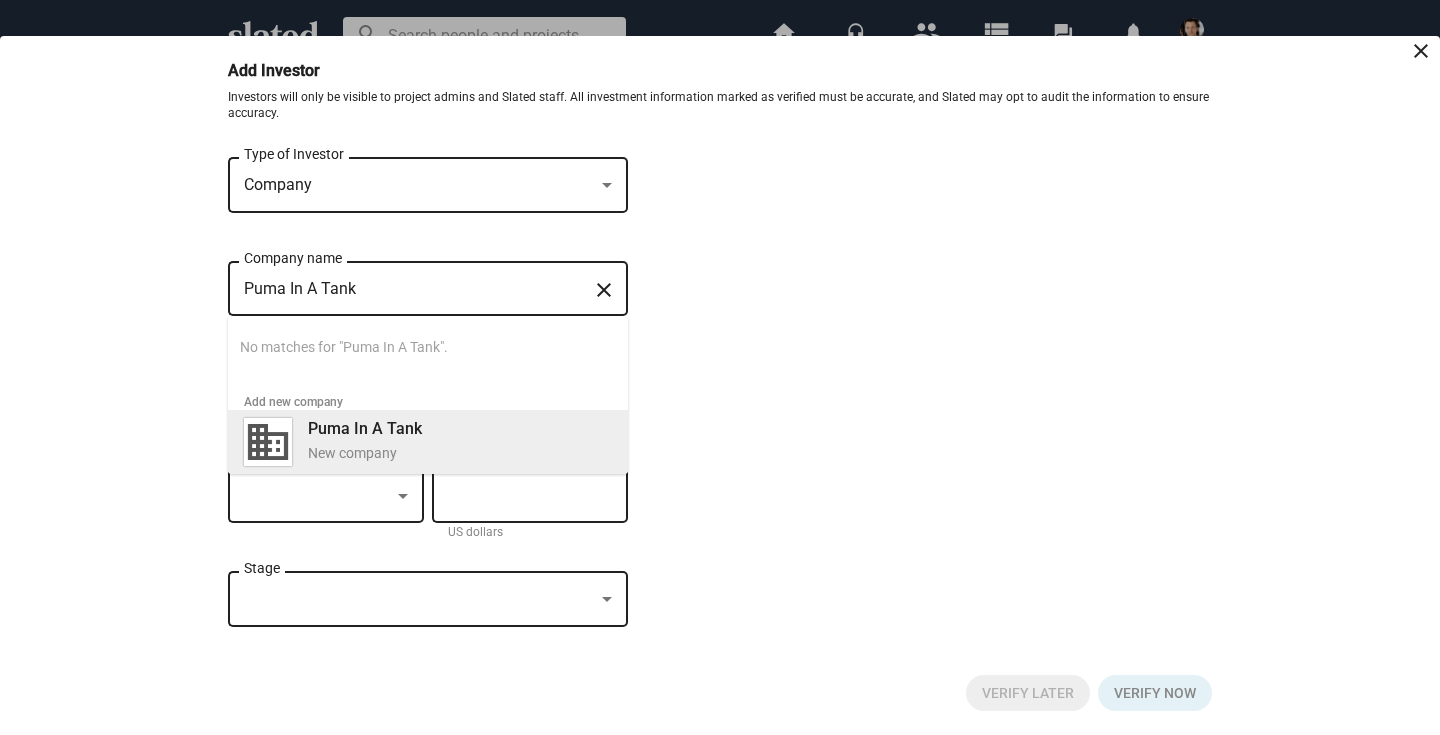 click on "New company" at bounding box center [460, 453] 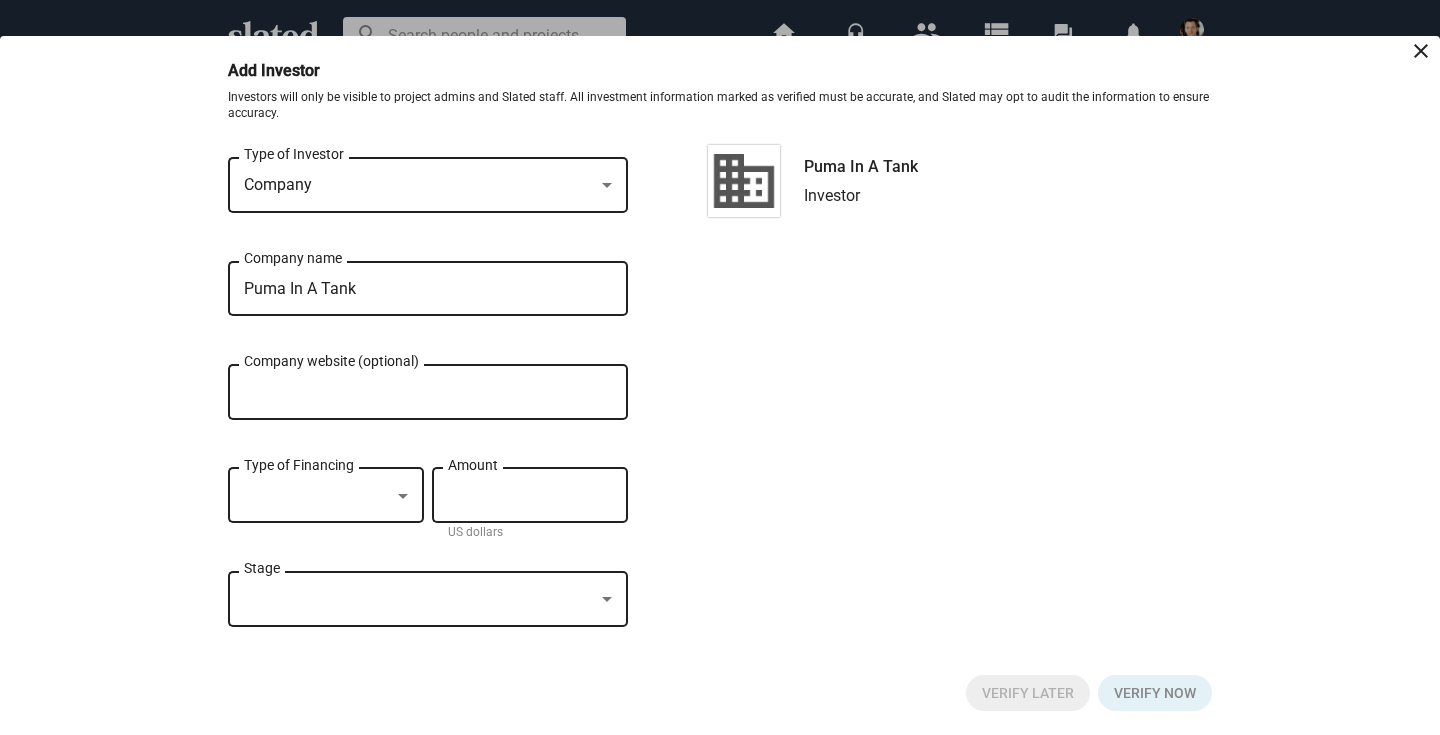 click on "Company website (optional)" at bounding box center (428, 393) 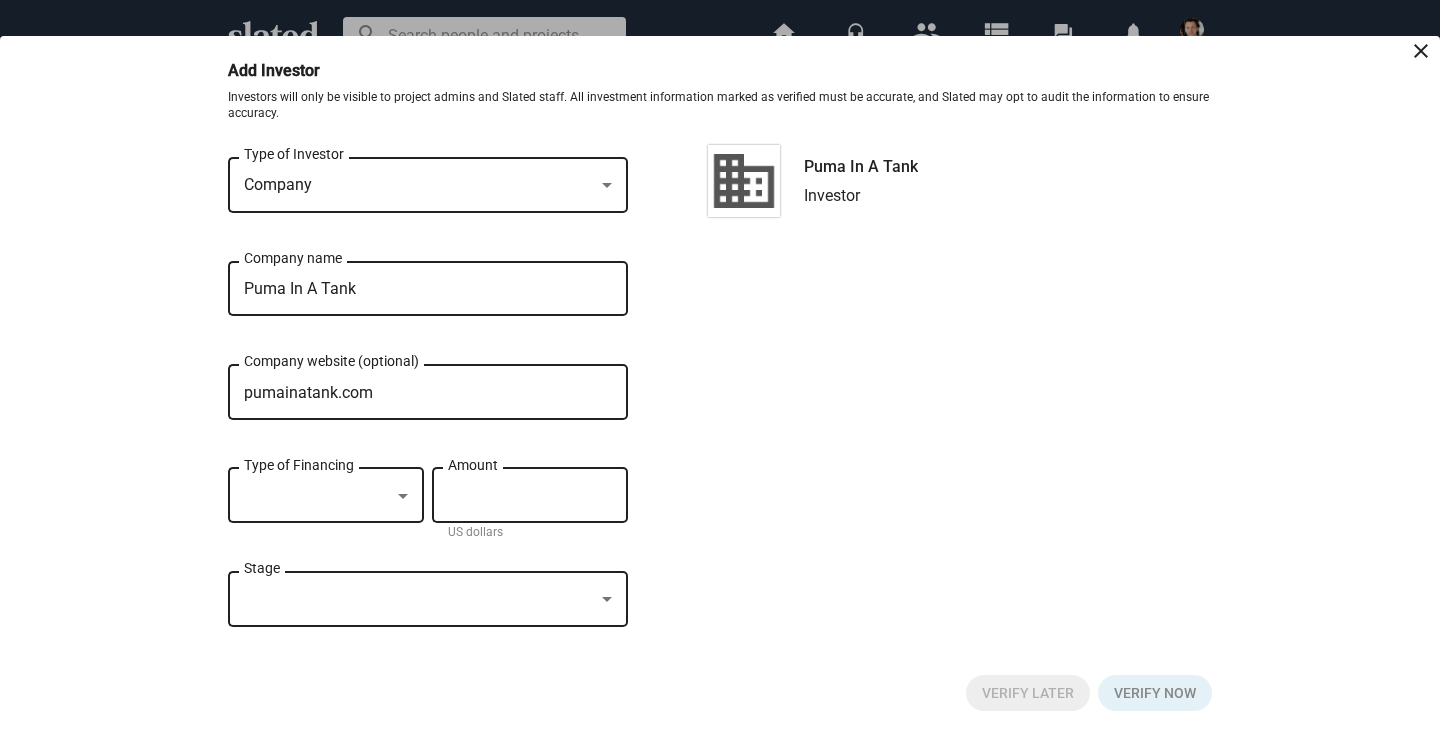 type on "pumainatank.com" 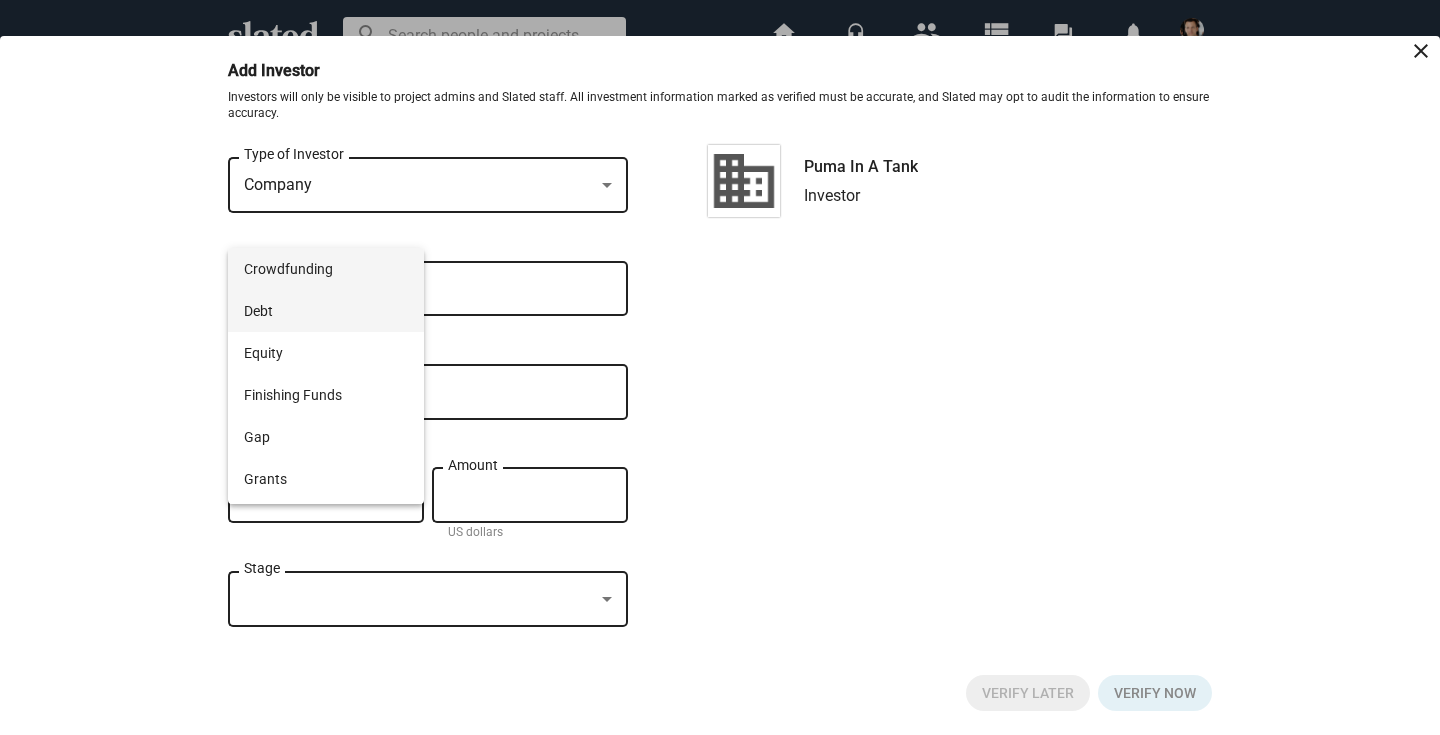click on "Debt" at bounding box center [326, 311] 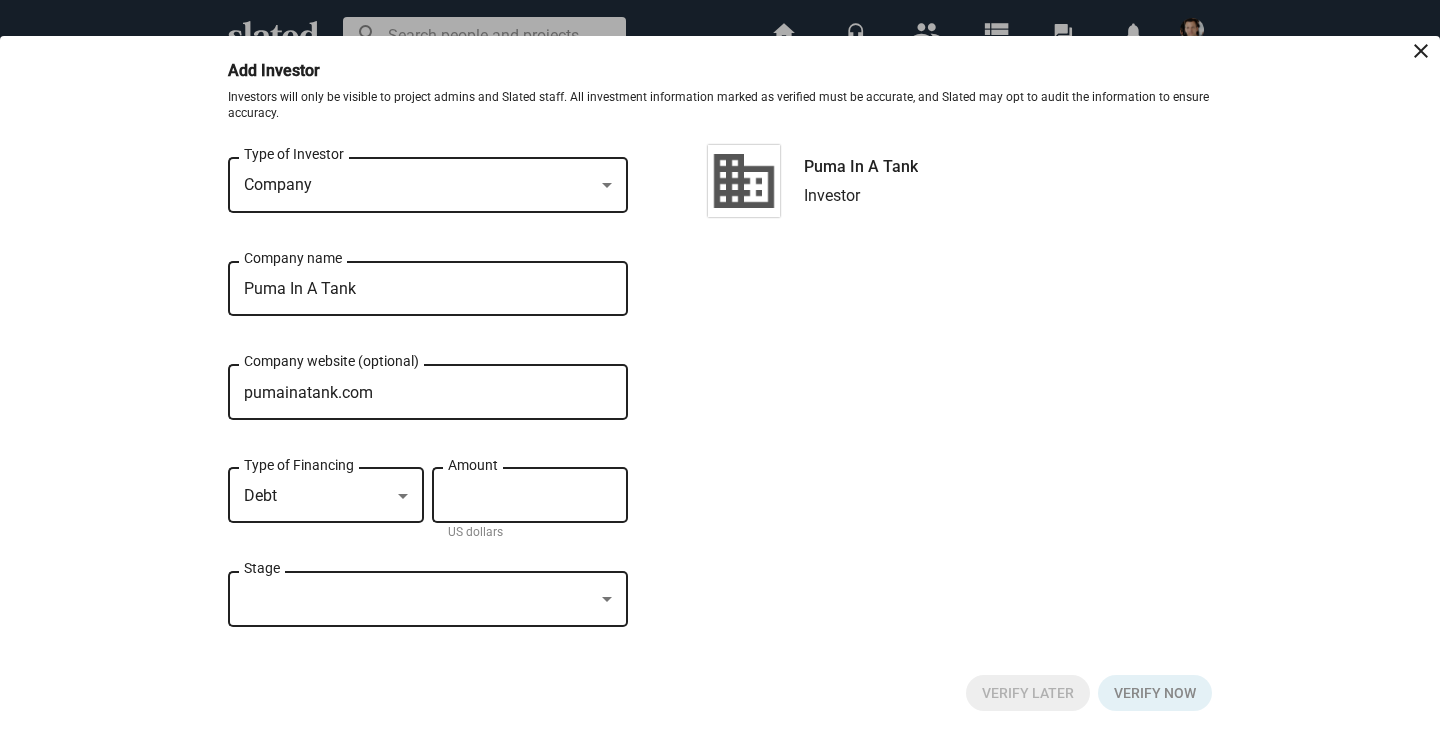 click on "Amount" at bounding box center (530, 496) 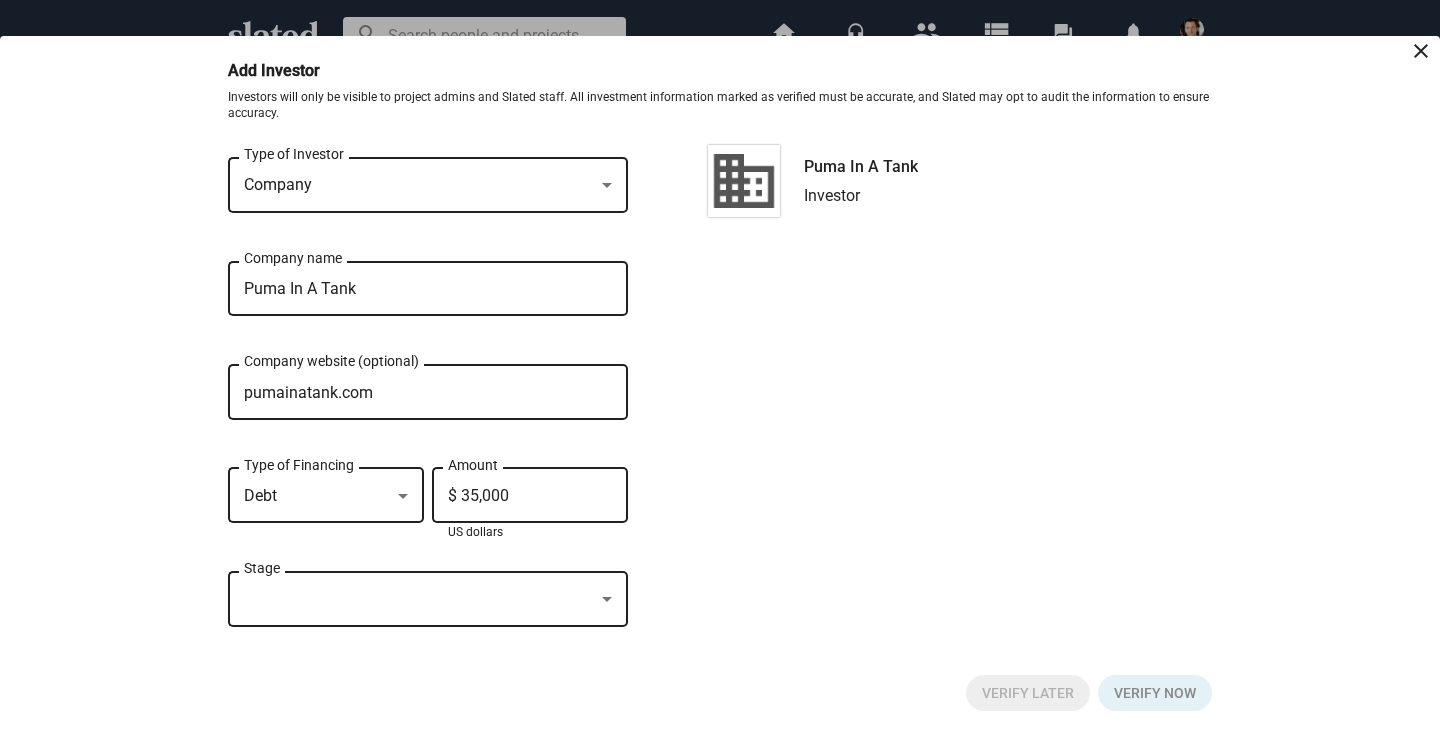 type on "$ 350,000" 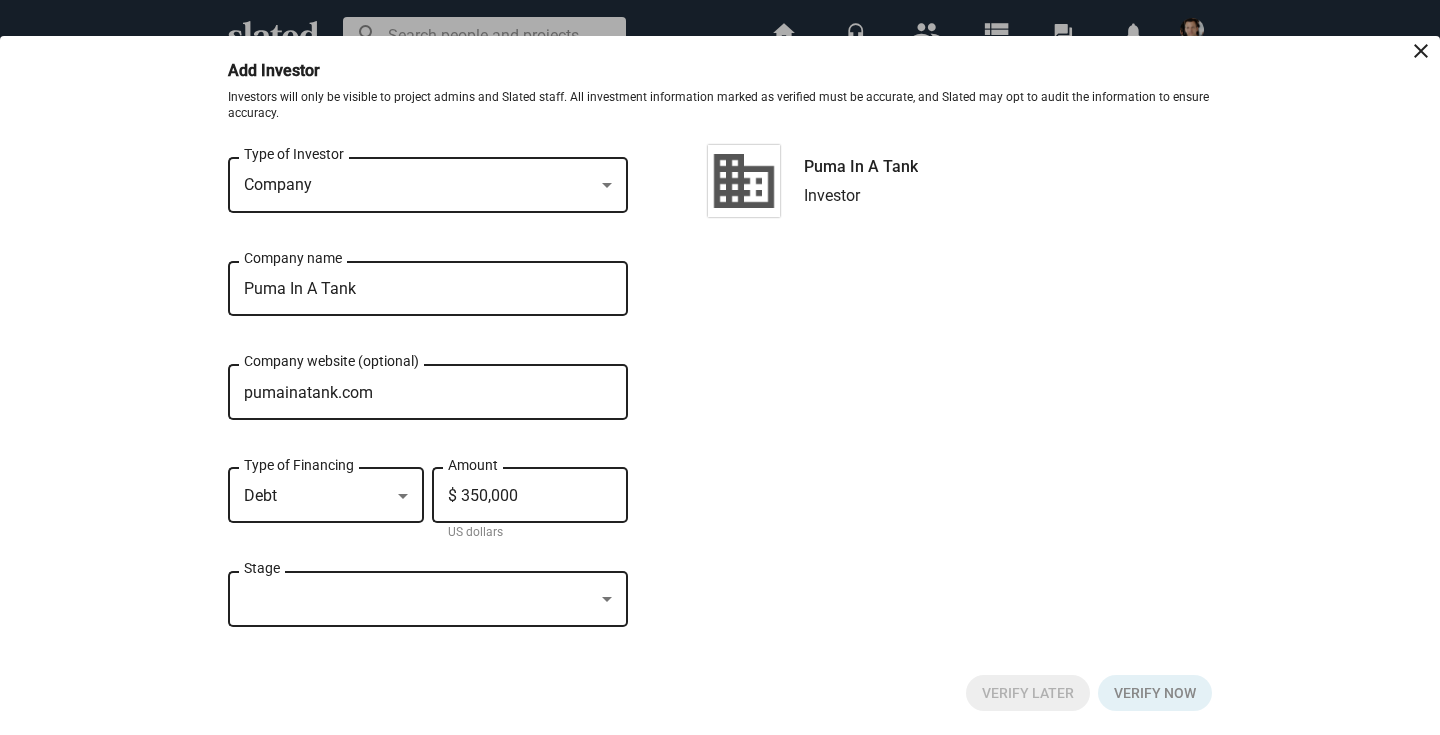 click at bounding box center (419, 599) 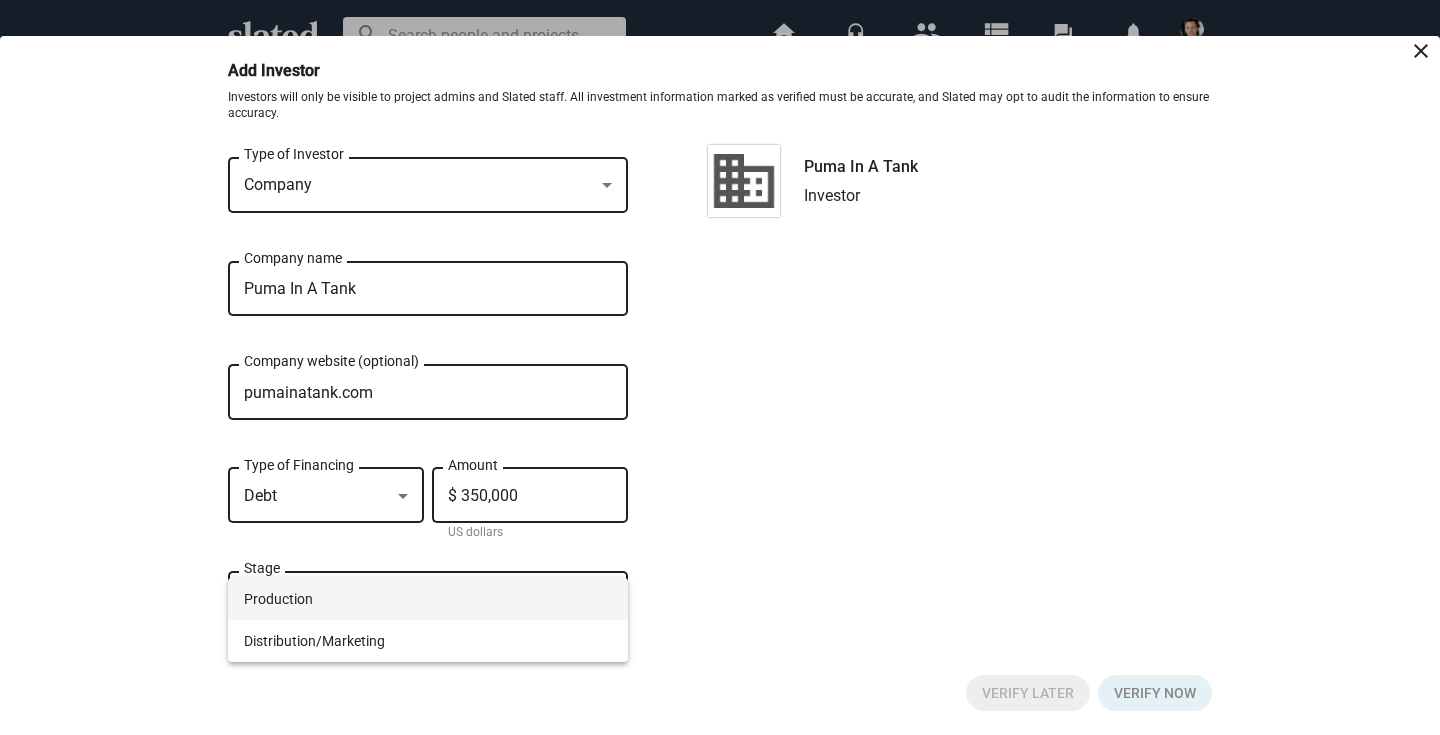 click on "Production" at bounding box center (428, 599) 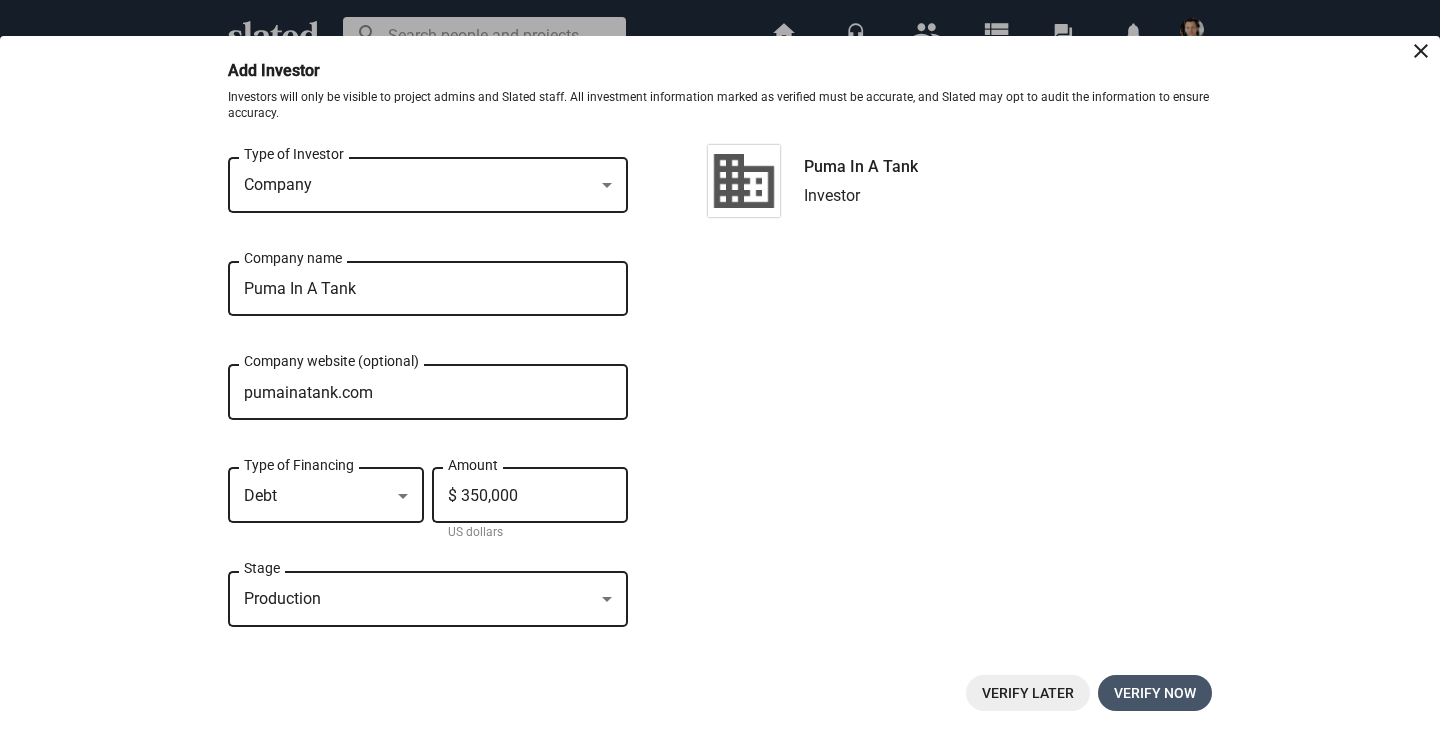 click on "Verify now" at bounding box center [1155, 693] 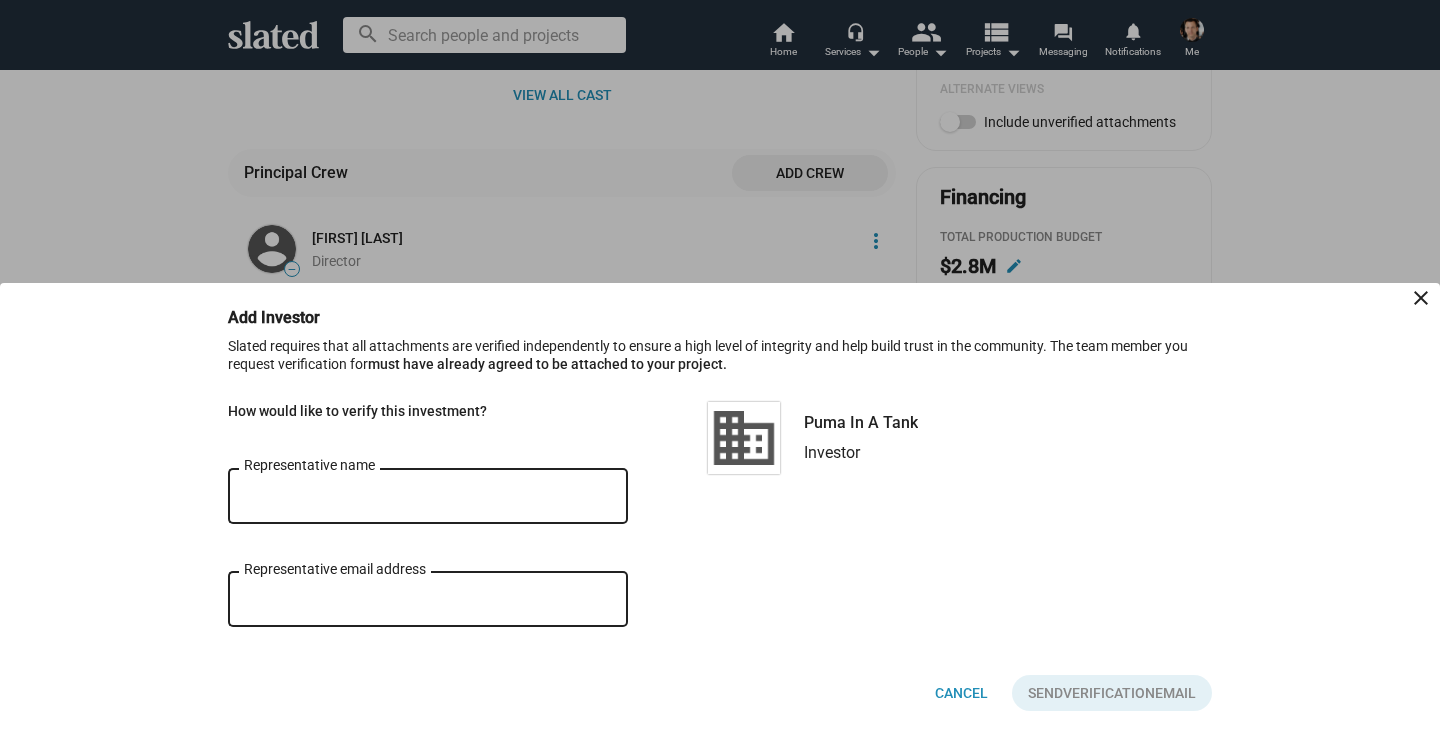 click on "Representative name" at bounding box center (428, 497) 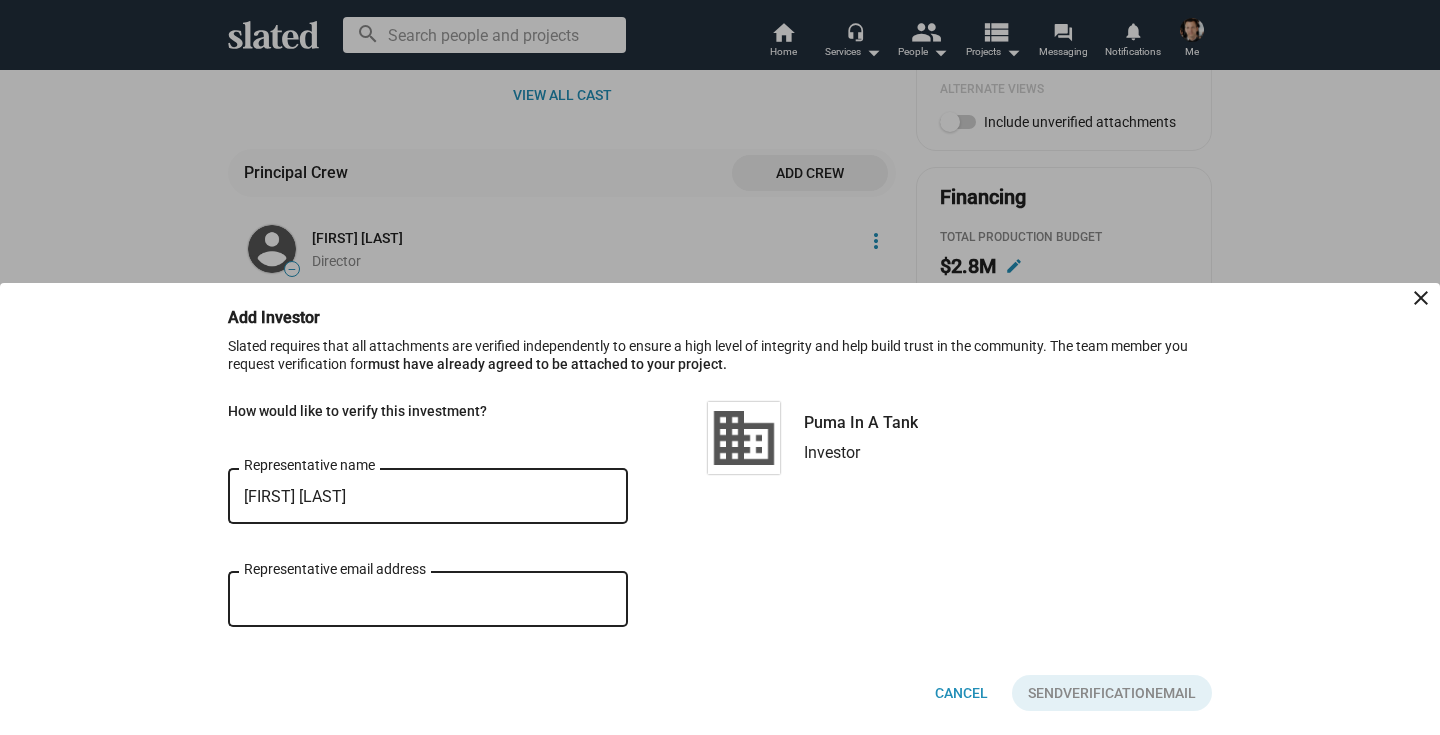 type on "[FIRST] [LAST]" 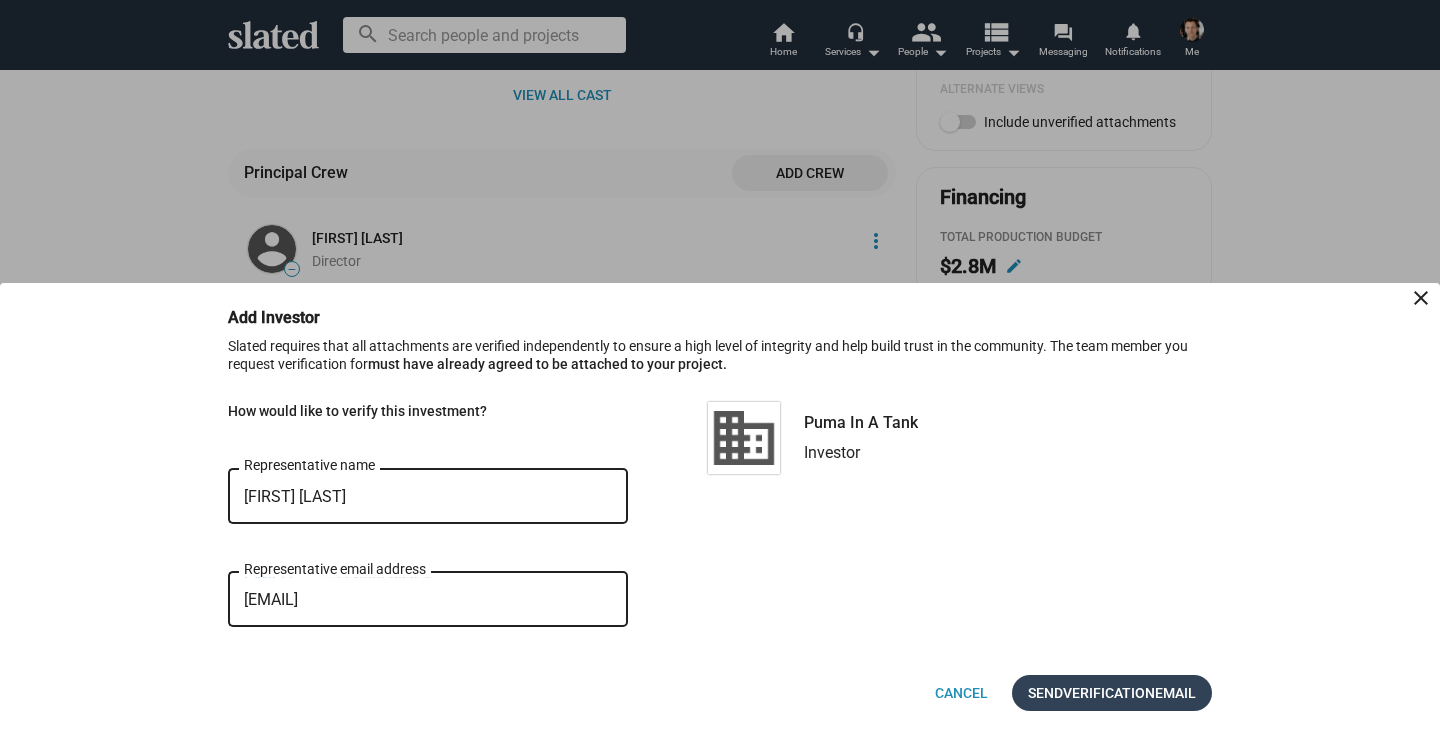 type on "lane@[DOMAIN]" 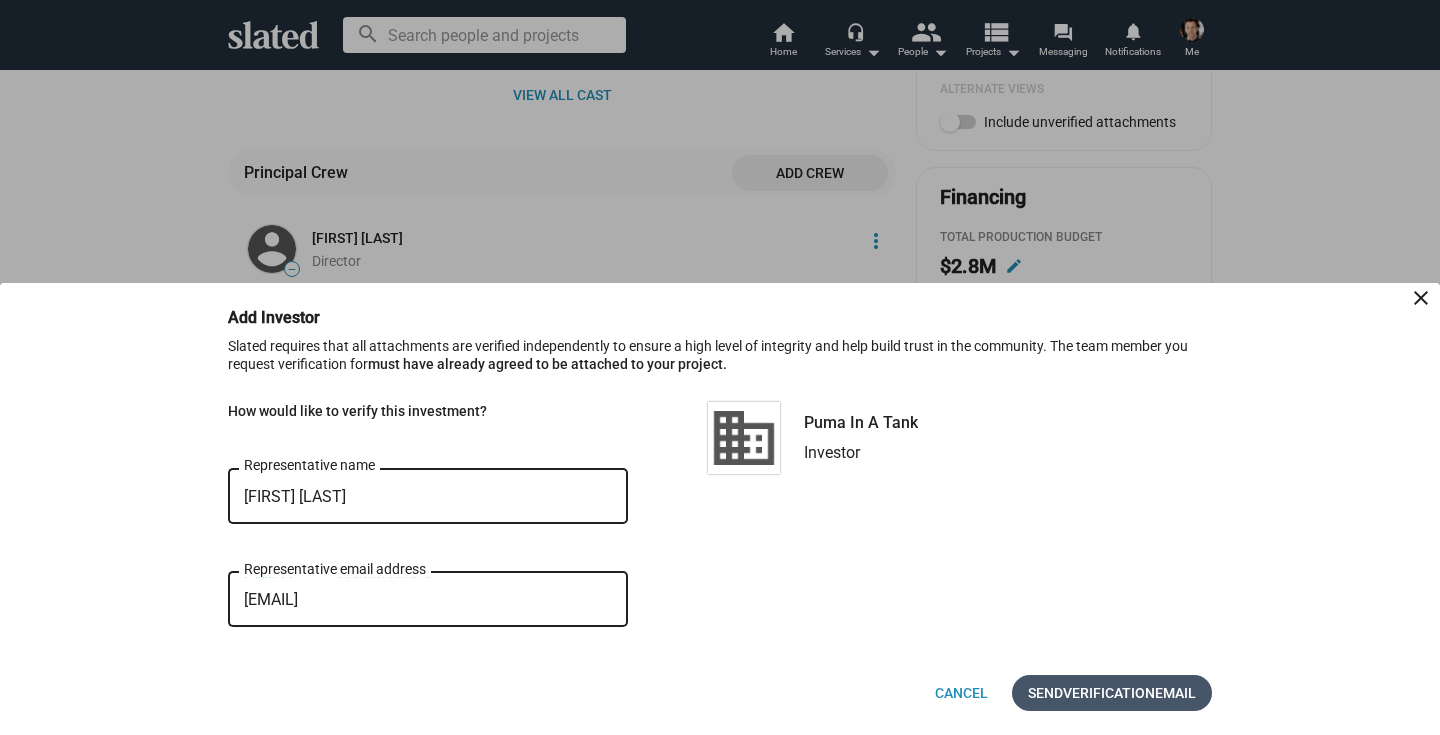 click on "Verification" at bounding box center (1109, 693) 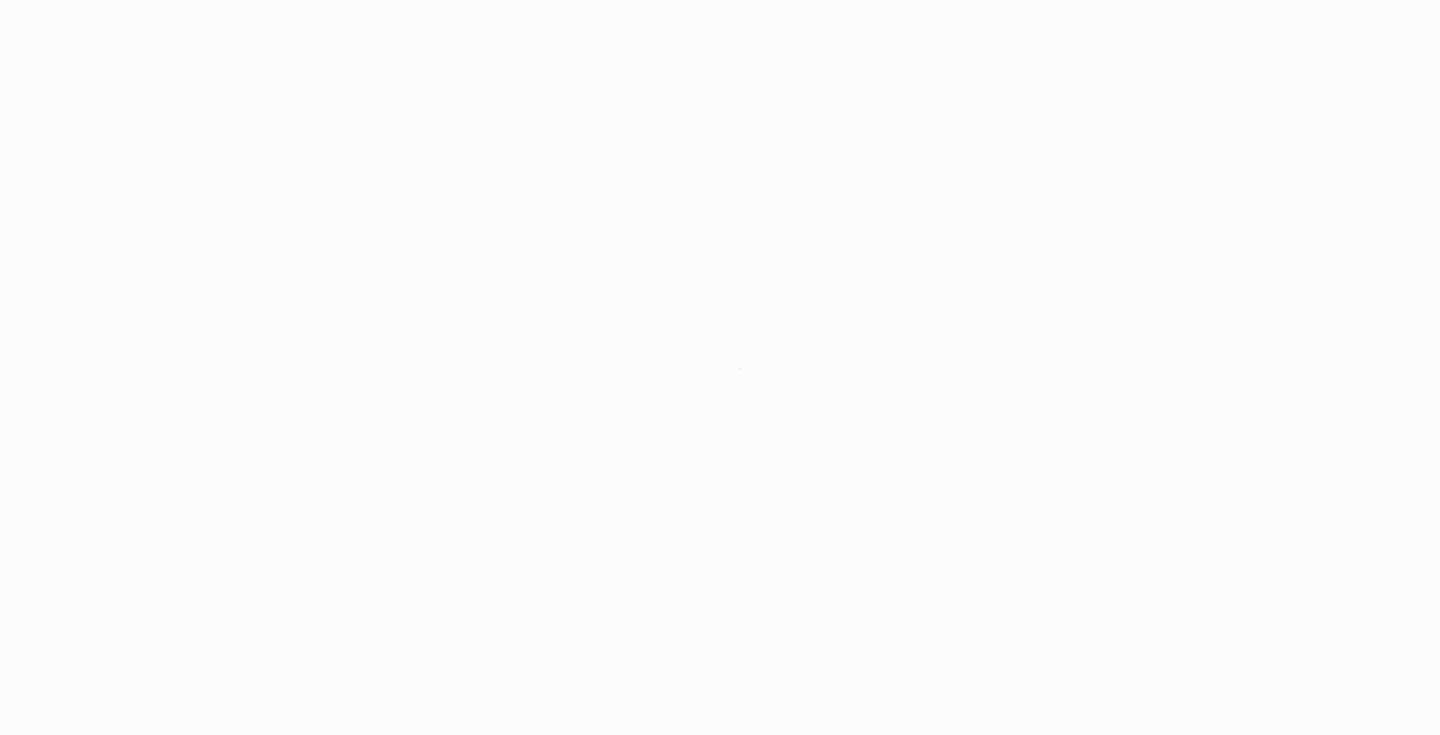 scroll, scrollTop: 0, scrollLeft: 0, axis: both 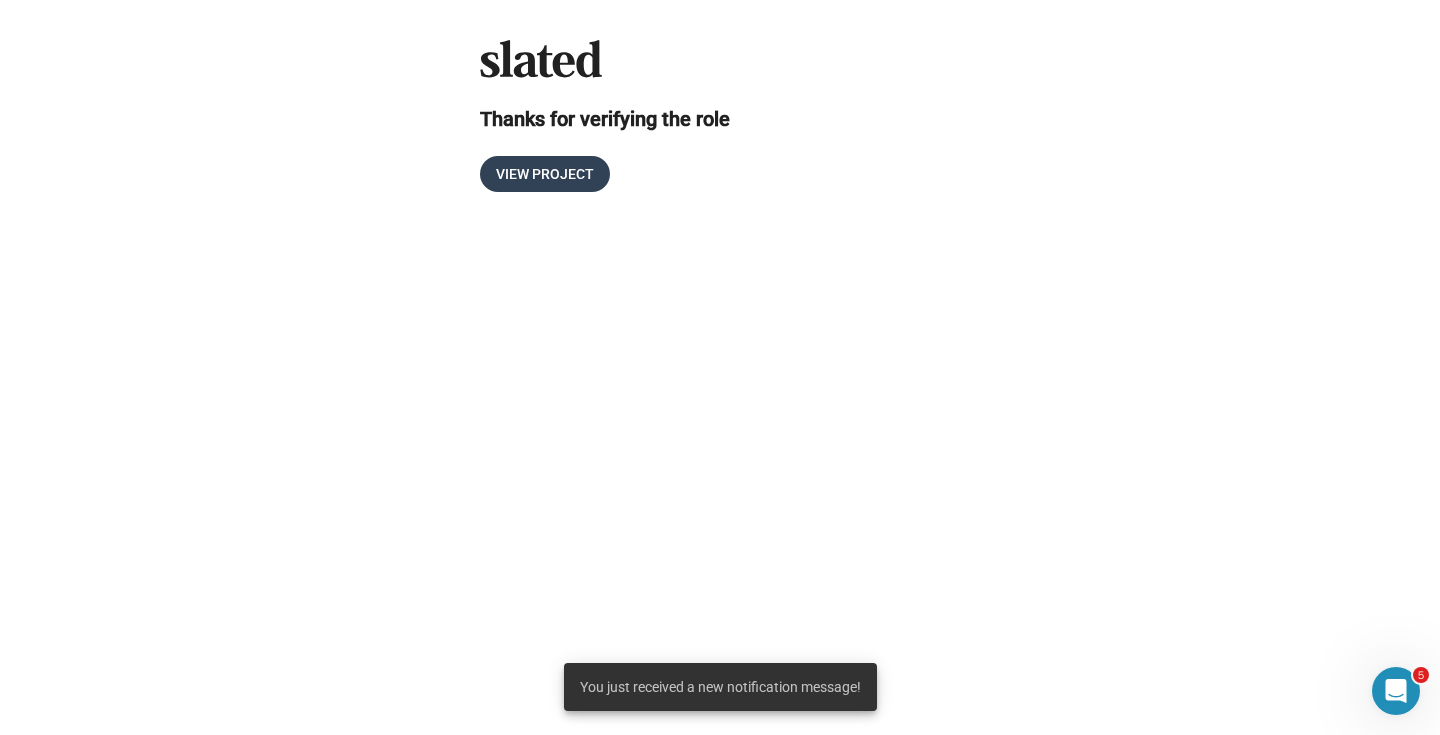 click on "View Project" 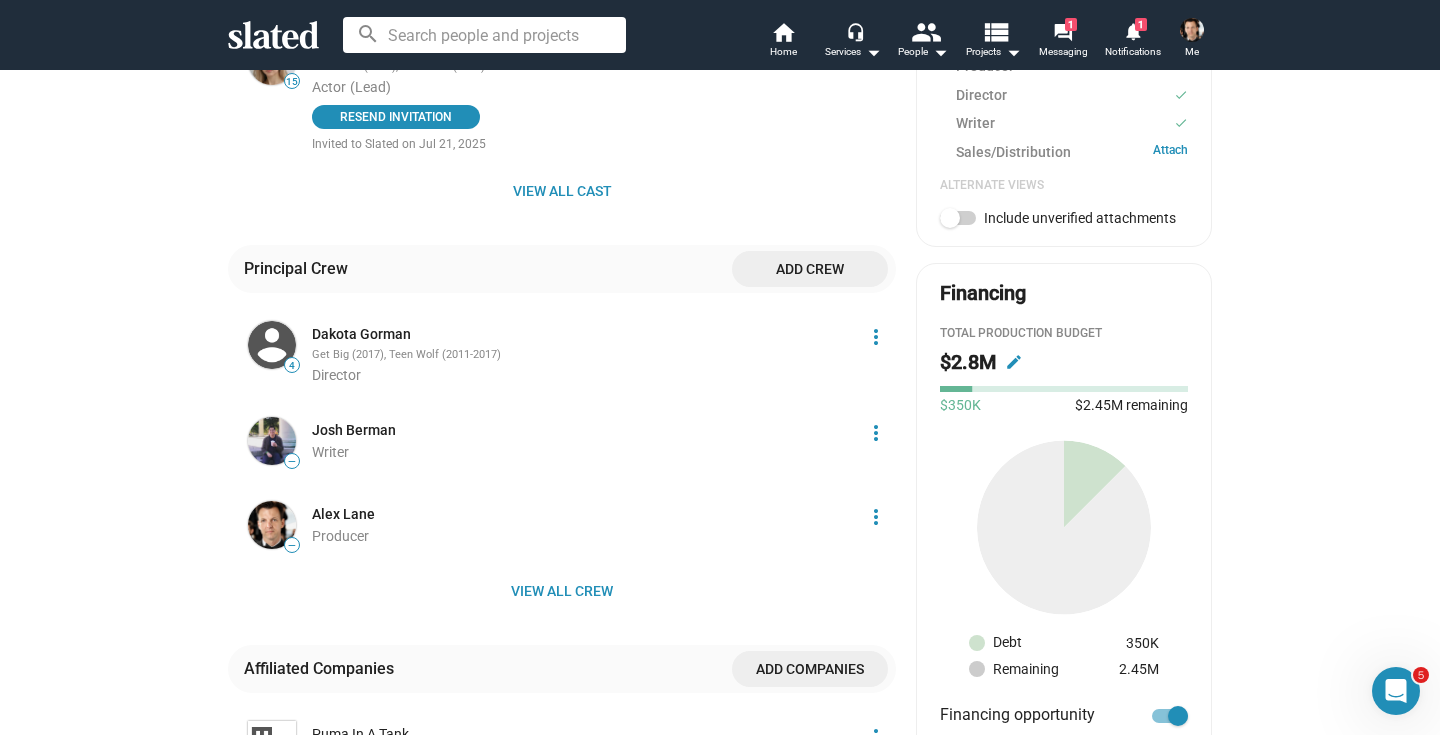scroll, scrollTop: 975, scrollLeft: 0, axis: vertical 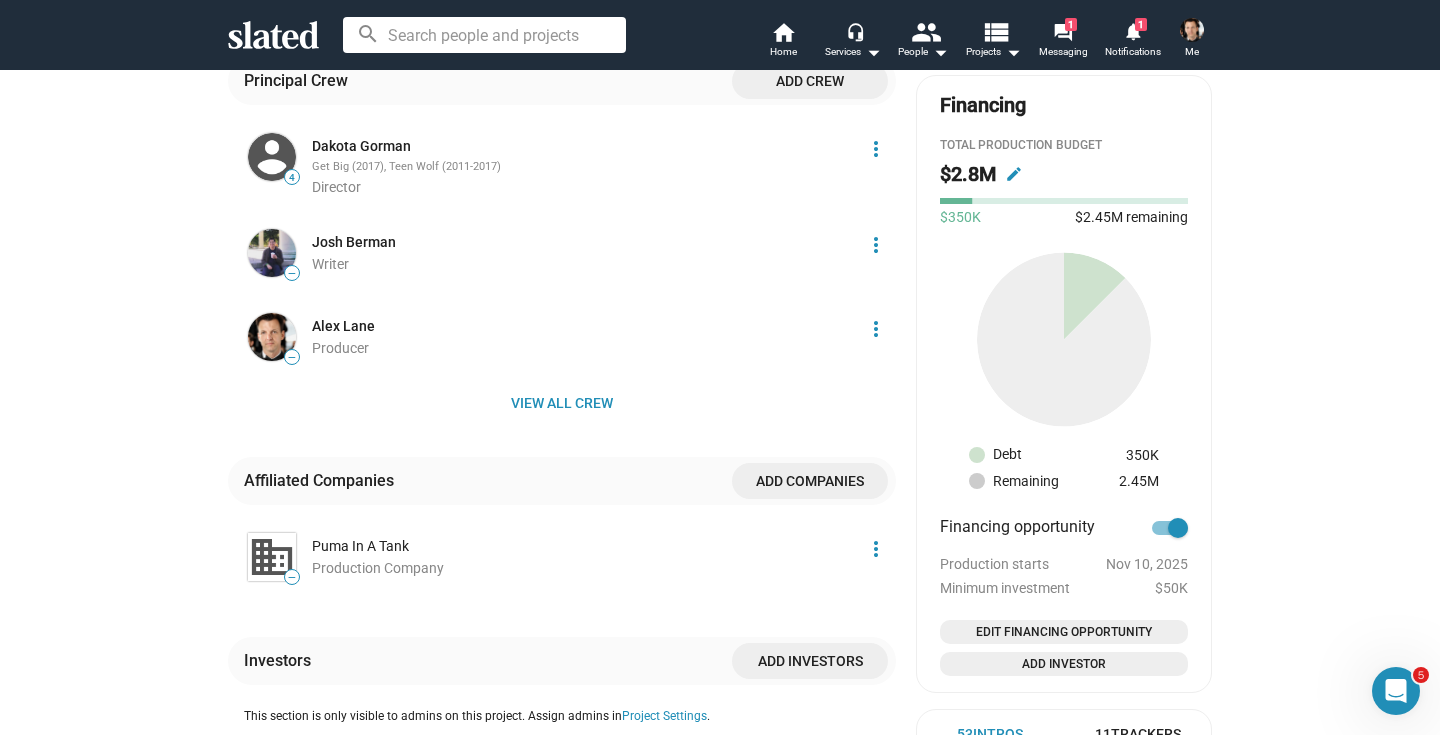 click on "Add Investor" 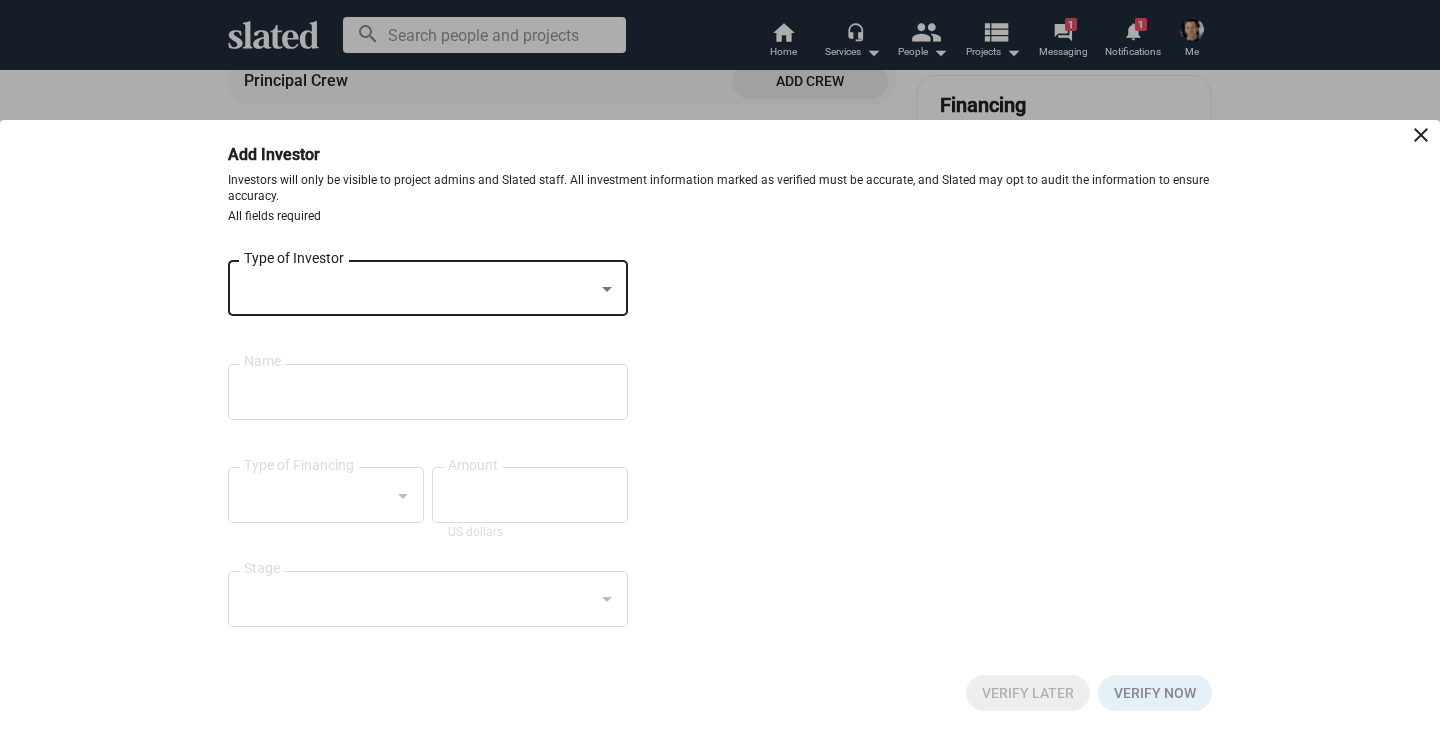 click at bounding box center (419, 289) 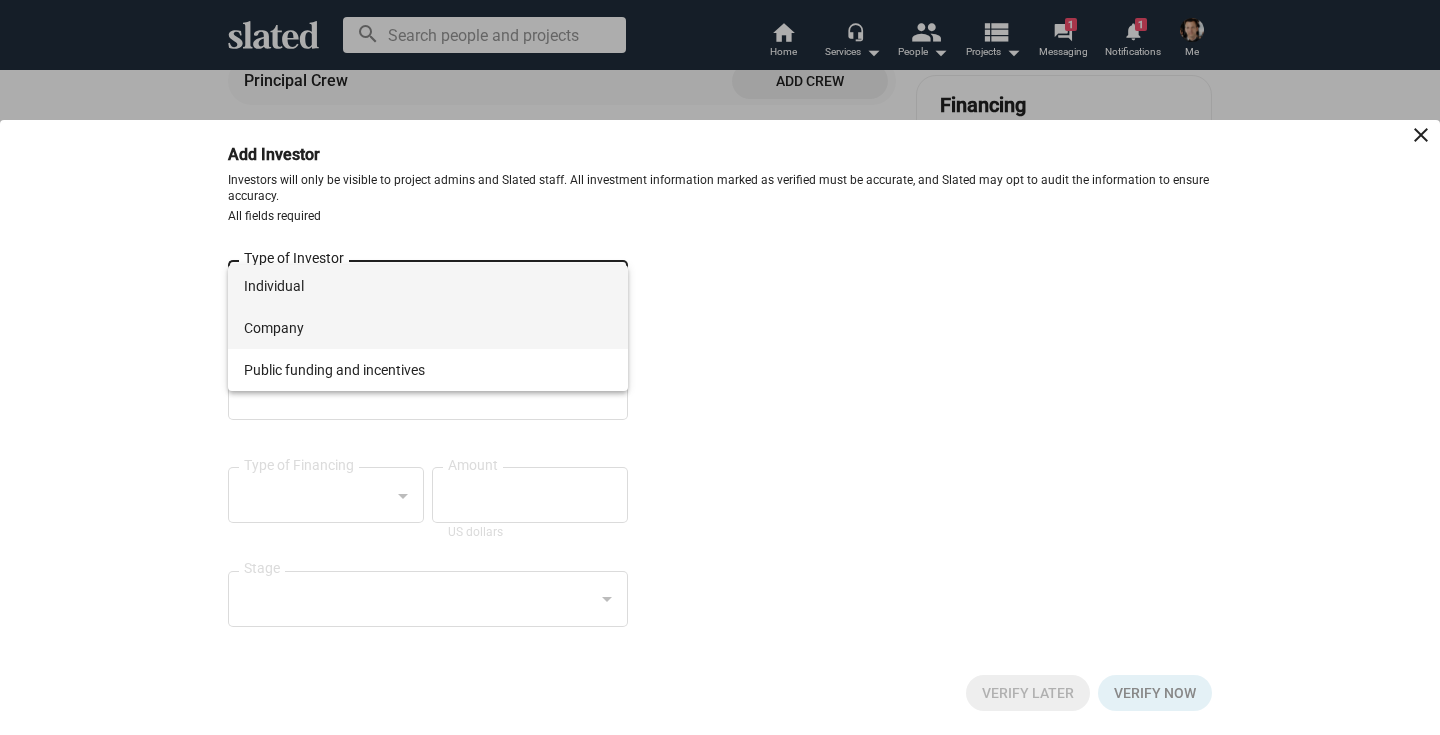 click on "Company" at bounding box center [428, 328] 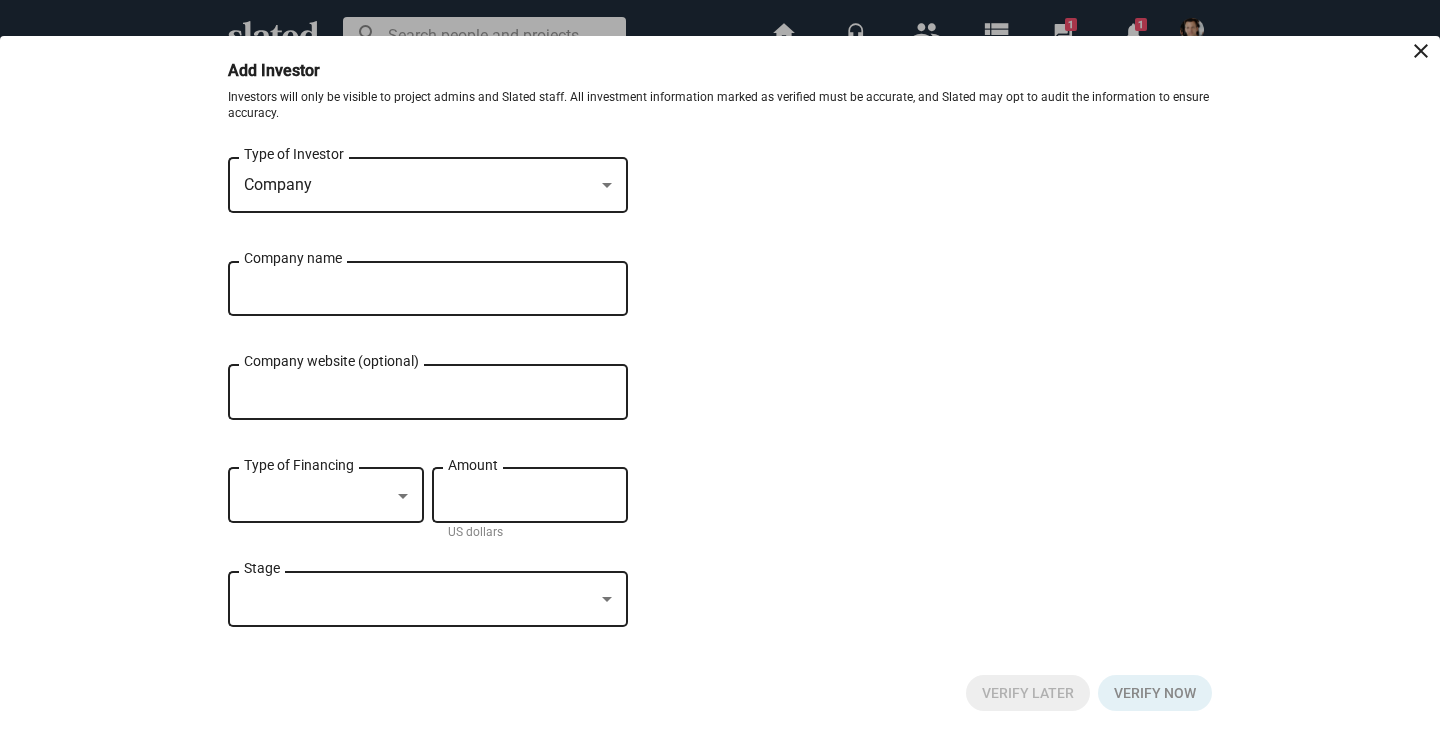 click on "Company name" at bounding box center (414, 289) 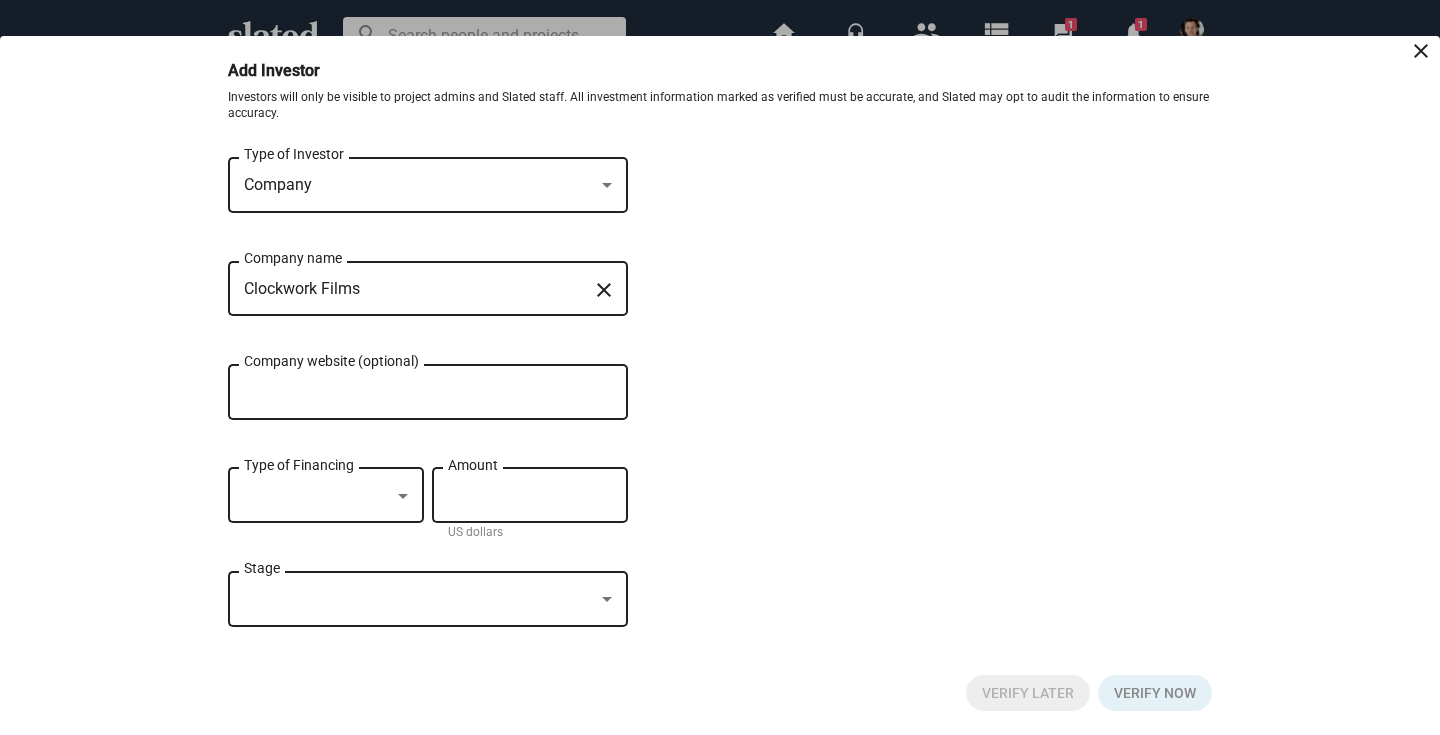 type on "Clockwork Films" 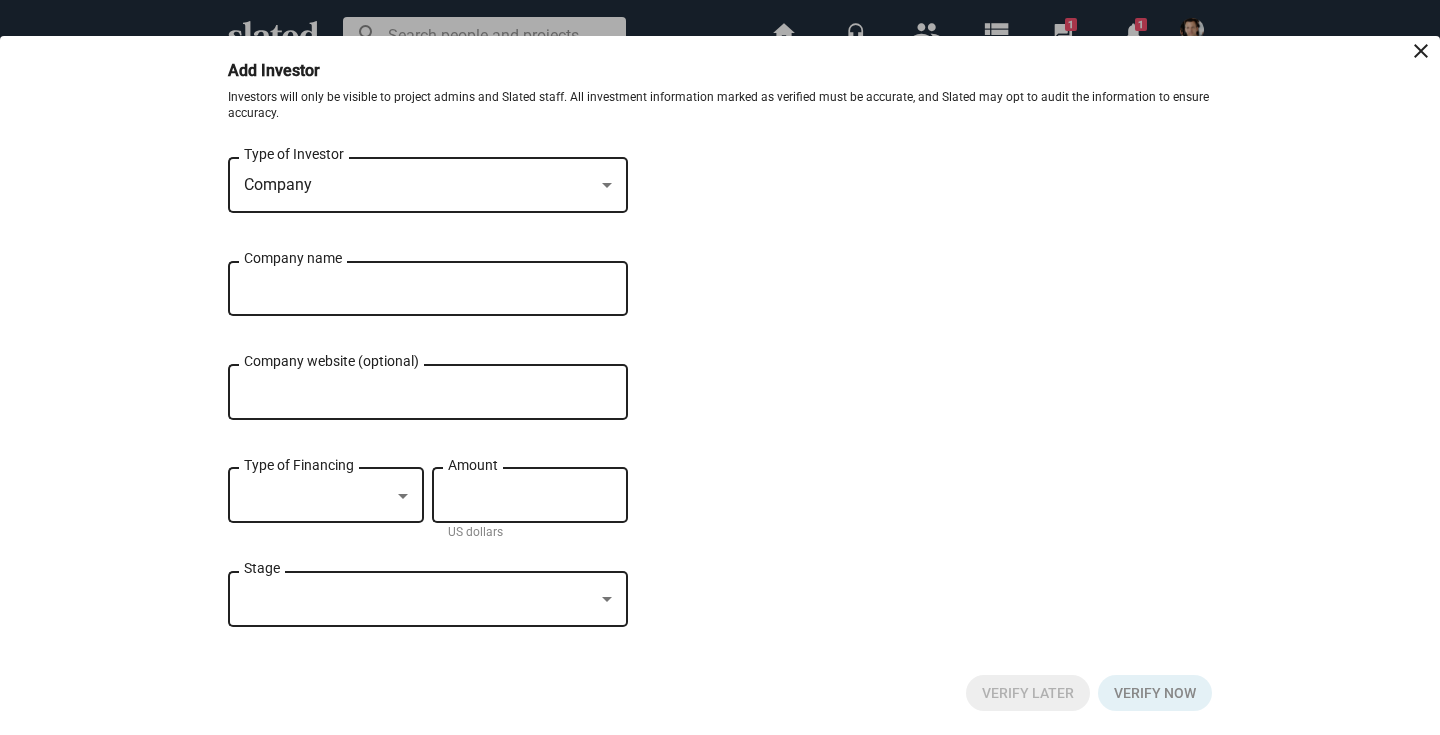 click on "Company website (optional)" at bounding box center (428, 393) 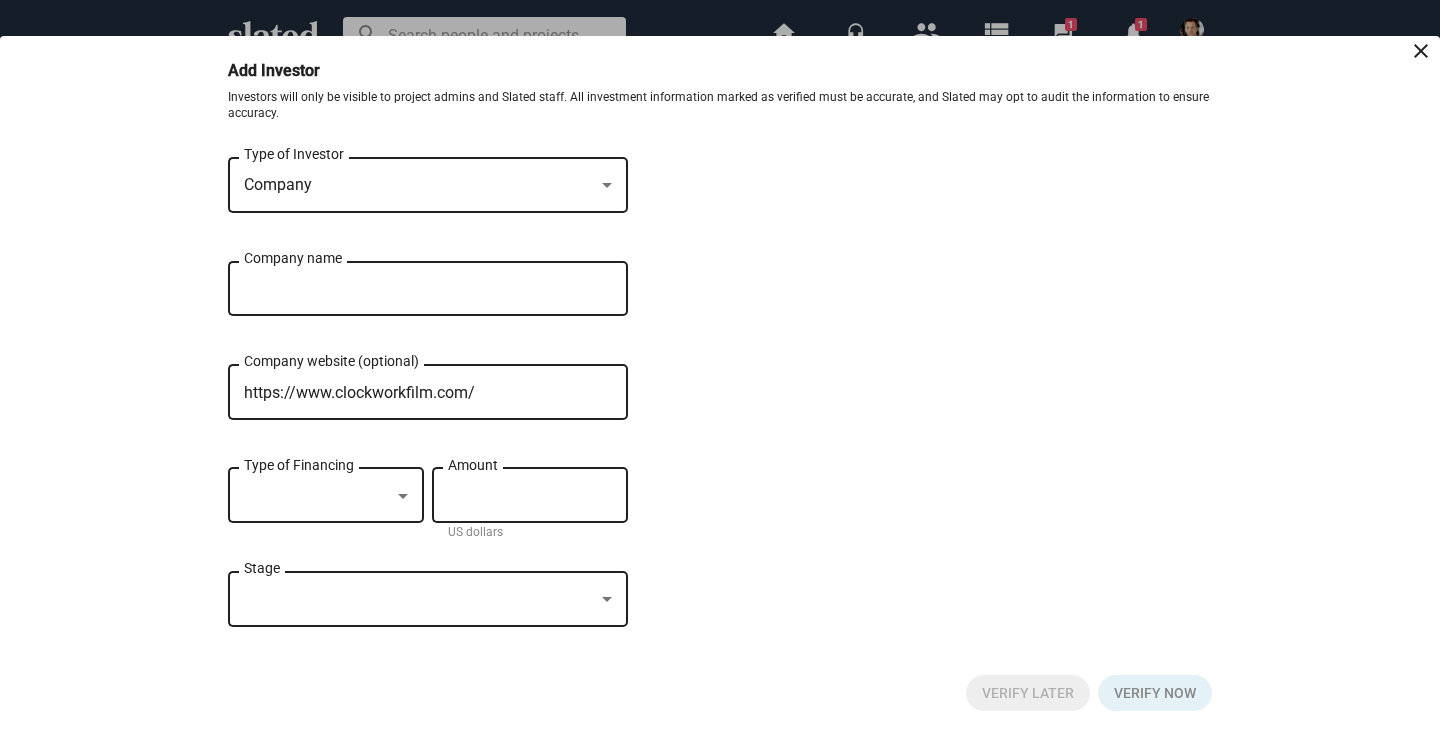 type on "https://www.clockworkfilm.com/" 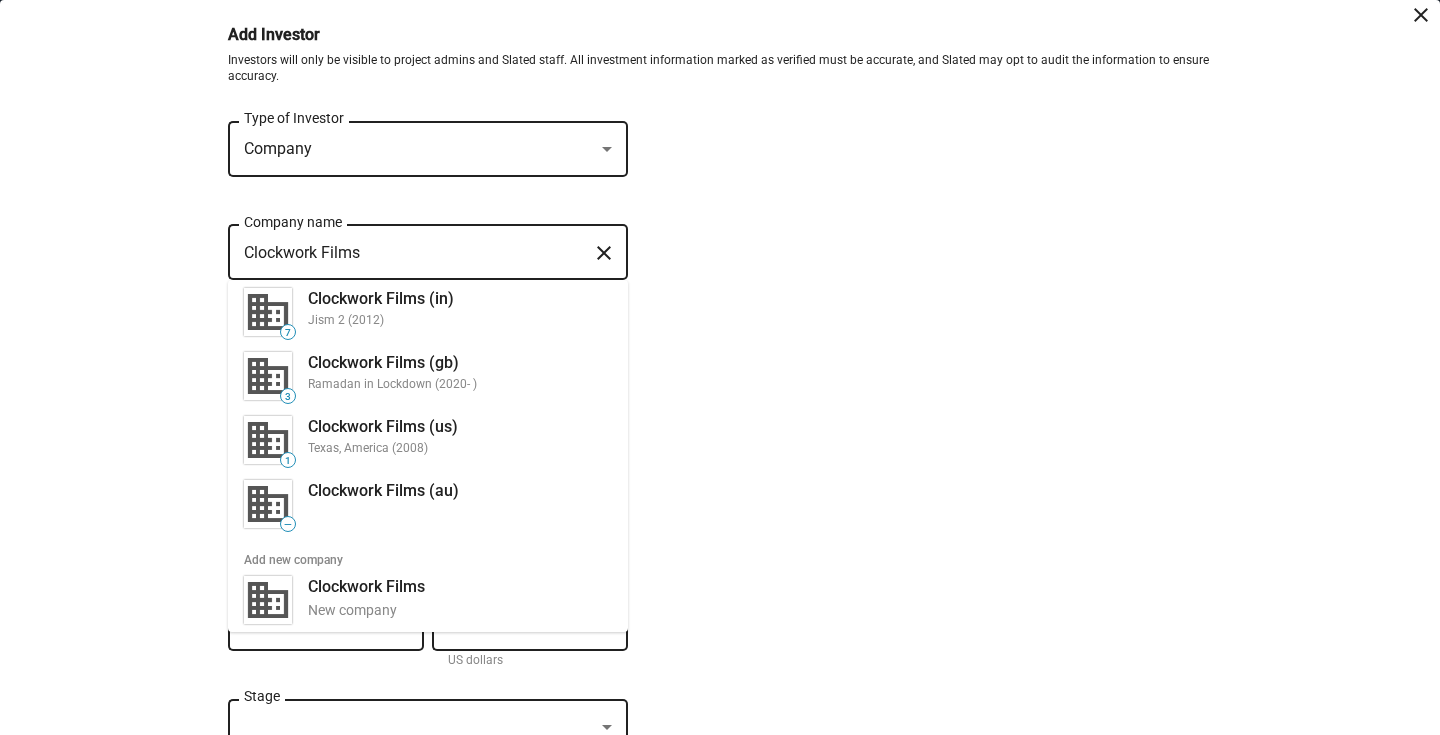 click on "Clockwork Films Company name close   7 Clockwork Films (in) Jism 2 (2012) 3 Clockwork Films (gb) Ramadan in Lockdown (2020- ) 1 Clockwork Films (us) Texas, America (2008) — Clockwork Films (au) Searching… Add new company  Clockwork Films New company" 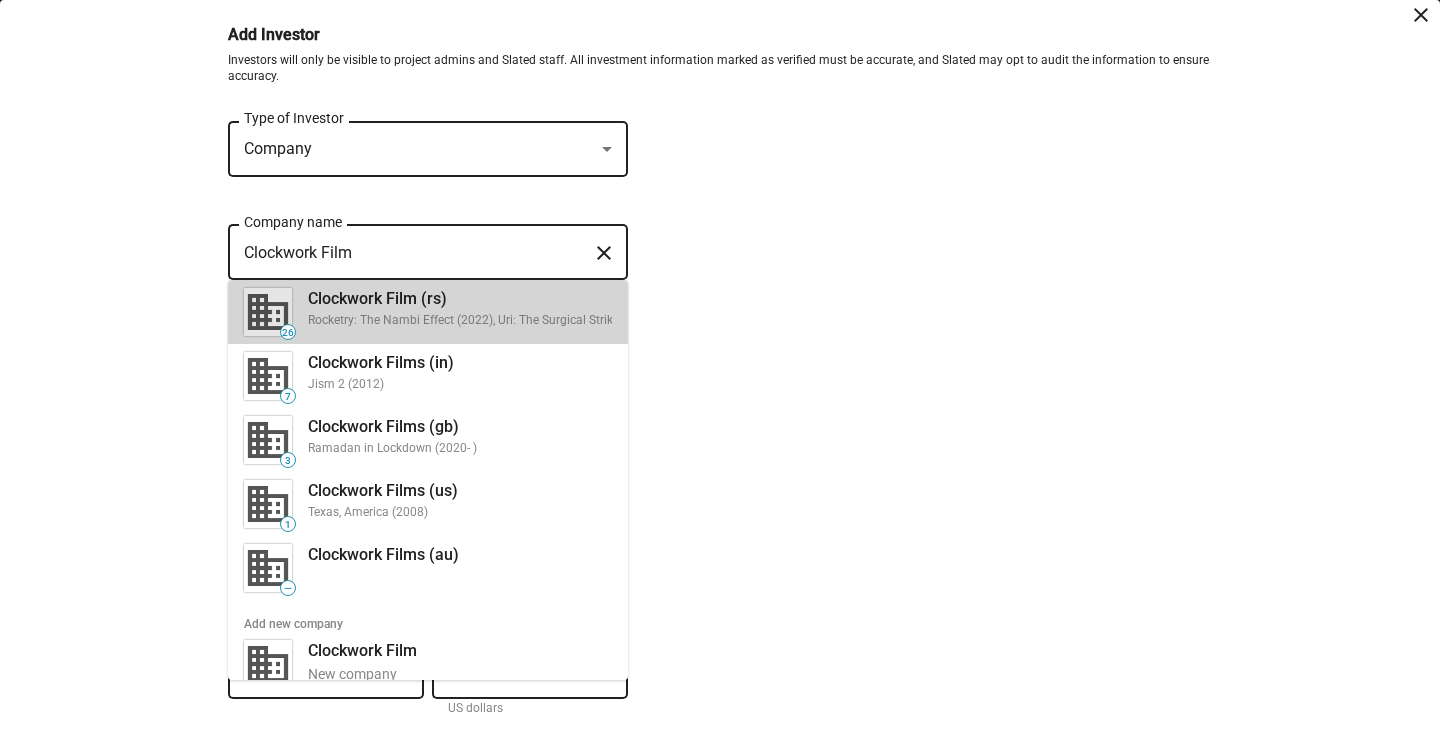 click on "Rocketry: The Nambi Effect (2022), Uri: The Surgical Strike (2018)" at bounding box center [483, 321] 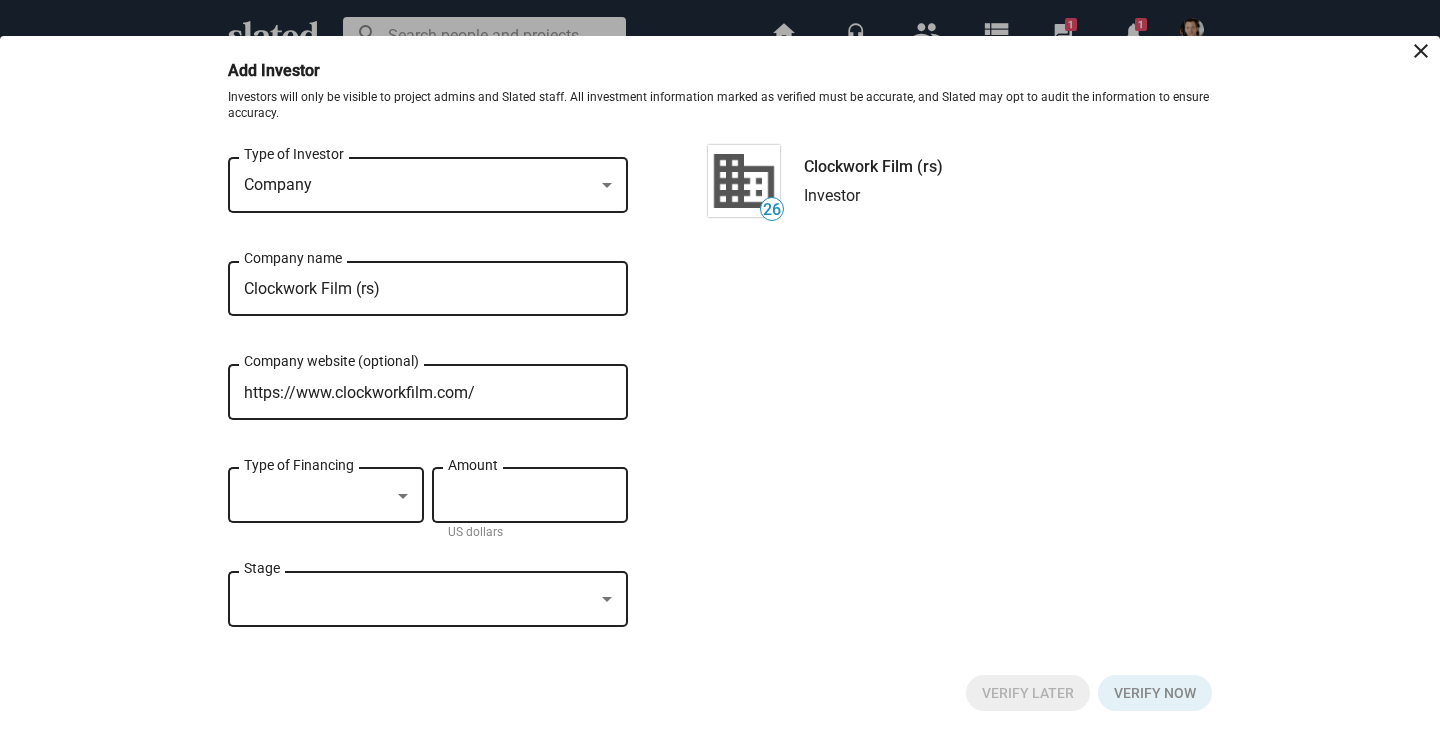 click at bounding box center [317, 496] 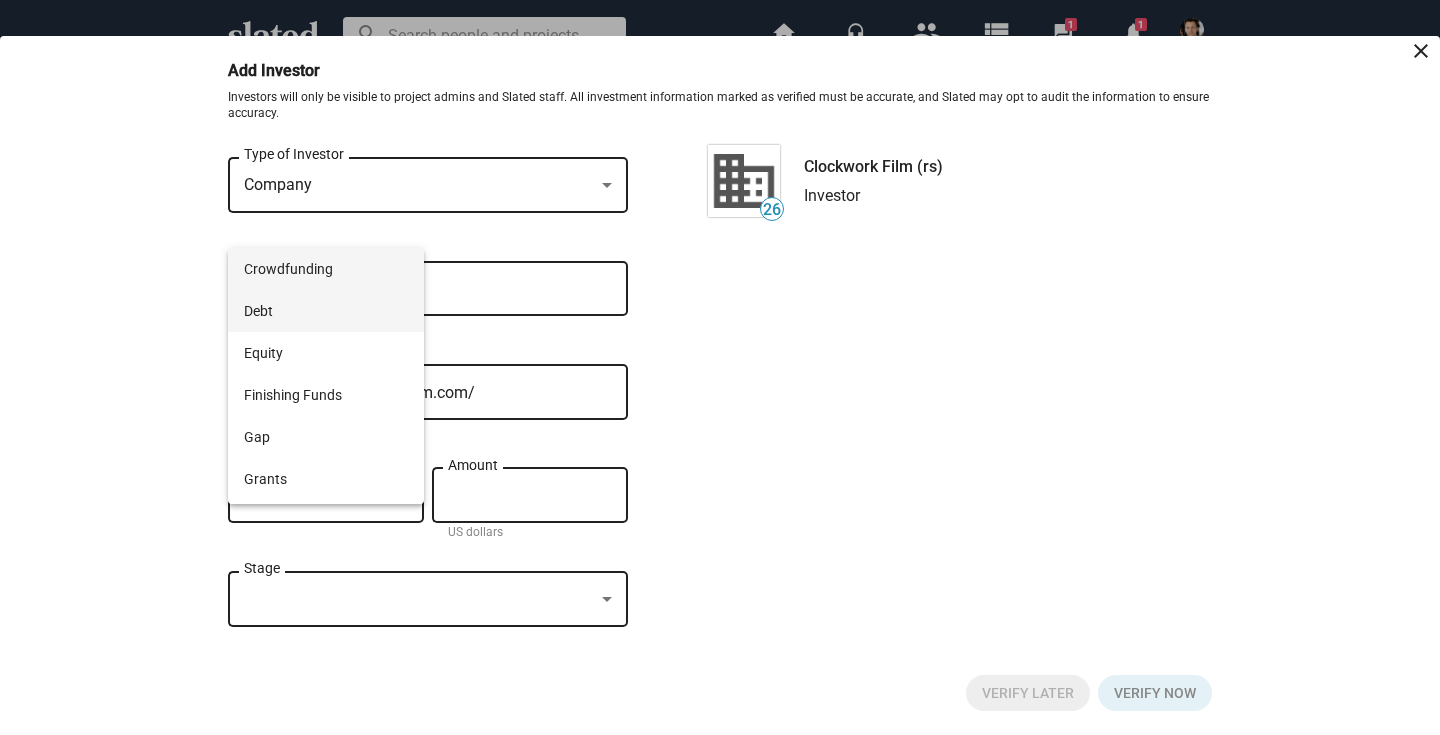 click on "Debt" at bounding box center [326, 311] 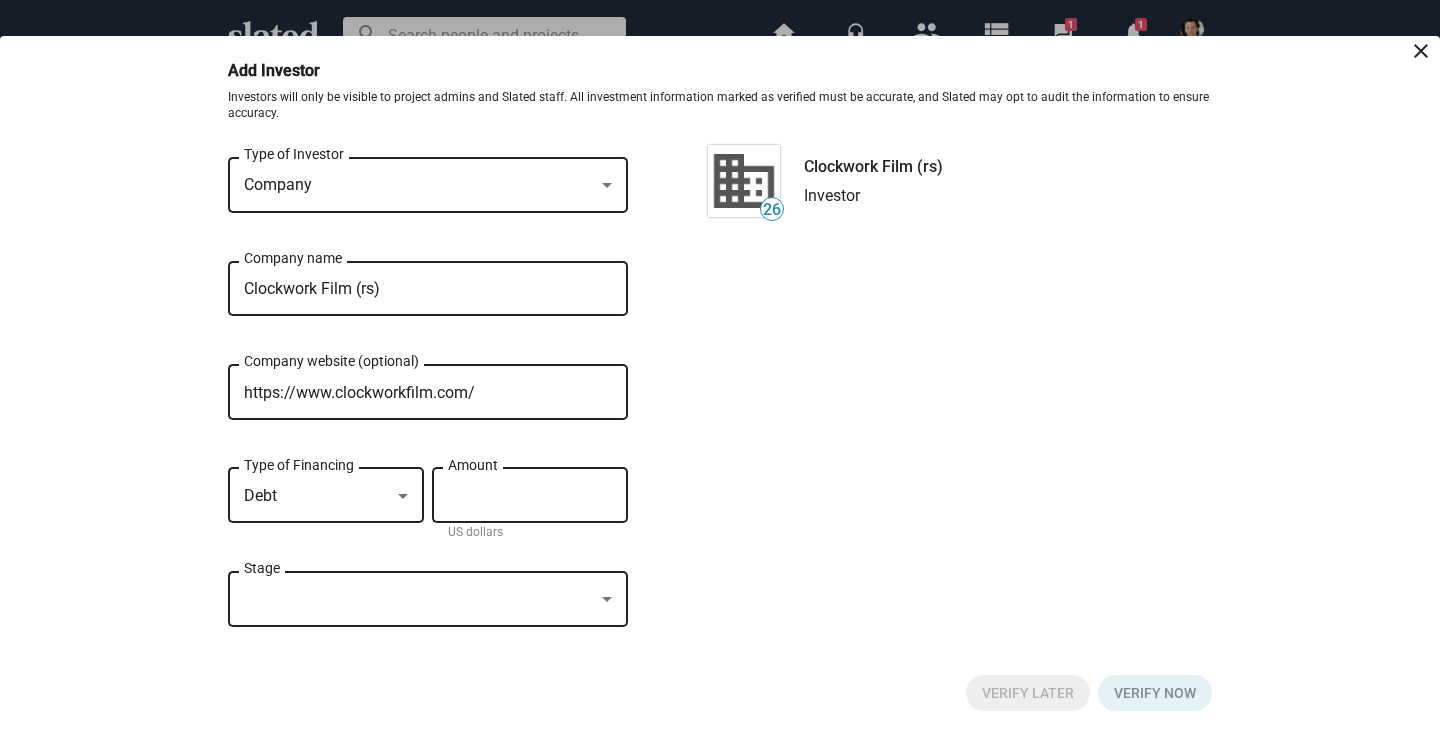 click on "Amount" at bounding box center [530, 496] 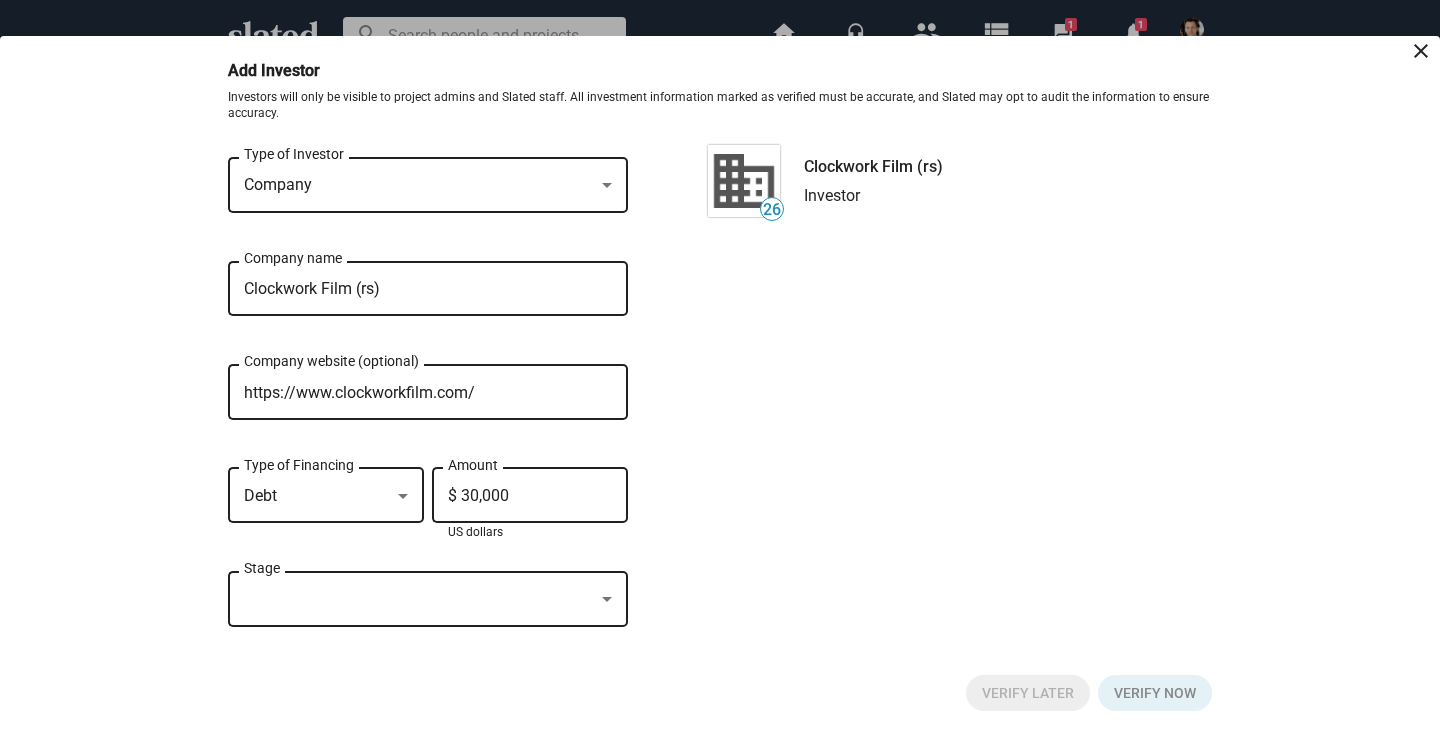 type on "$ 300,000" 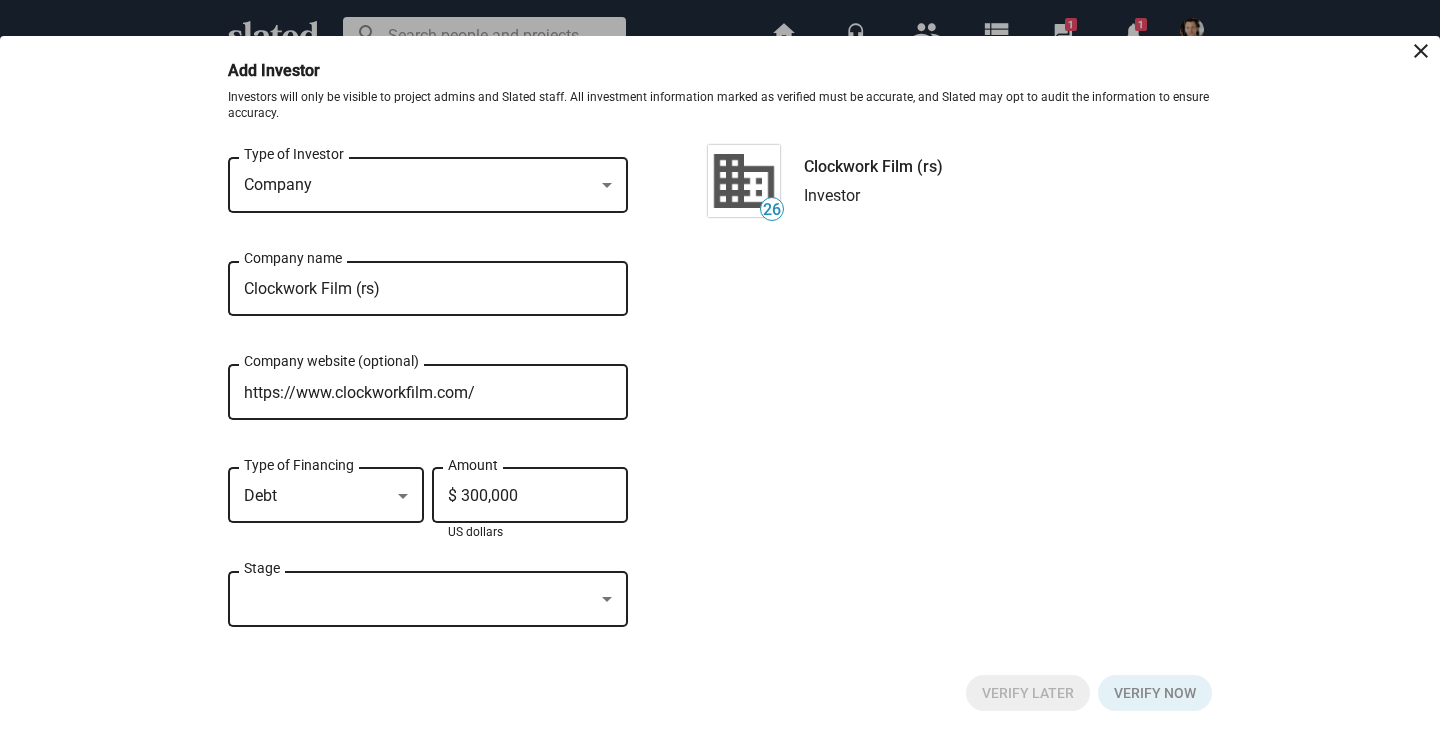 click on "Stage" 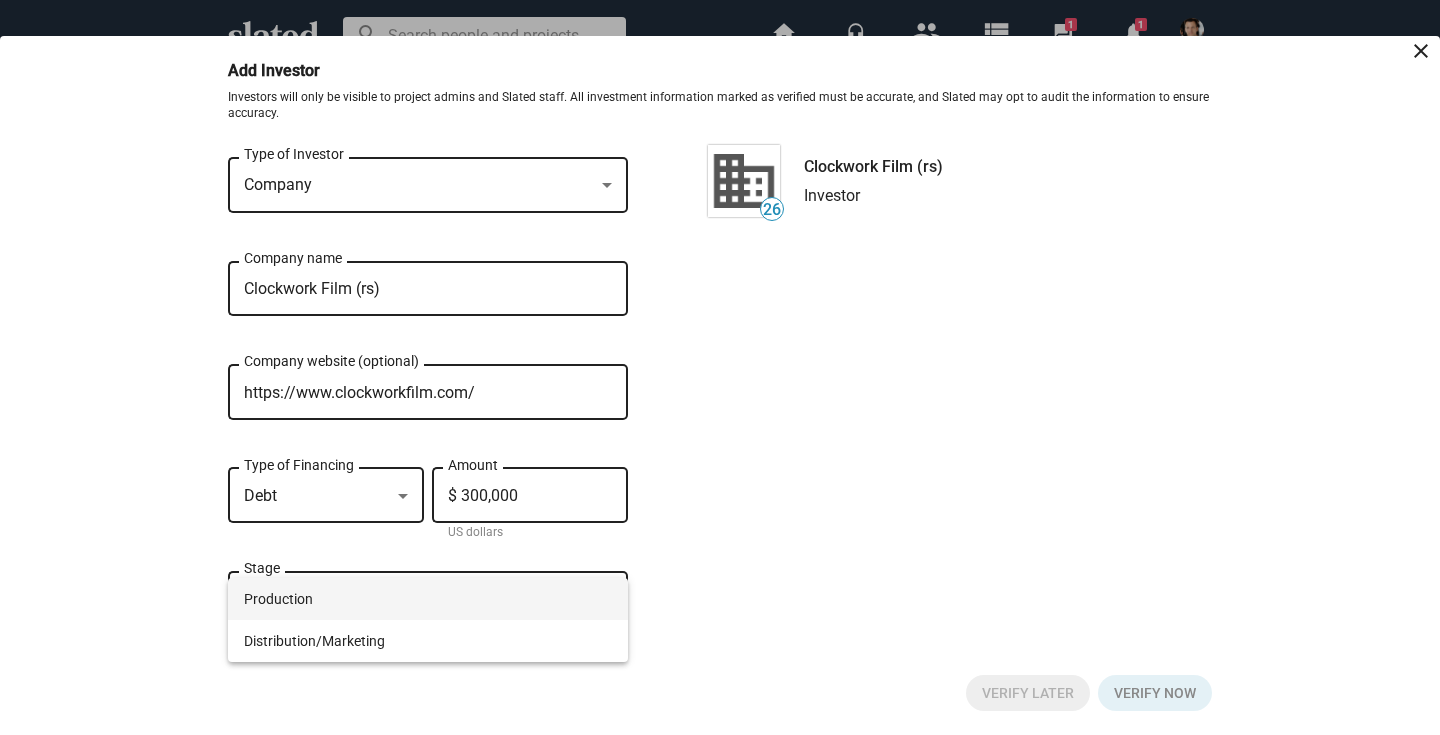 click on "Production" at bounding box center (428, 599) 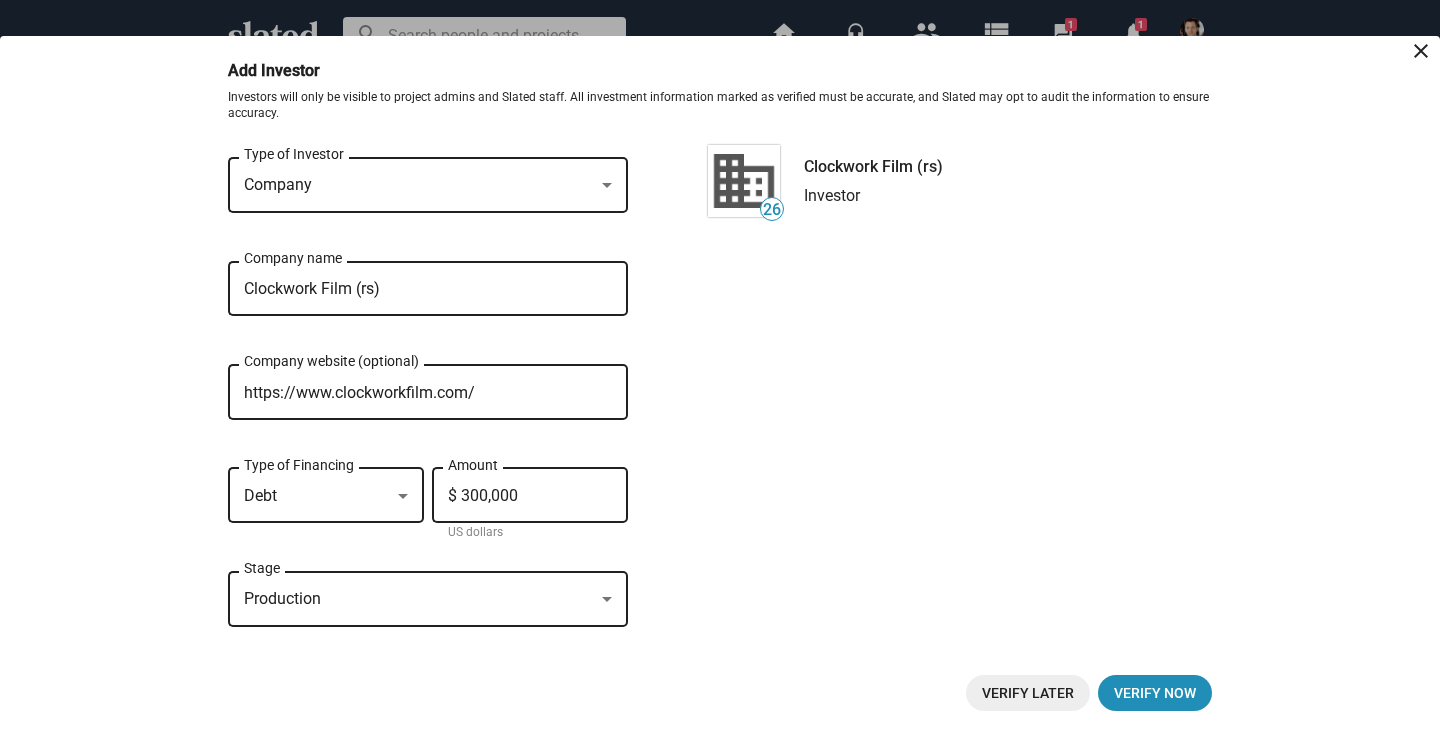 click on "Production" at bounding box center (419, 599) 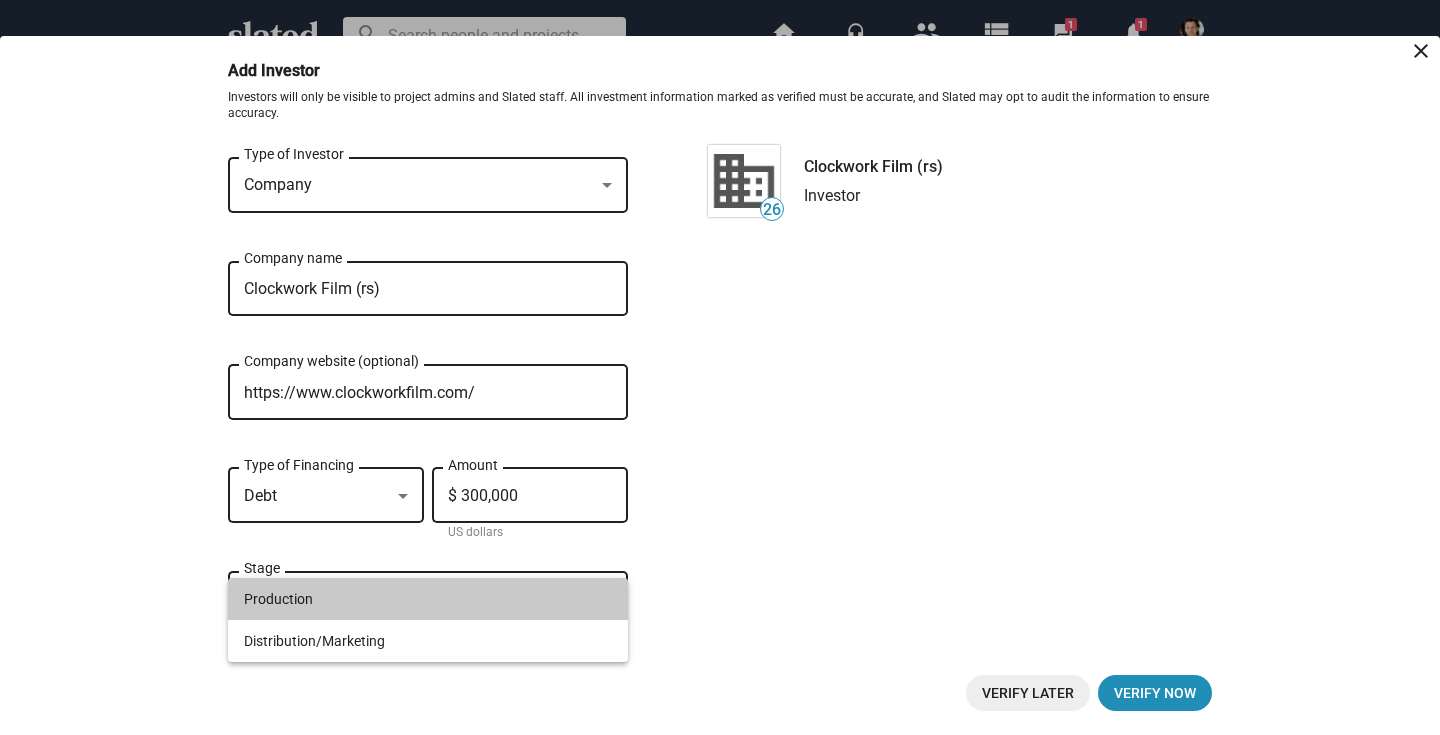 click on "Production" at bounding box center (428, 599) 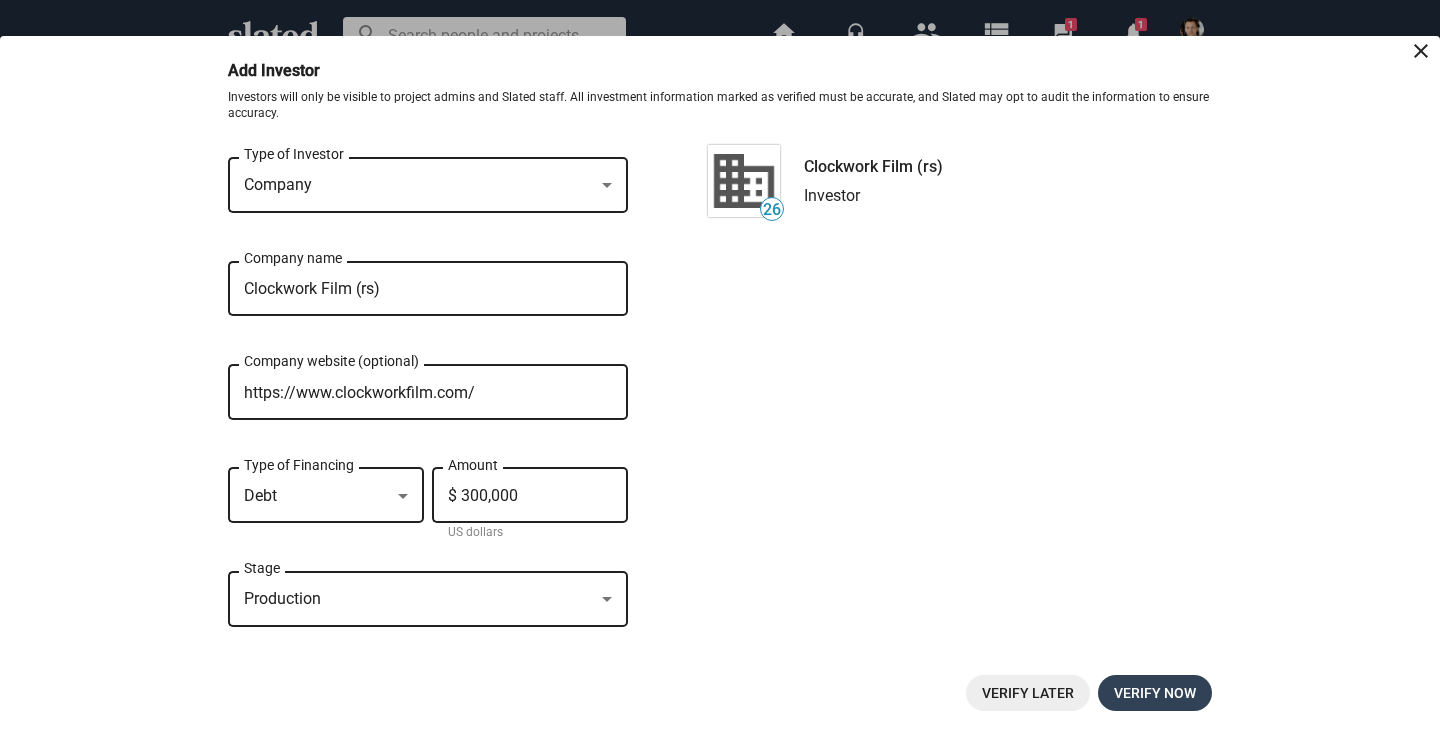 click on "Verify now" at bounding box center [1155, 693] 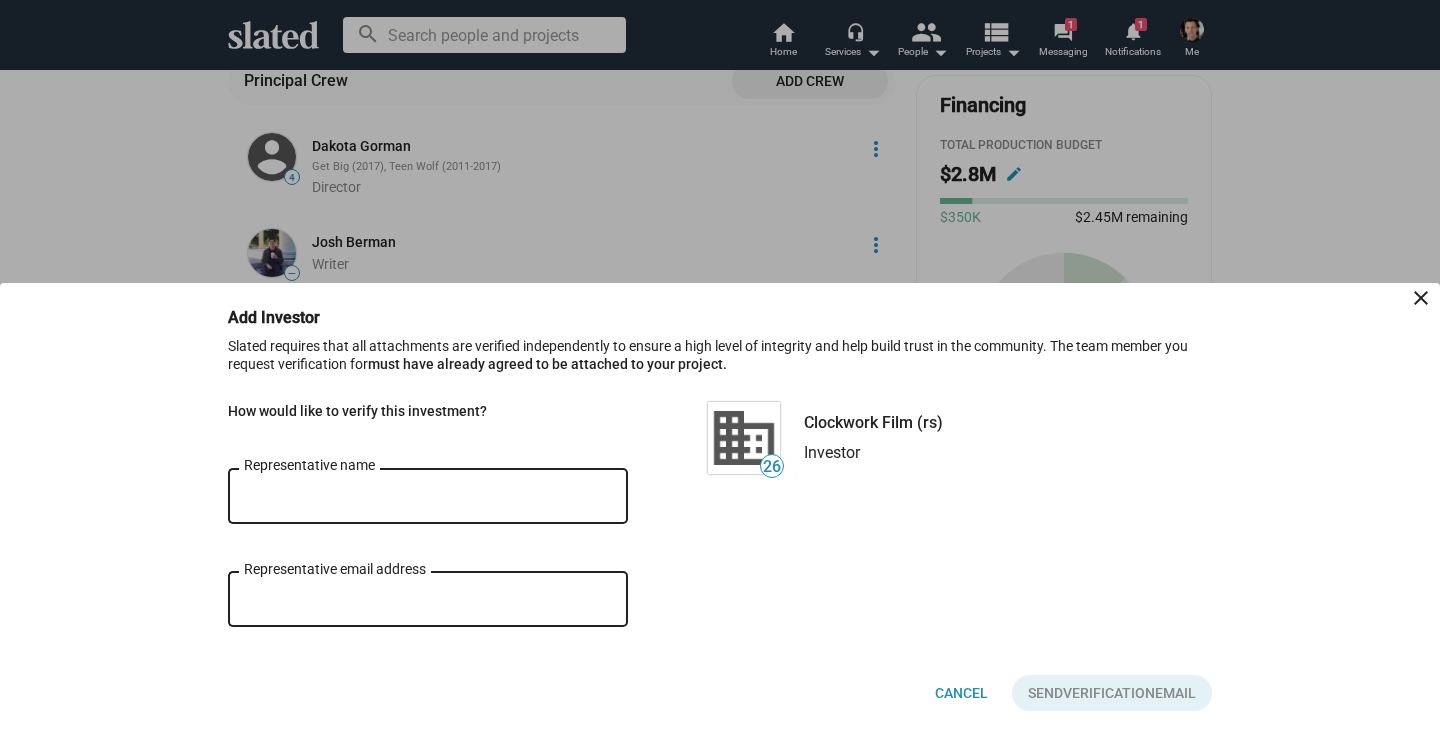 click on "Representative name" at bounding box center (428, 493) 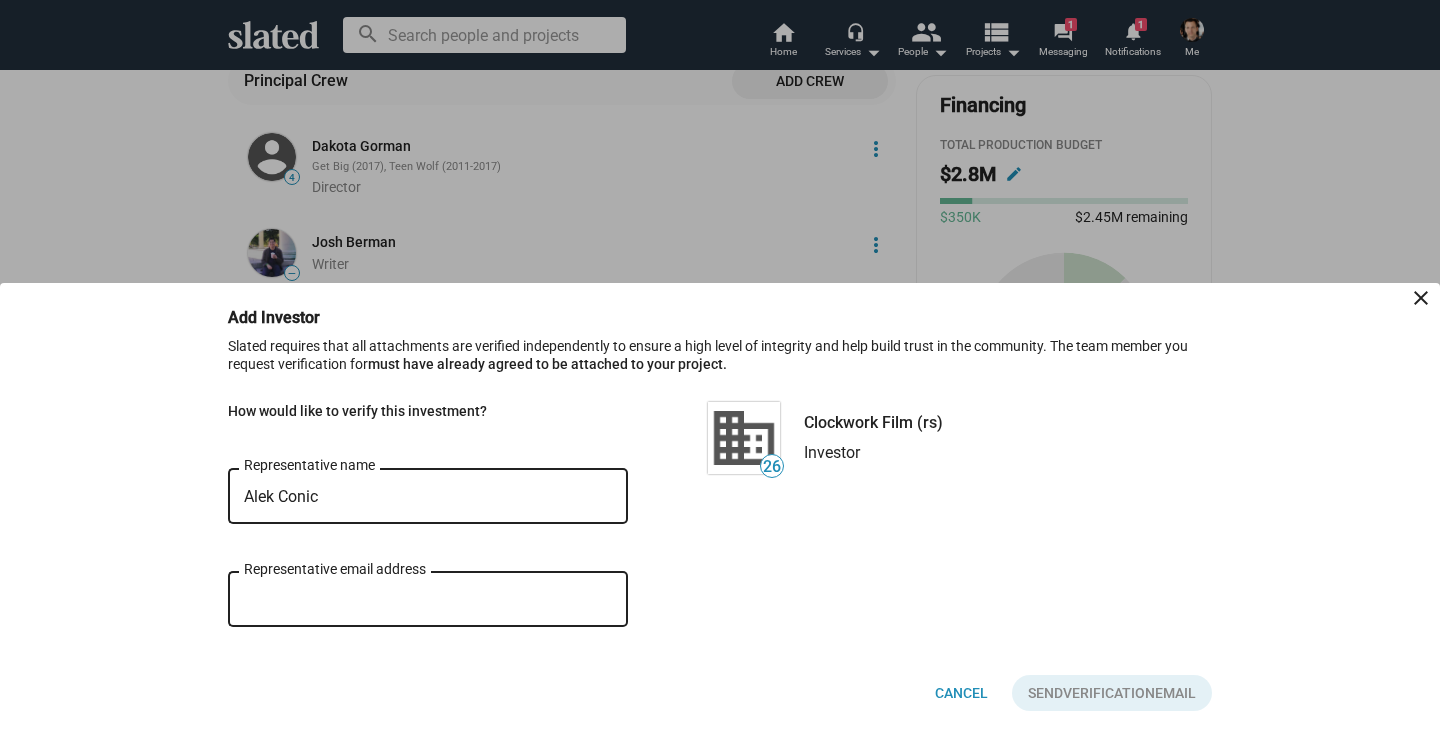 type on "Alek Conic" 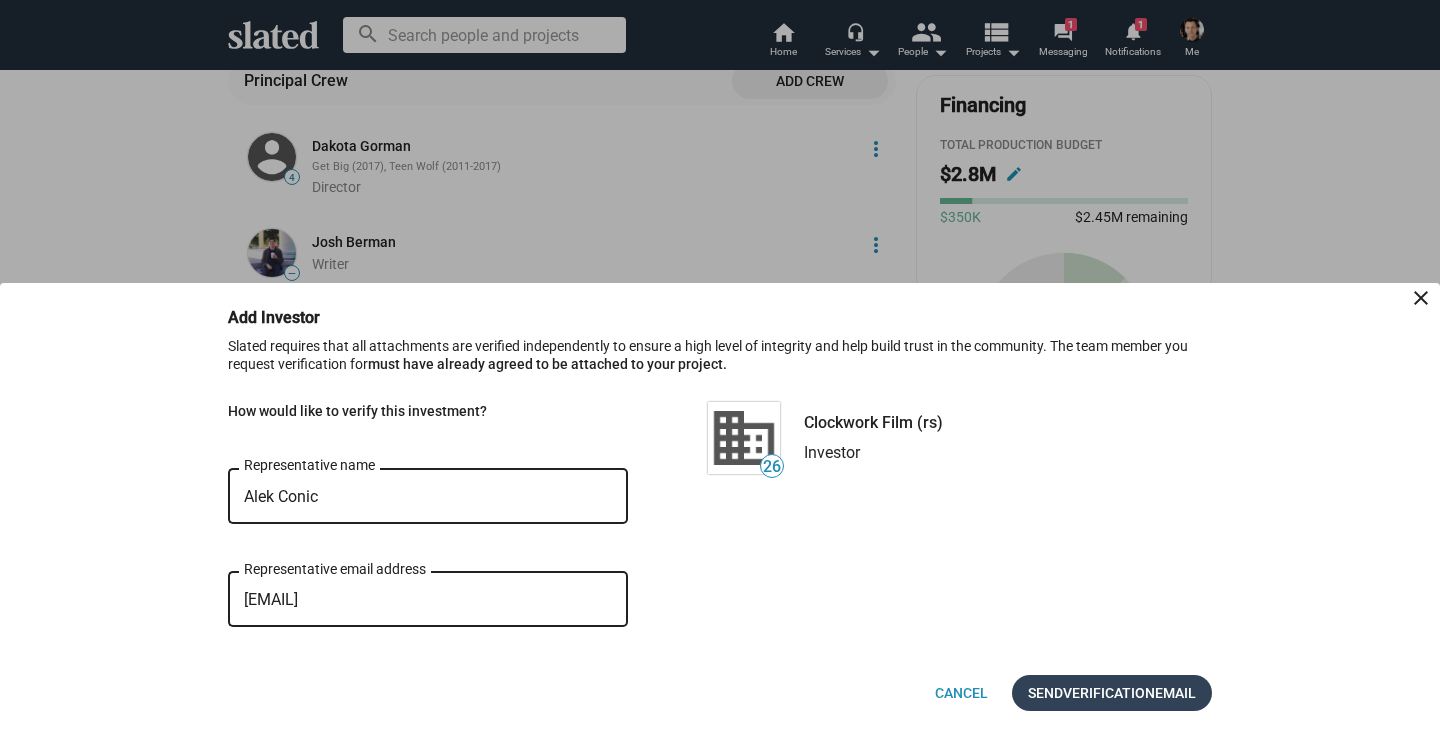 type on "[EMAIL]" 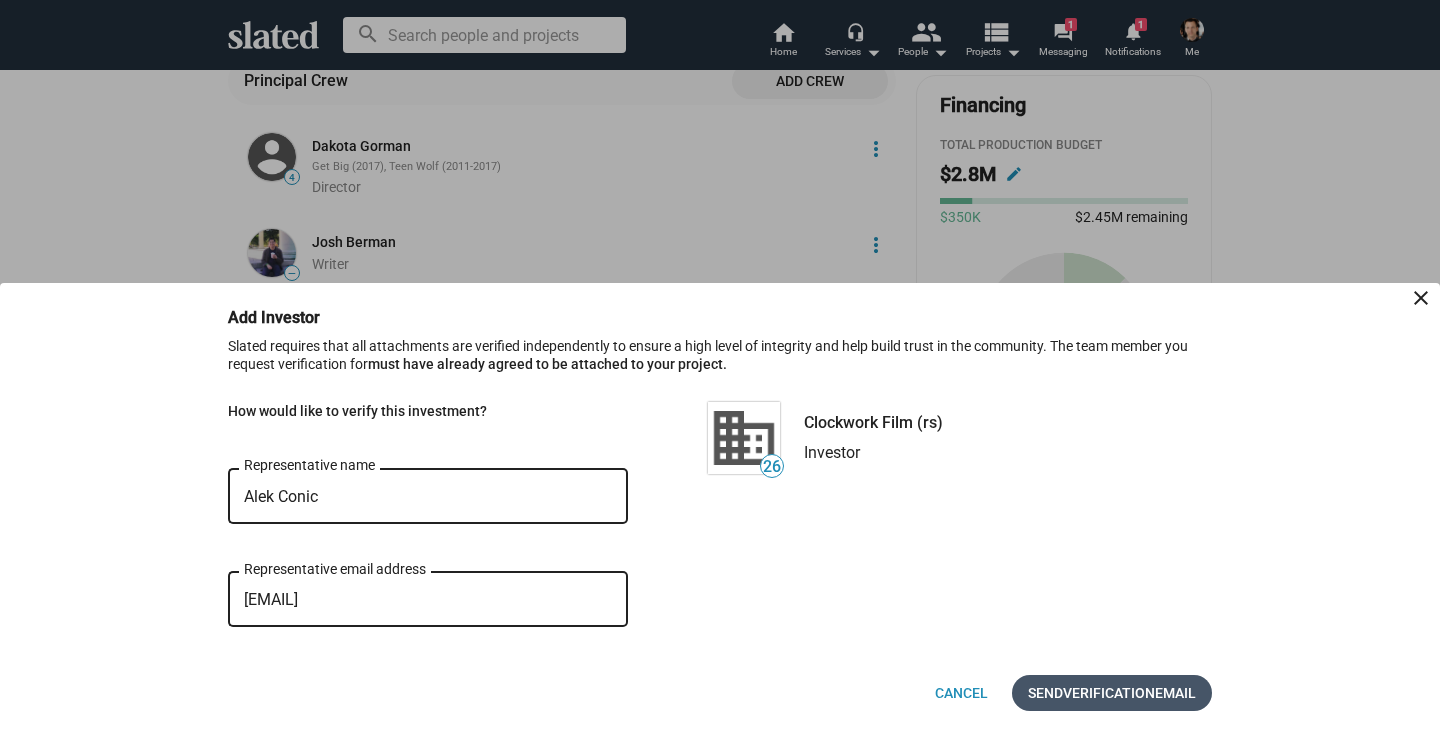 click on "Verification" at bounding box center (1109, 693) 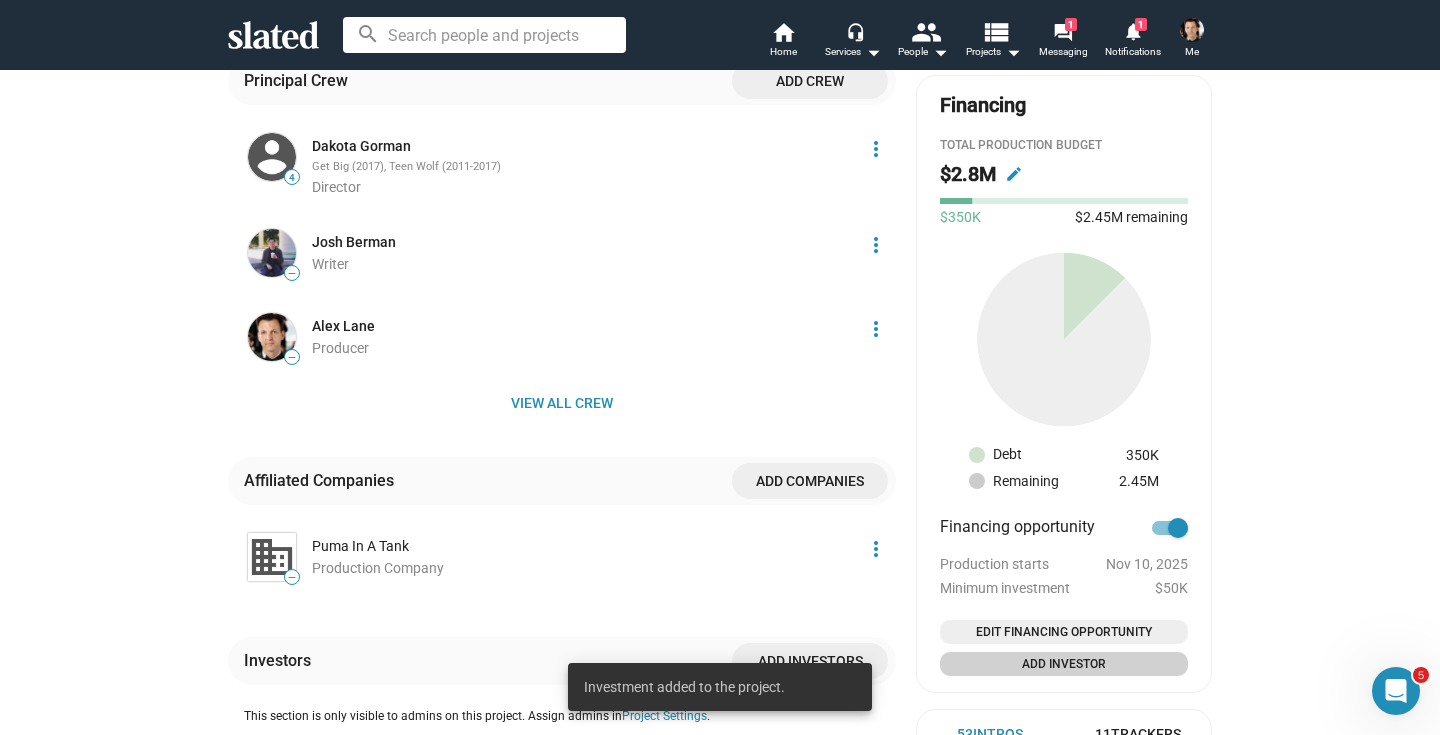 scroll, scrollTop: 1206, scrollLeft: 0, axis: vertical 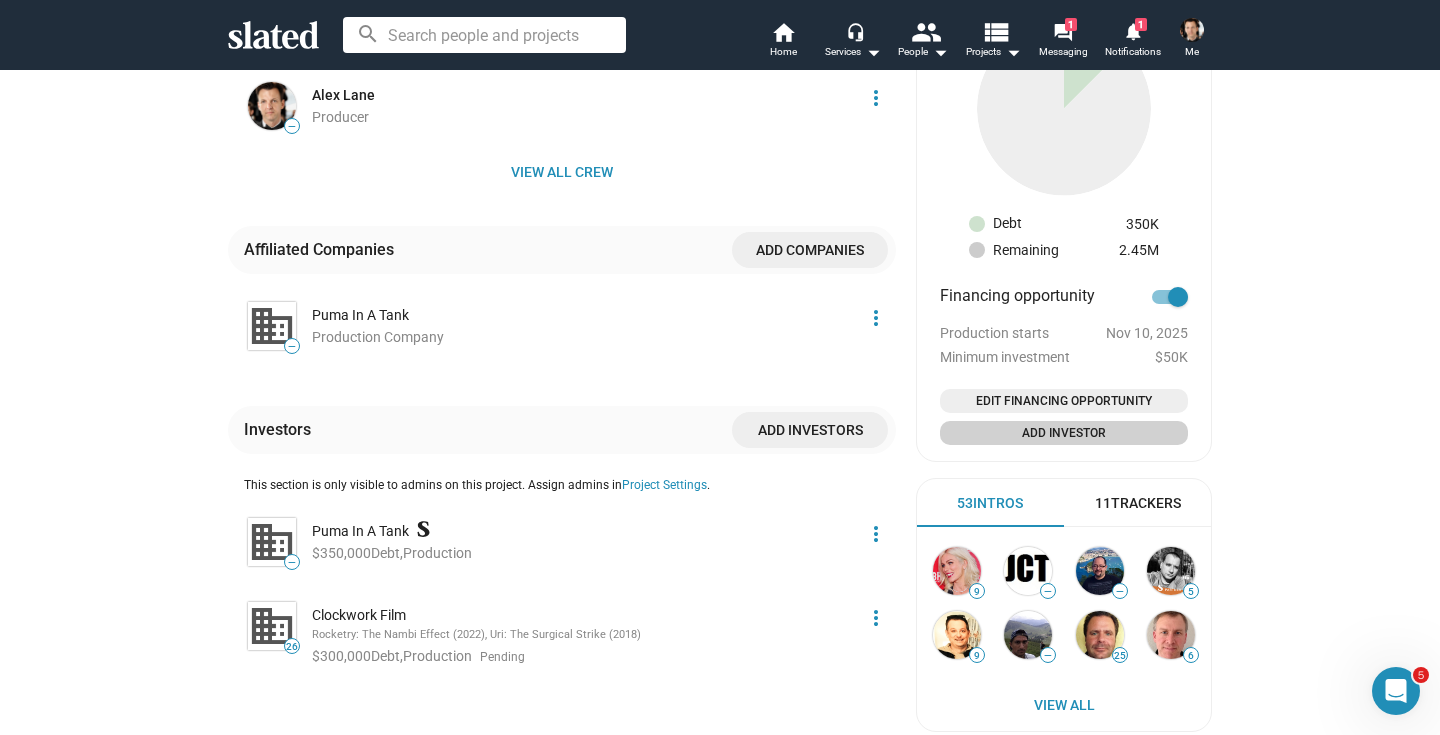click on "more_vert" 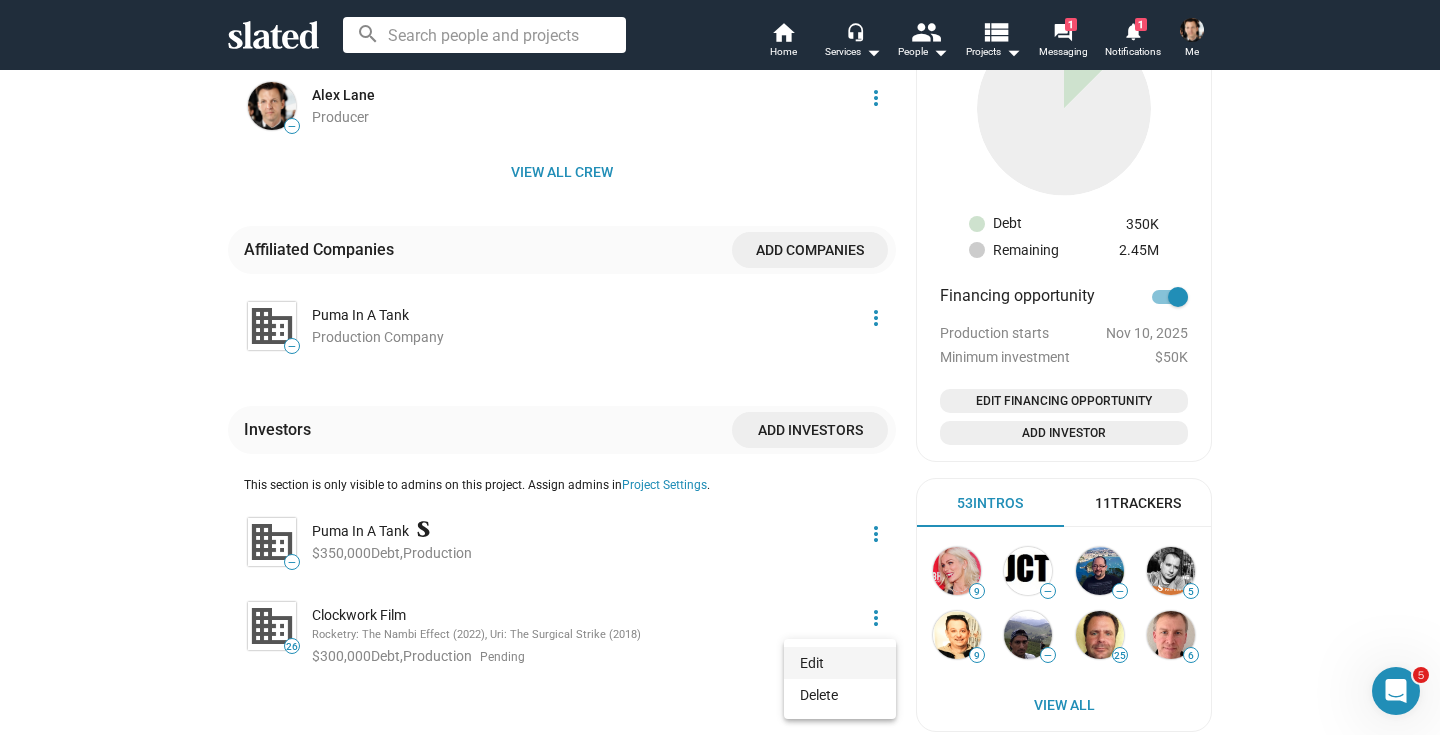 click on "Edit" at bounding box center (840, 663) 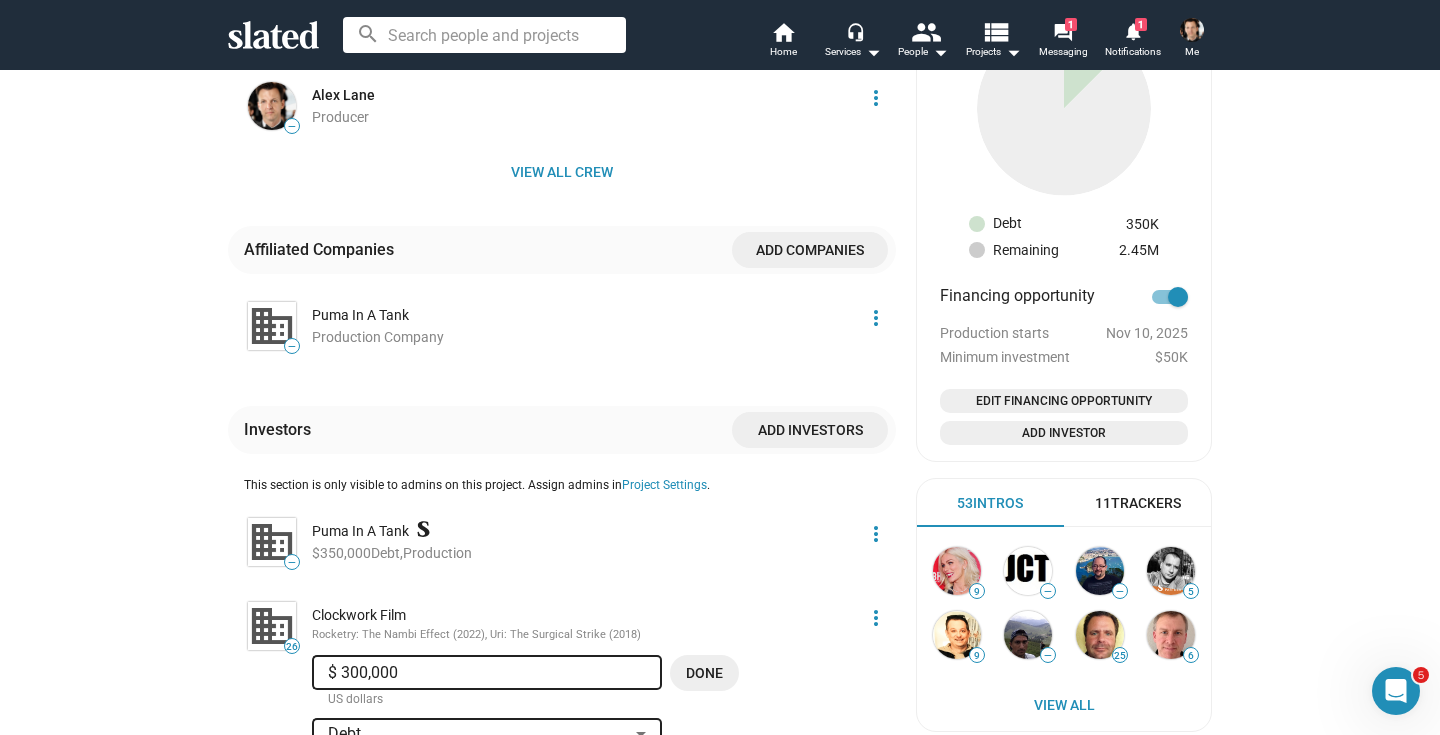 scroll, scrollTop: 1233, scrollLeft: 0, axis: vertical 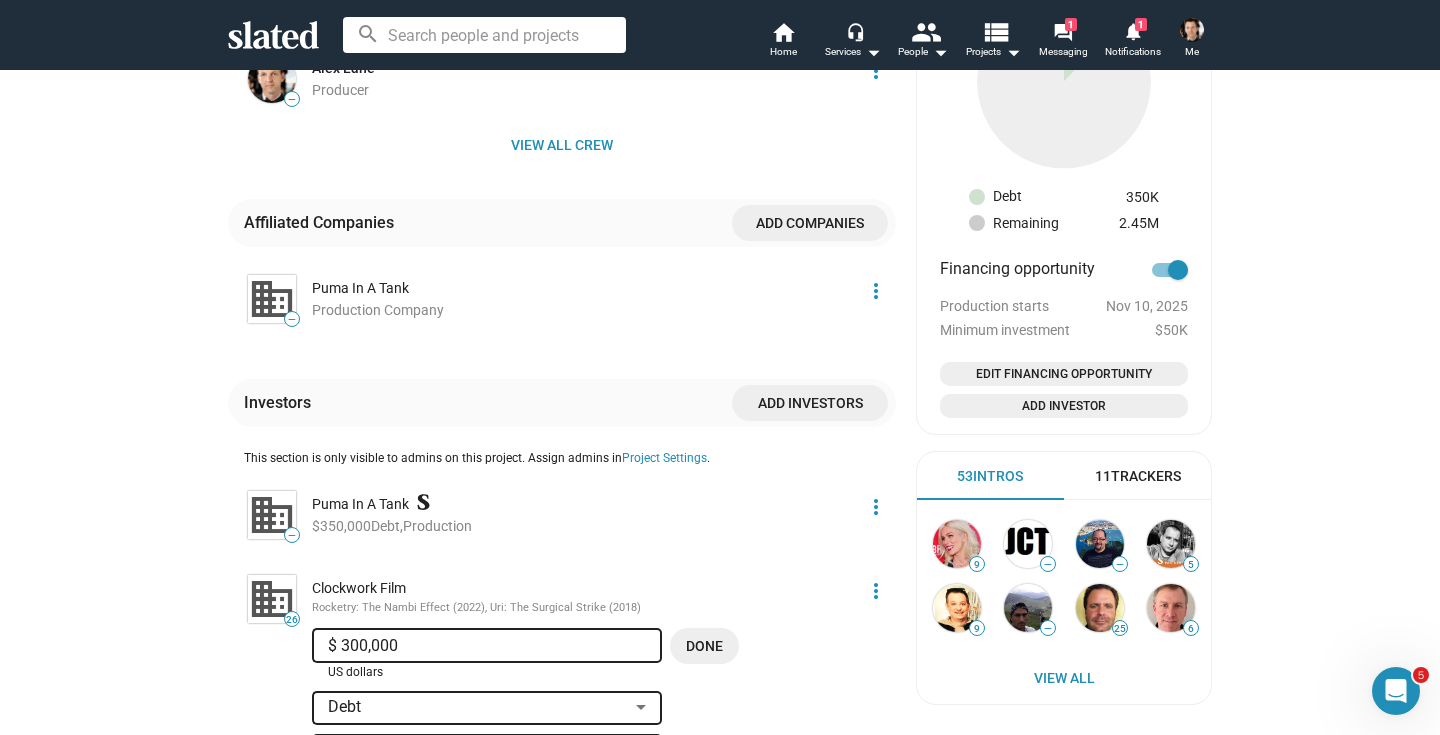 click on "$ 300,000" at bounding box center (487, 646) 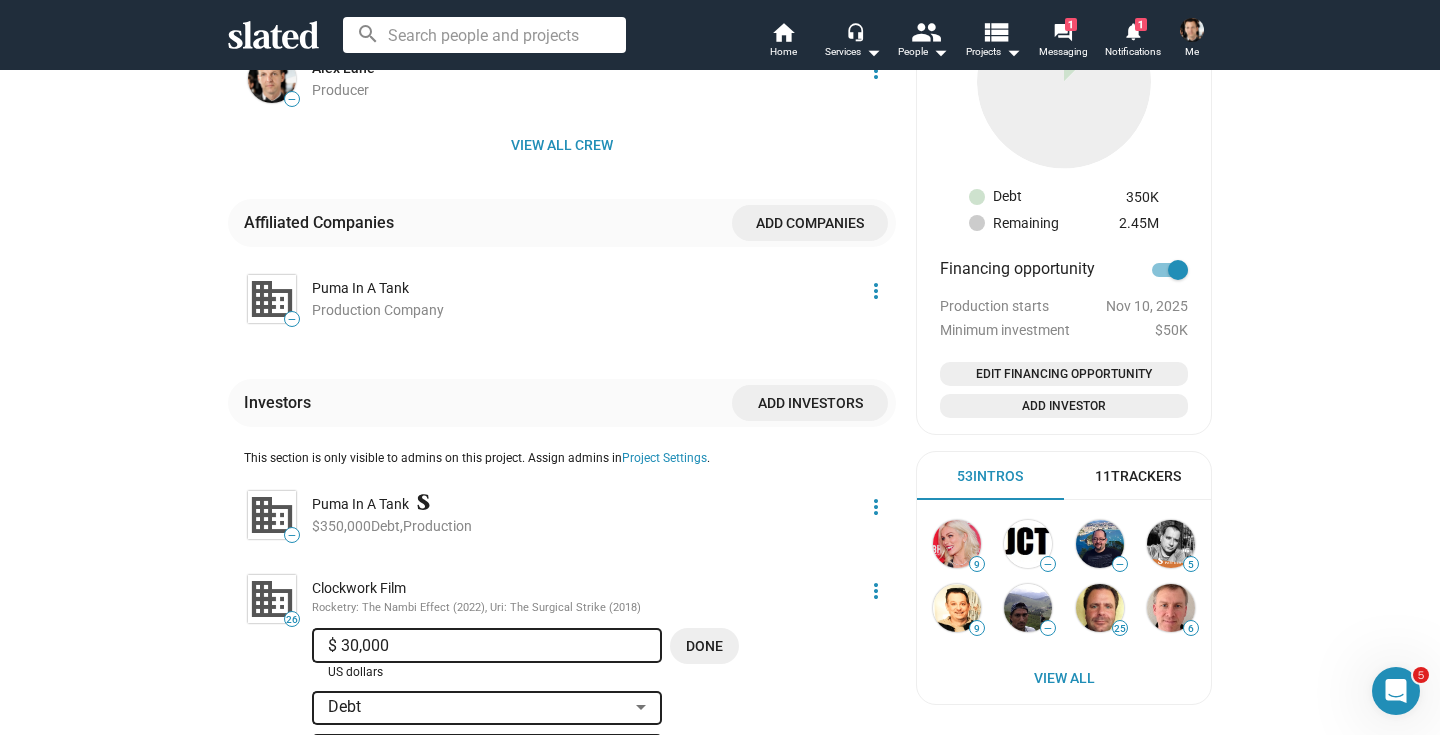 type on "$ 350,000" 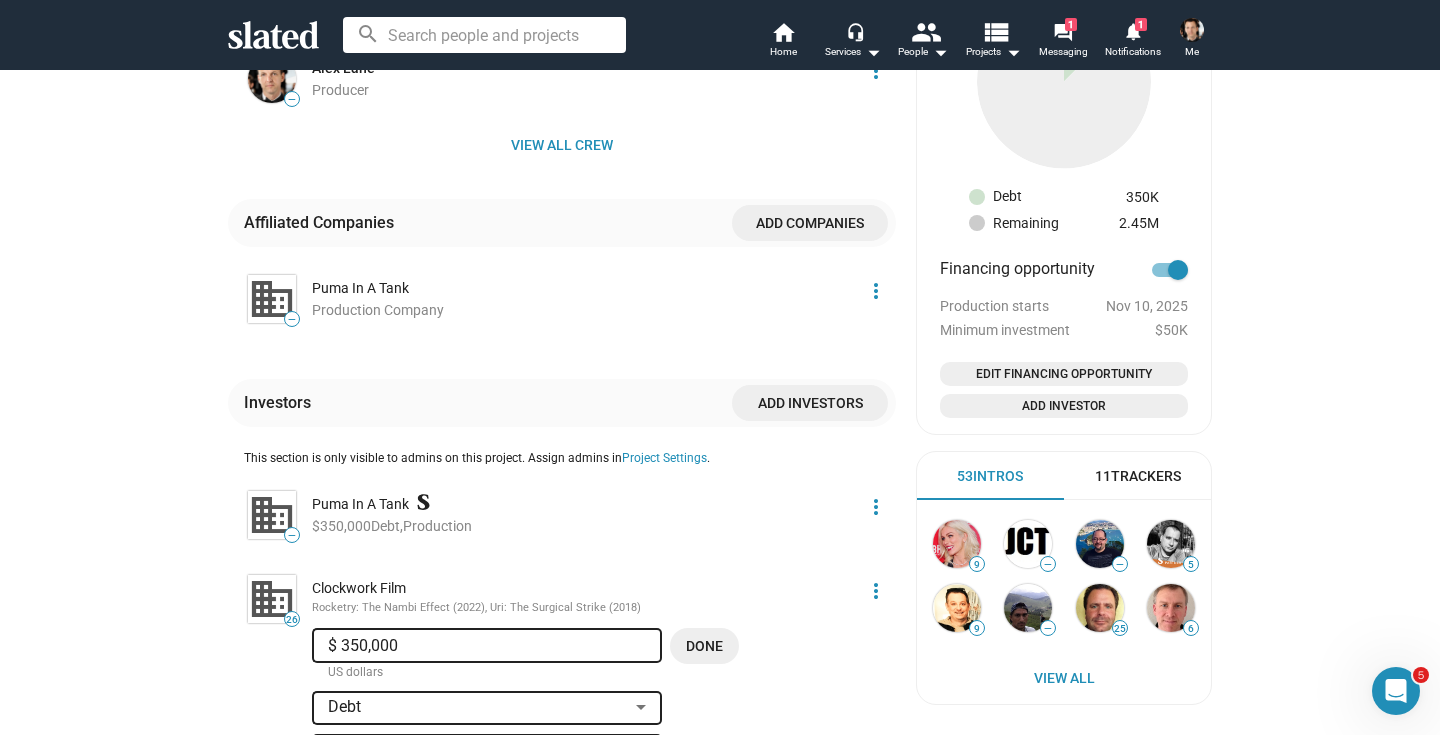 click on "Done" 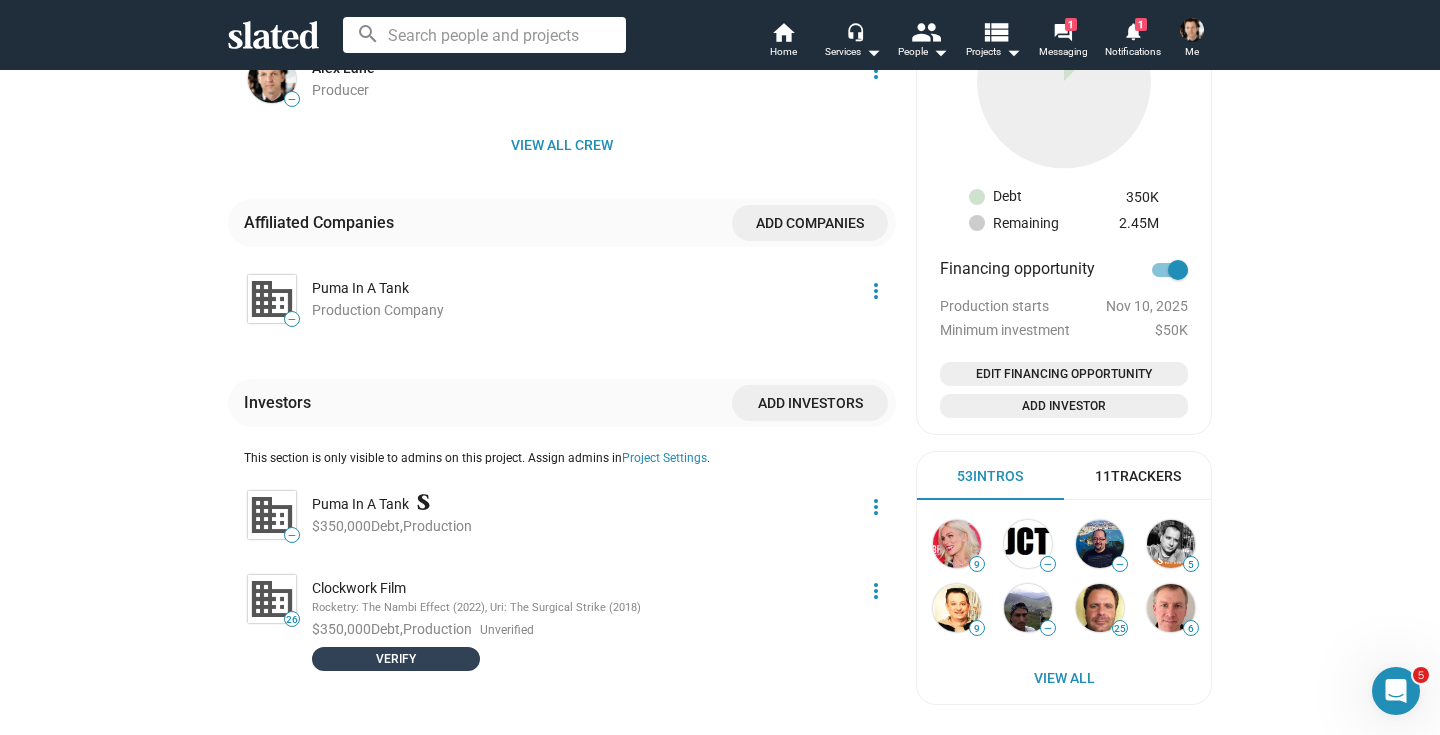 click on "Verify" 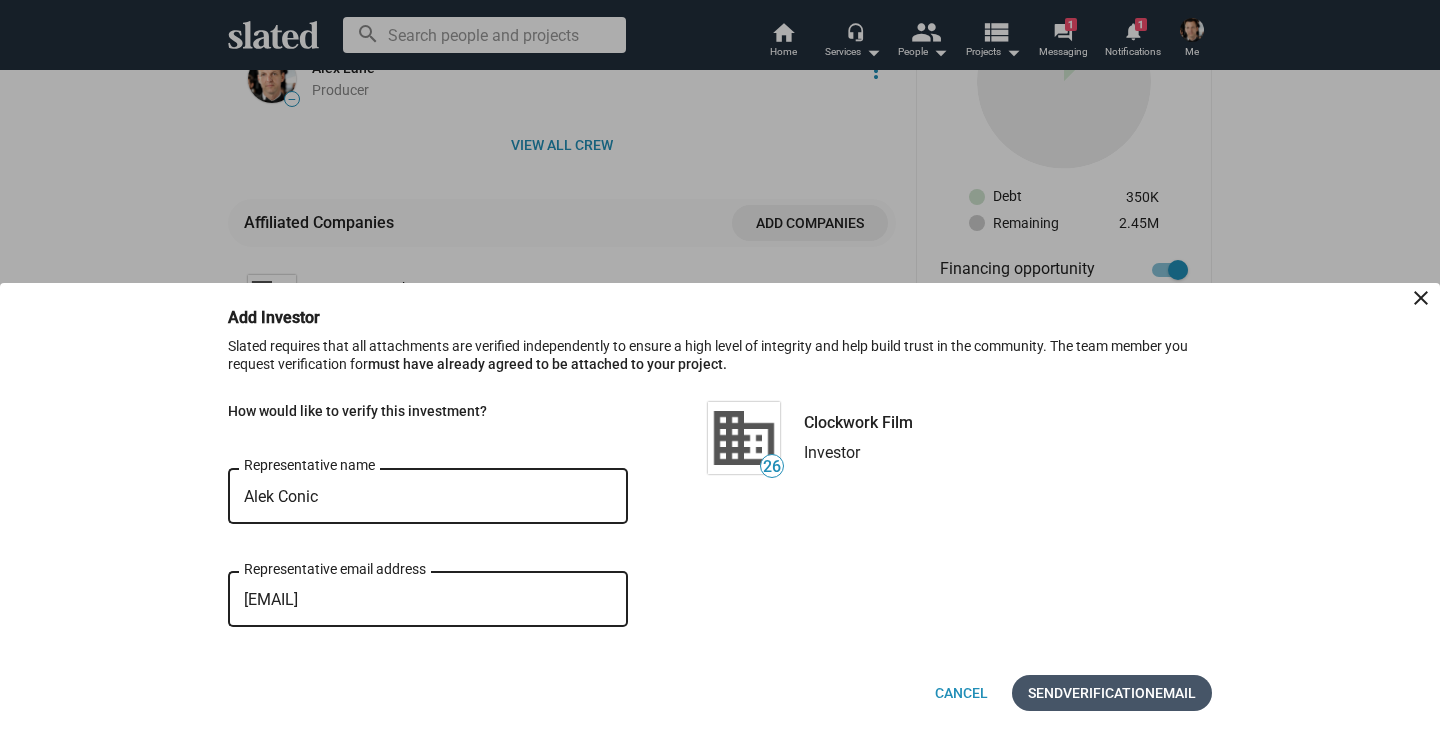click on "Verification" at bounding box center [1109, 693] 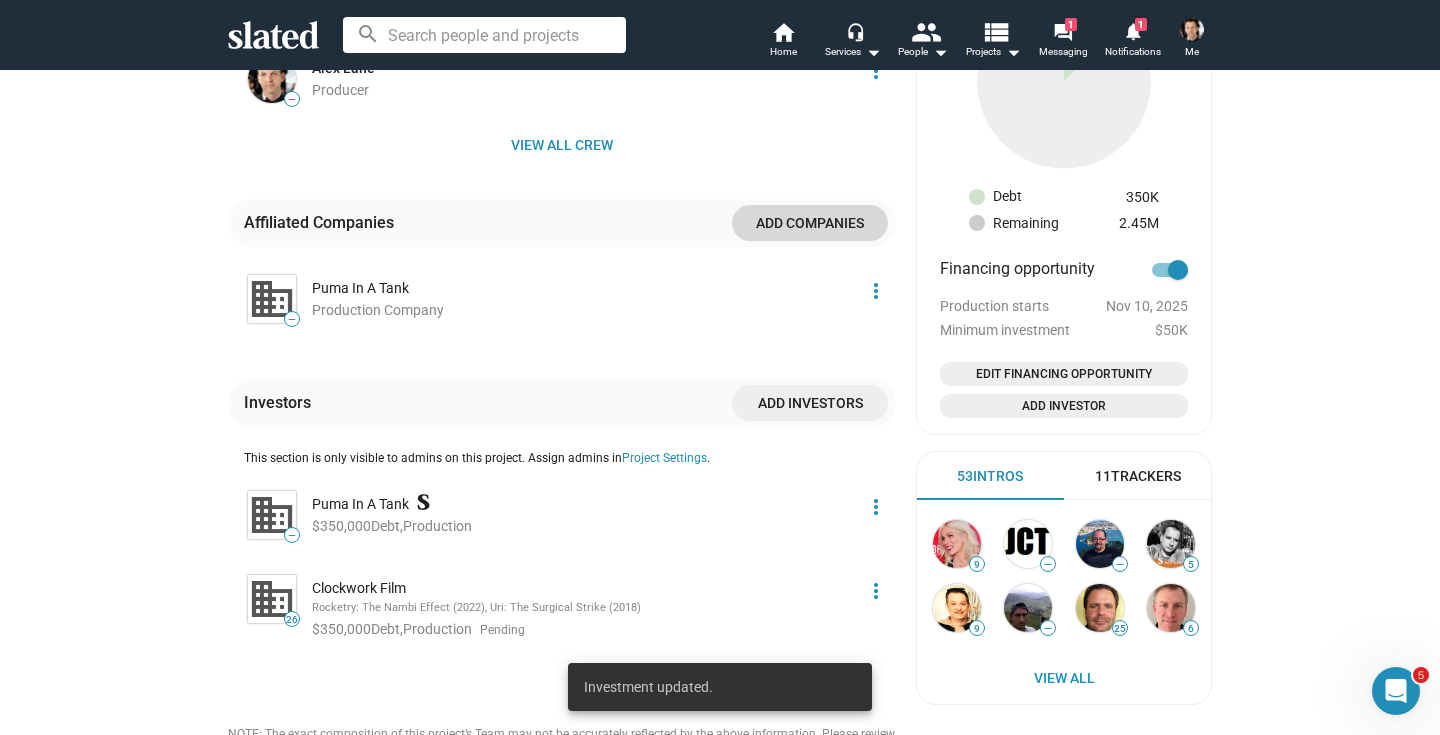 click on "Add companies" 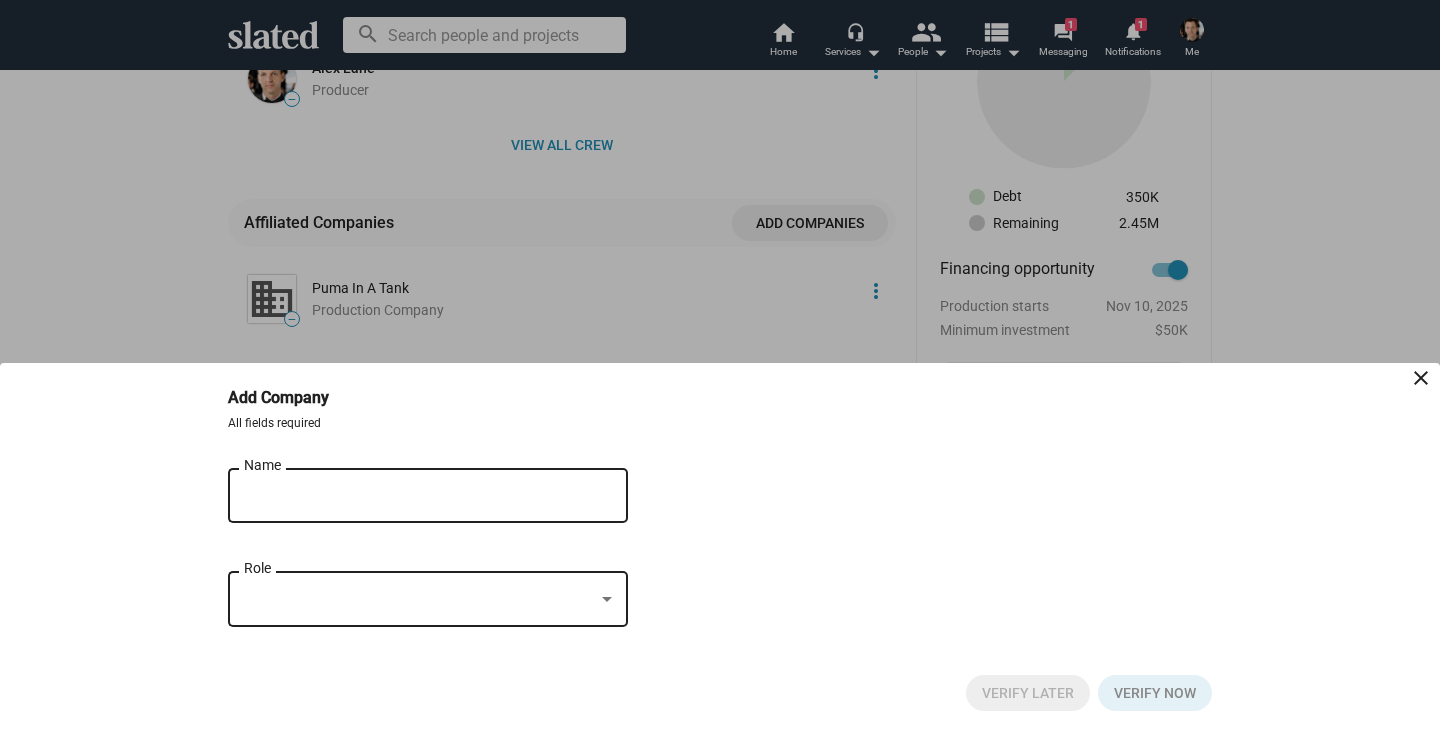click on "Name" at bounding box center [414, 493] 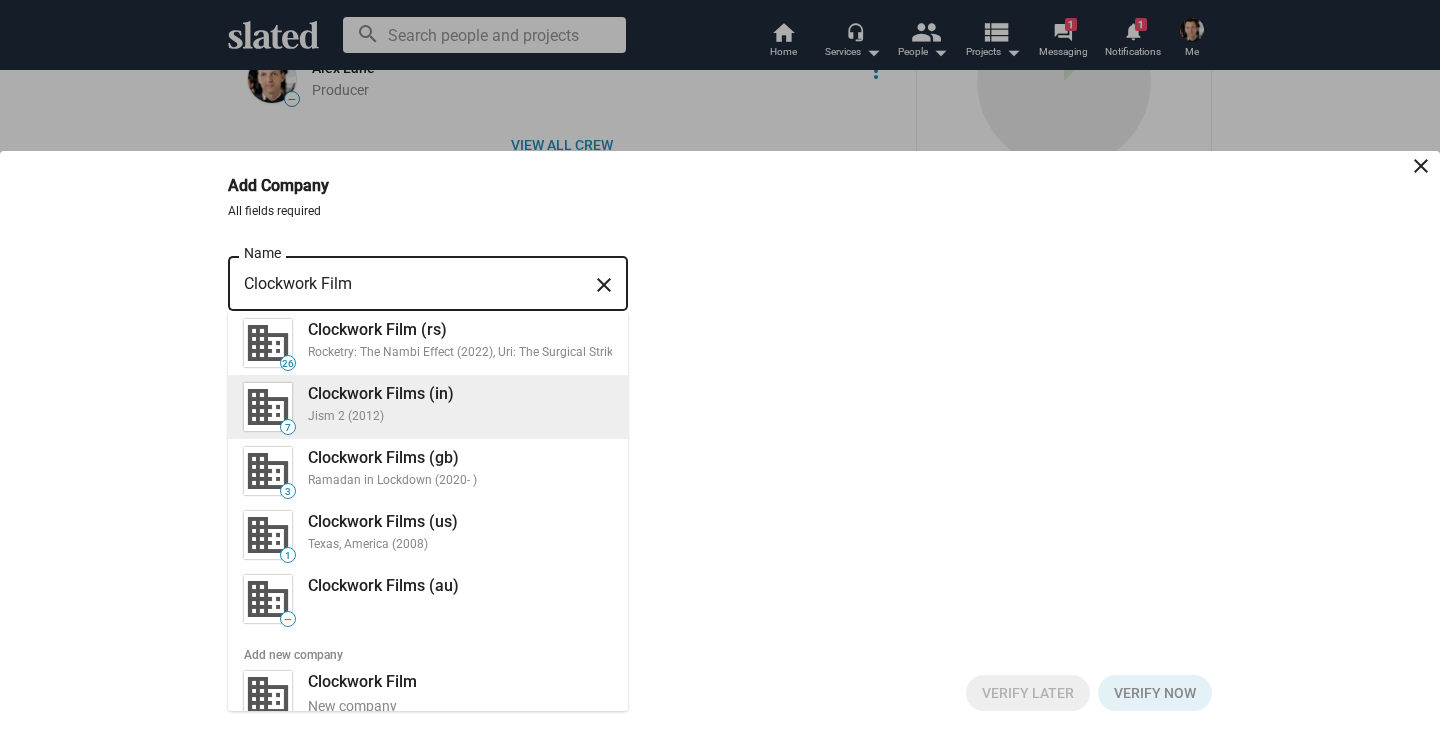 click on "26 Clockwork Film (rs) Rocketry: The Nambi Effect (2022), Uri: The Surgical Strike (2018) 7 Clockwork Films (in) Jism 2 (2012) 3 Clockwork Films (gb) Ramadan in Lockdown (2020- ) 1 Clockwork Films (us) Texas, America (2008) — Clockwork Films (au) Searching…" at bounding box center (428, 471) 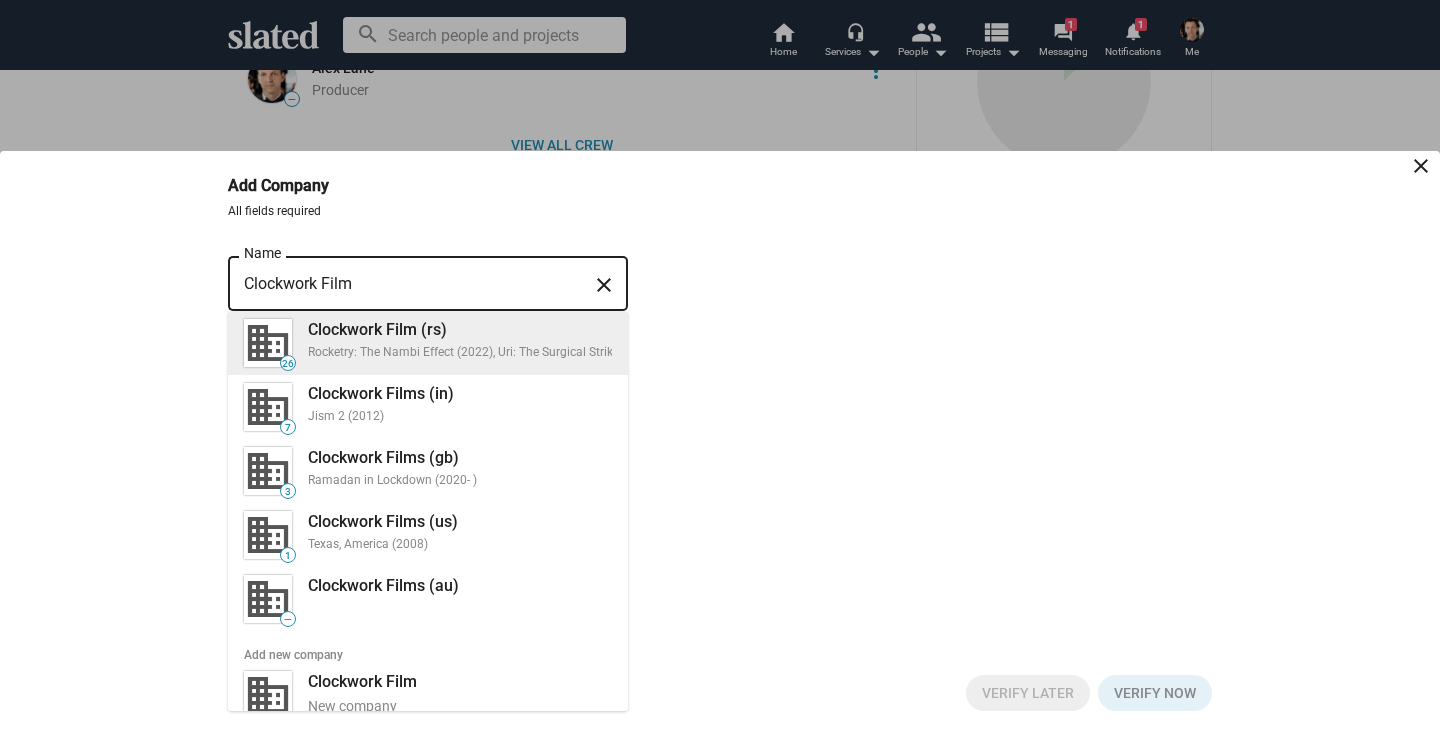 click on "Clockwork Film (rs)" at bounding box center (483, 329) 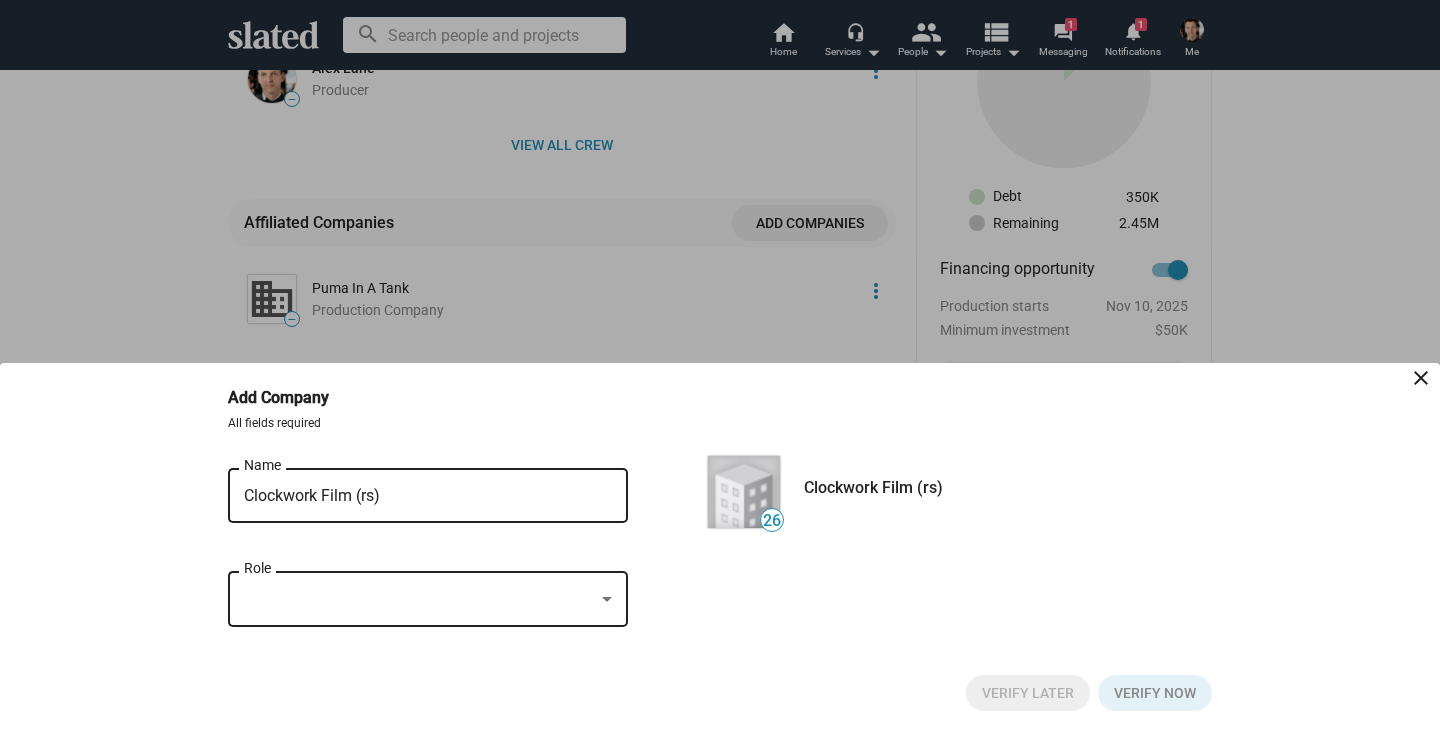 click at bounding box center [419, 599] 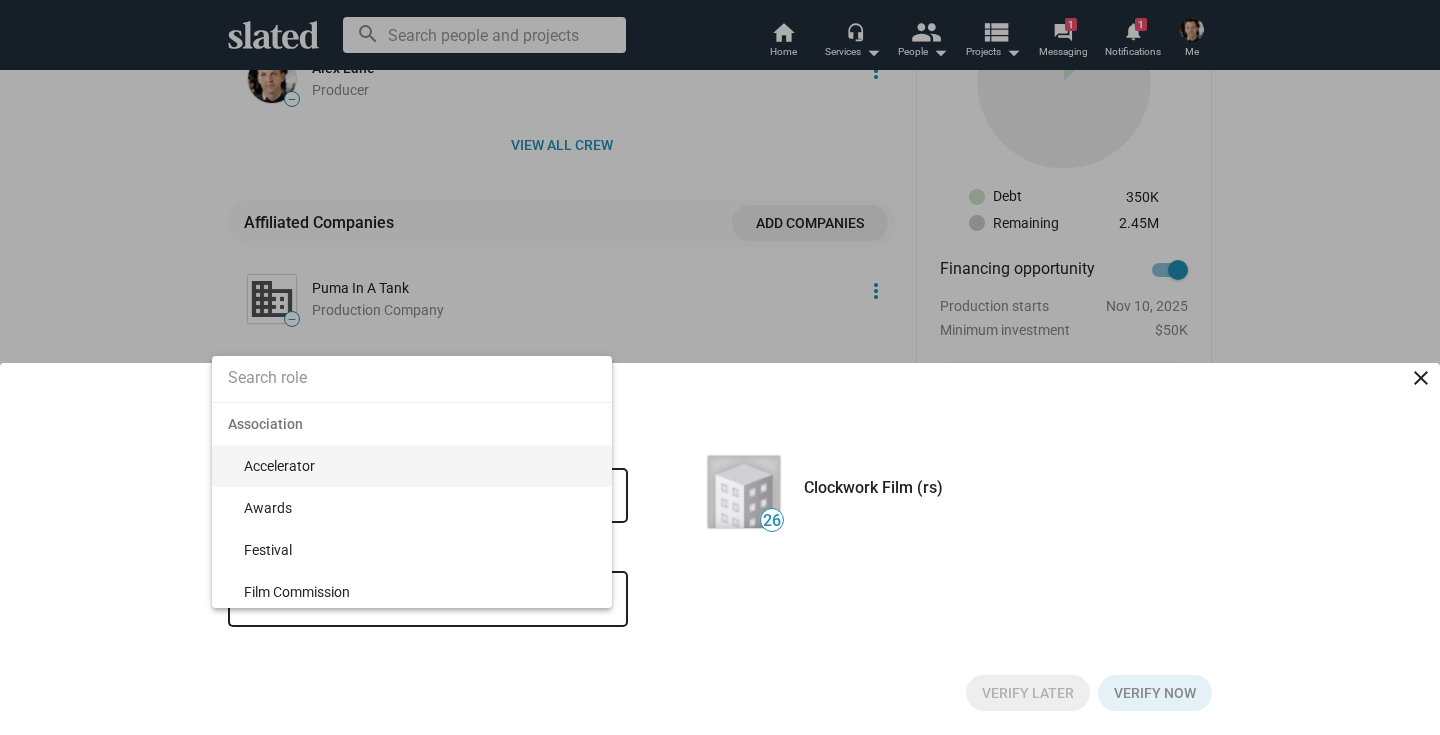 click at bounding box center [412, 378] 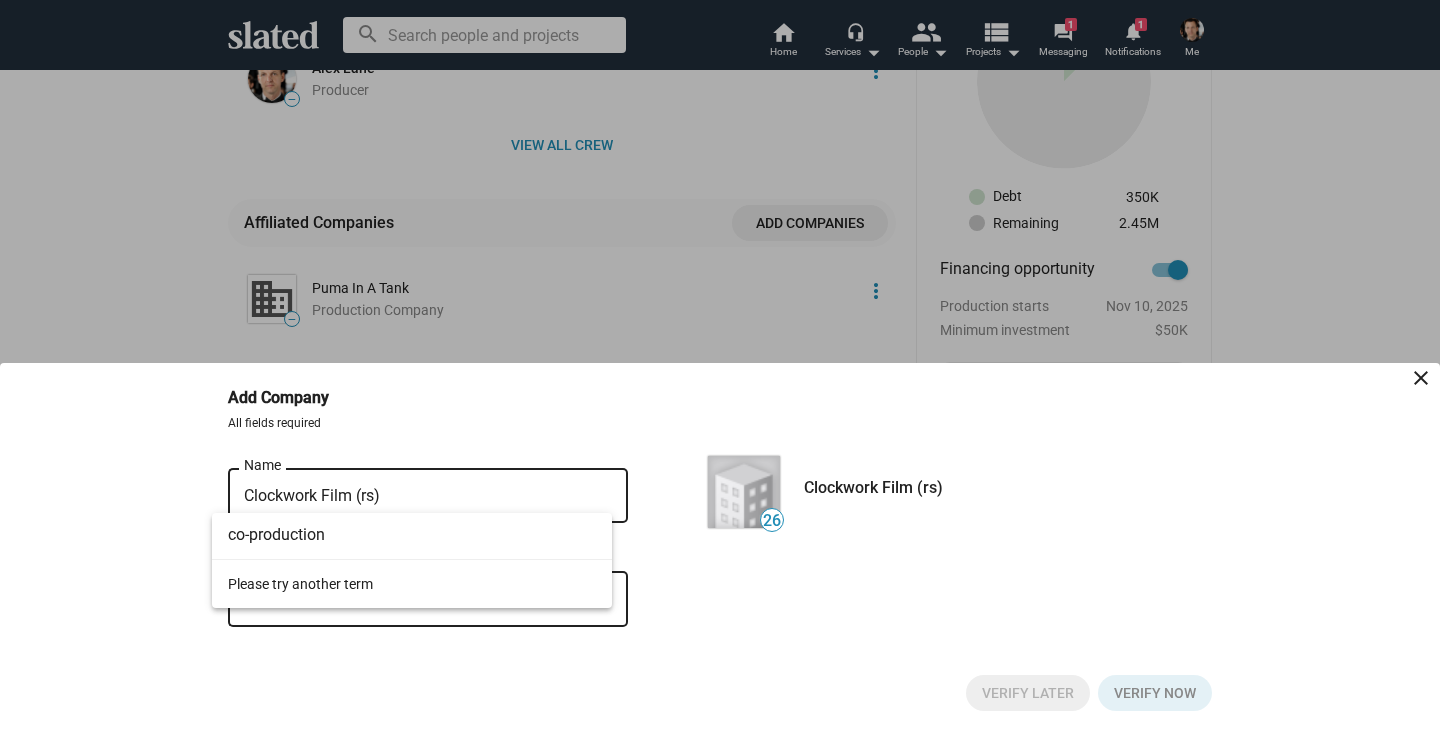 click on "co-production" at bounding box center [412, 535] 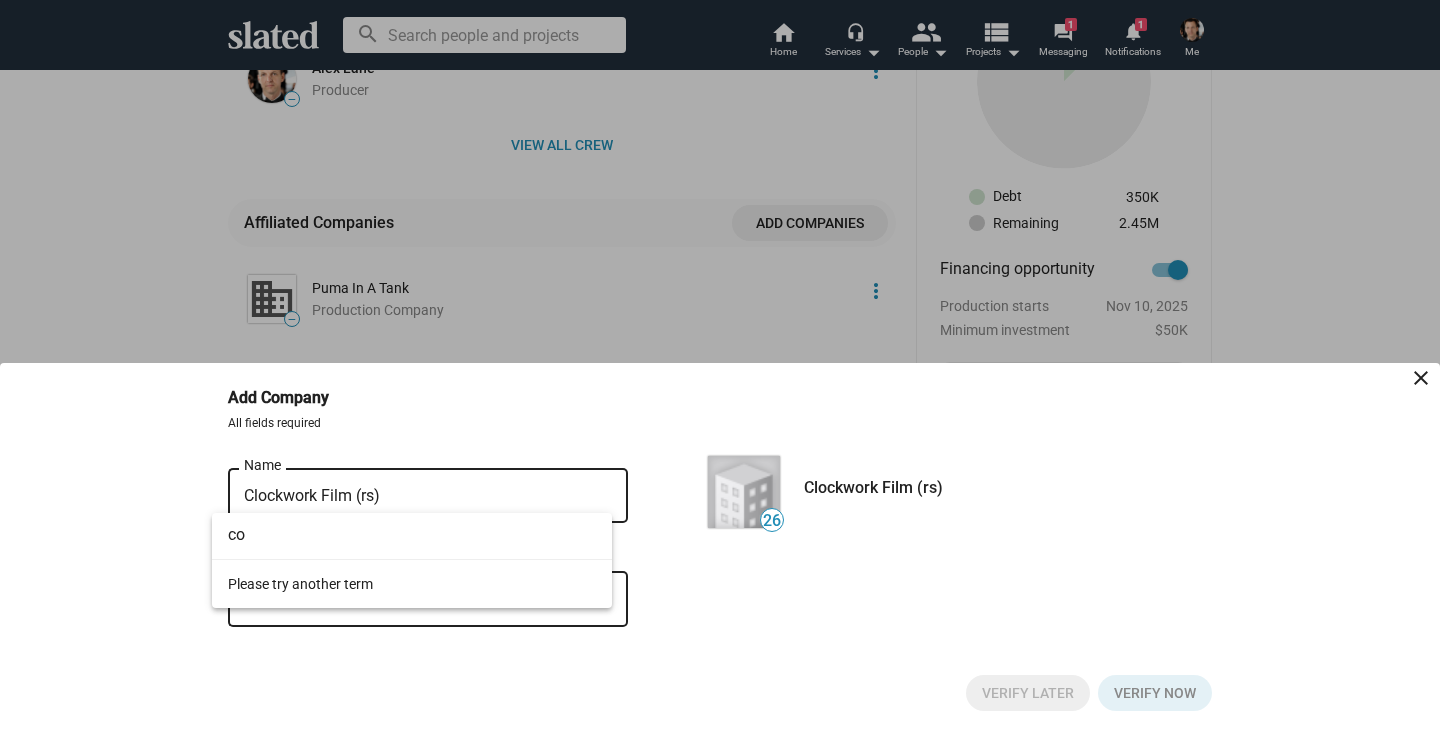 type on "c" 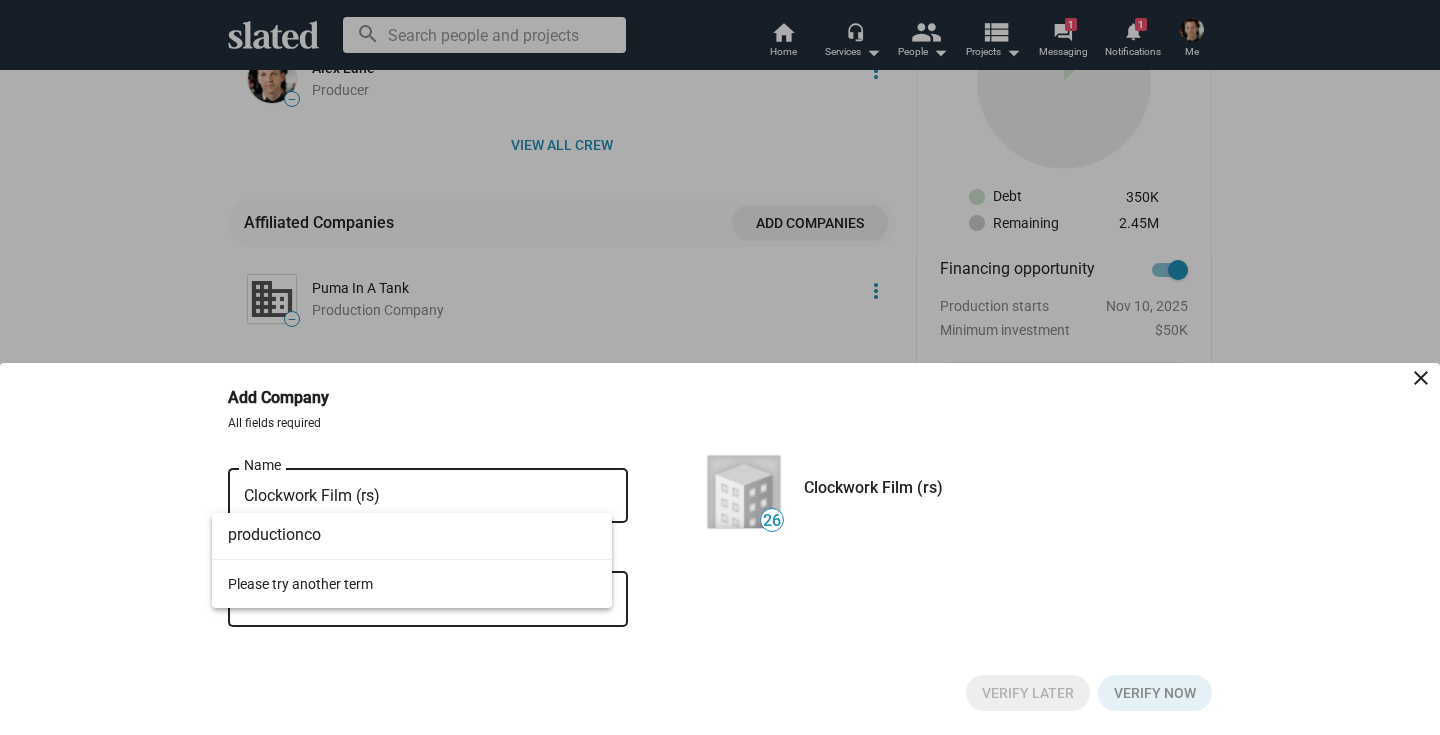 scroll, scrollTop: 0, scrollLeft: 0, axis: both 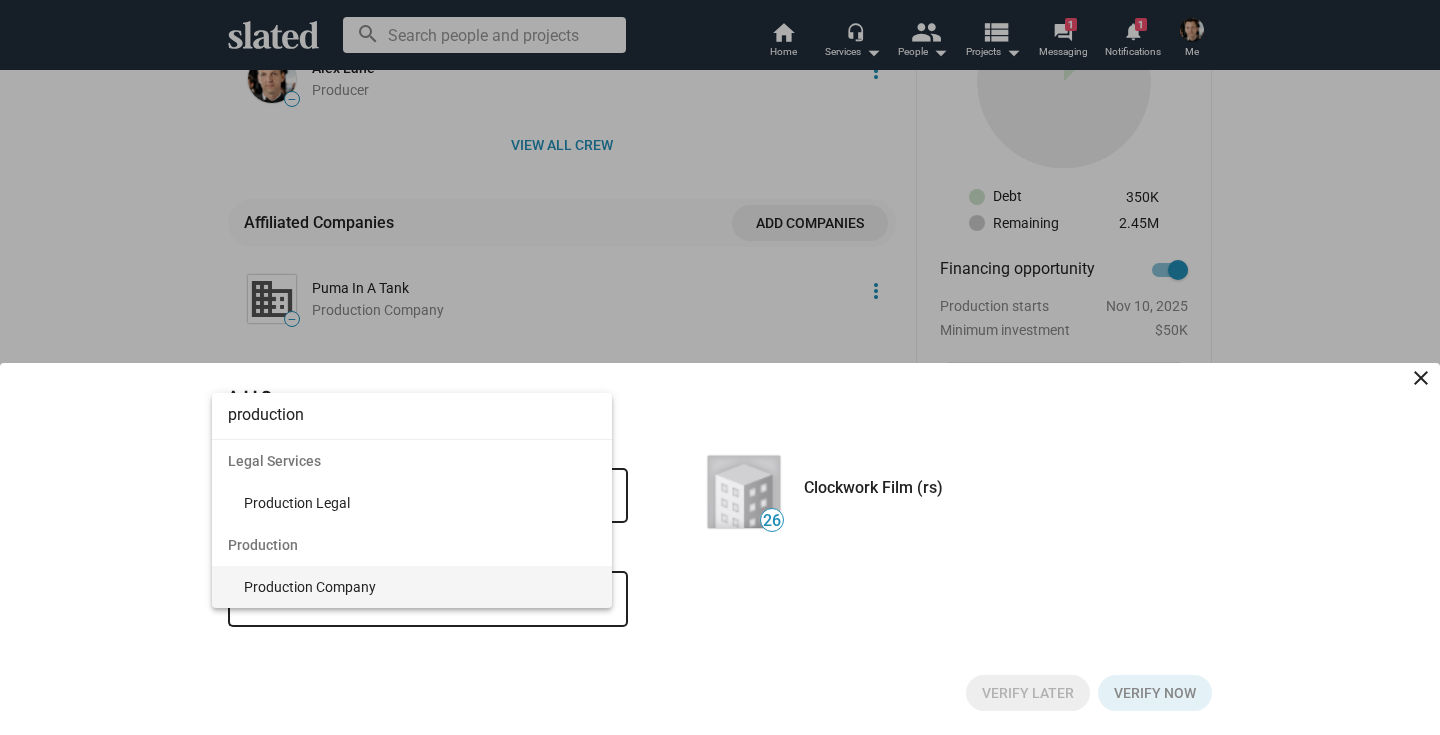 type on "production" 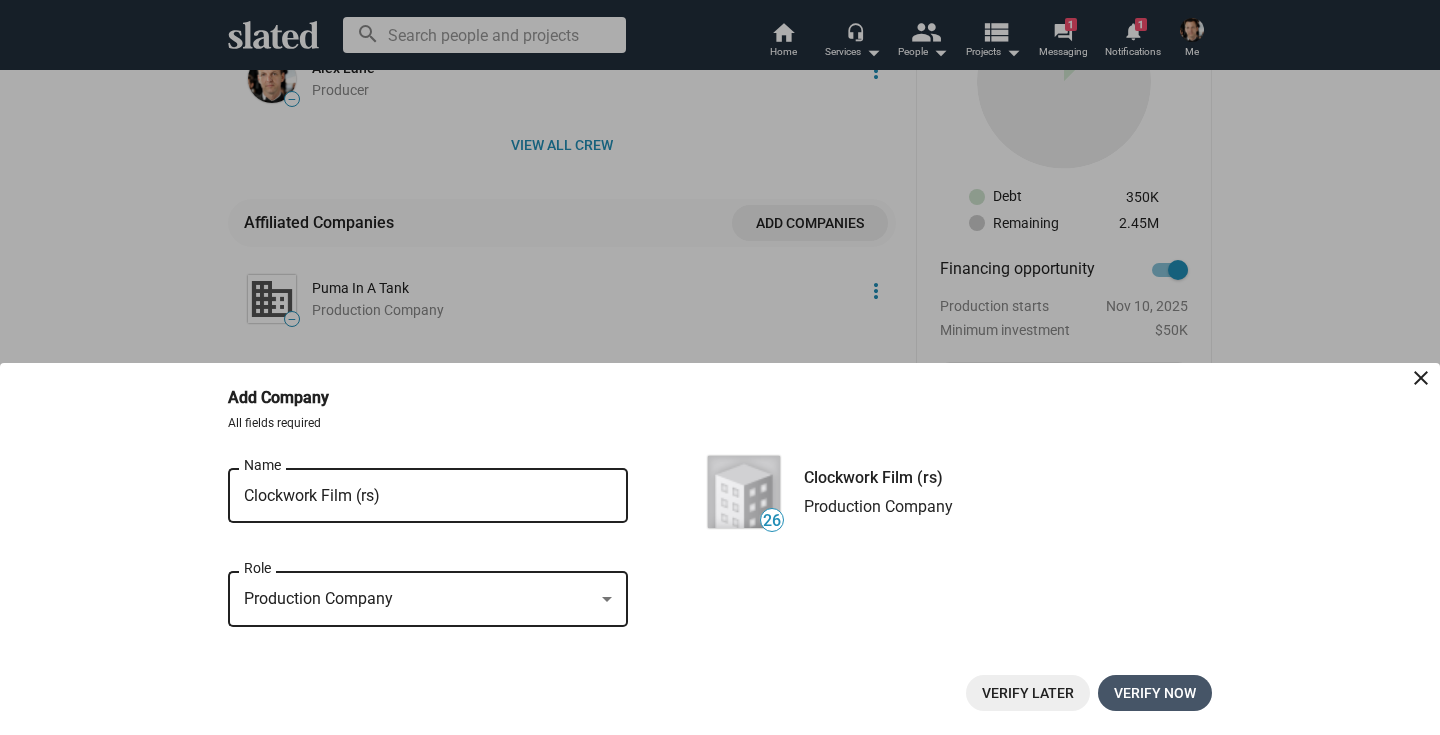 click on "Verify now" at bounding box center [1155, 693] 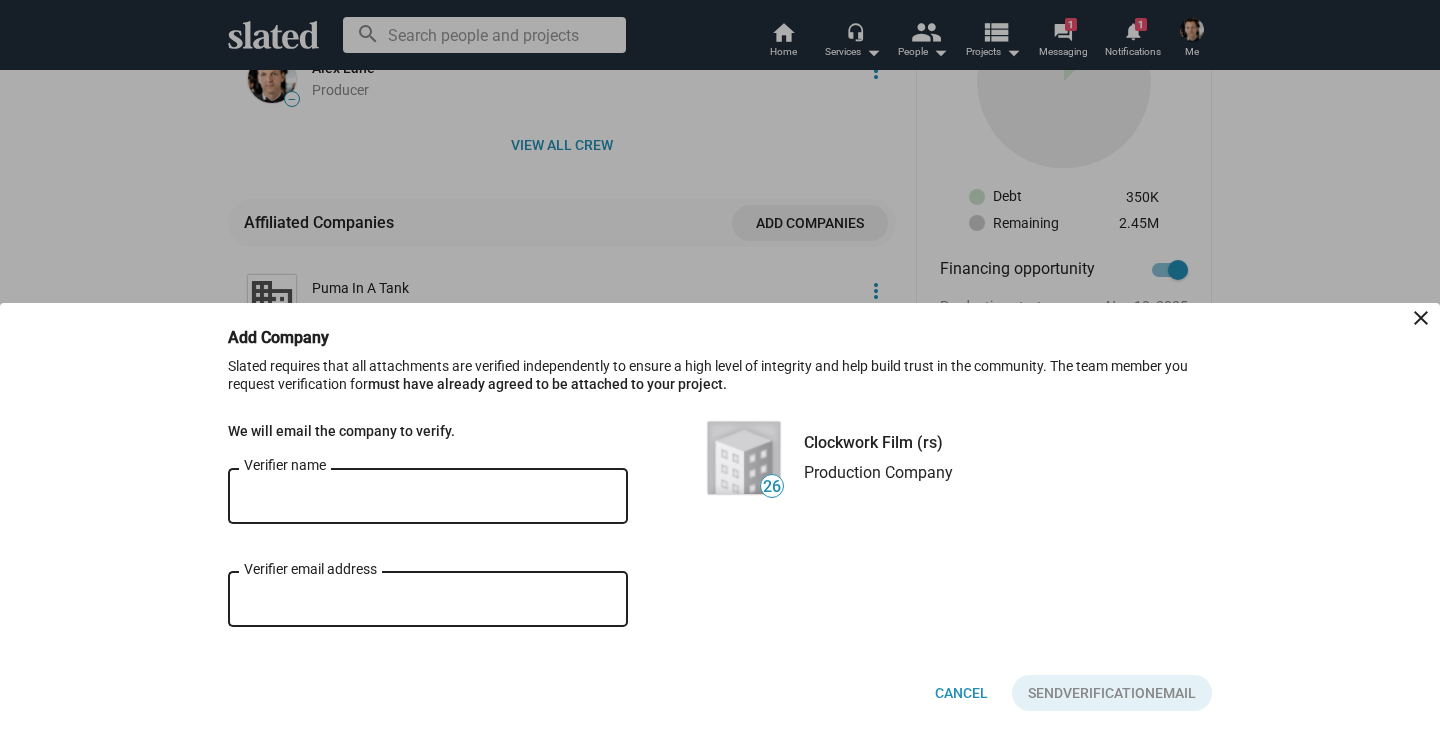 click on "Verifier name" at bounding box center [428, 497] 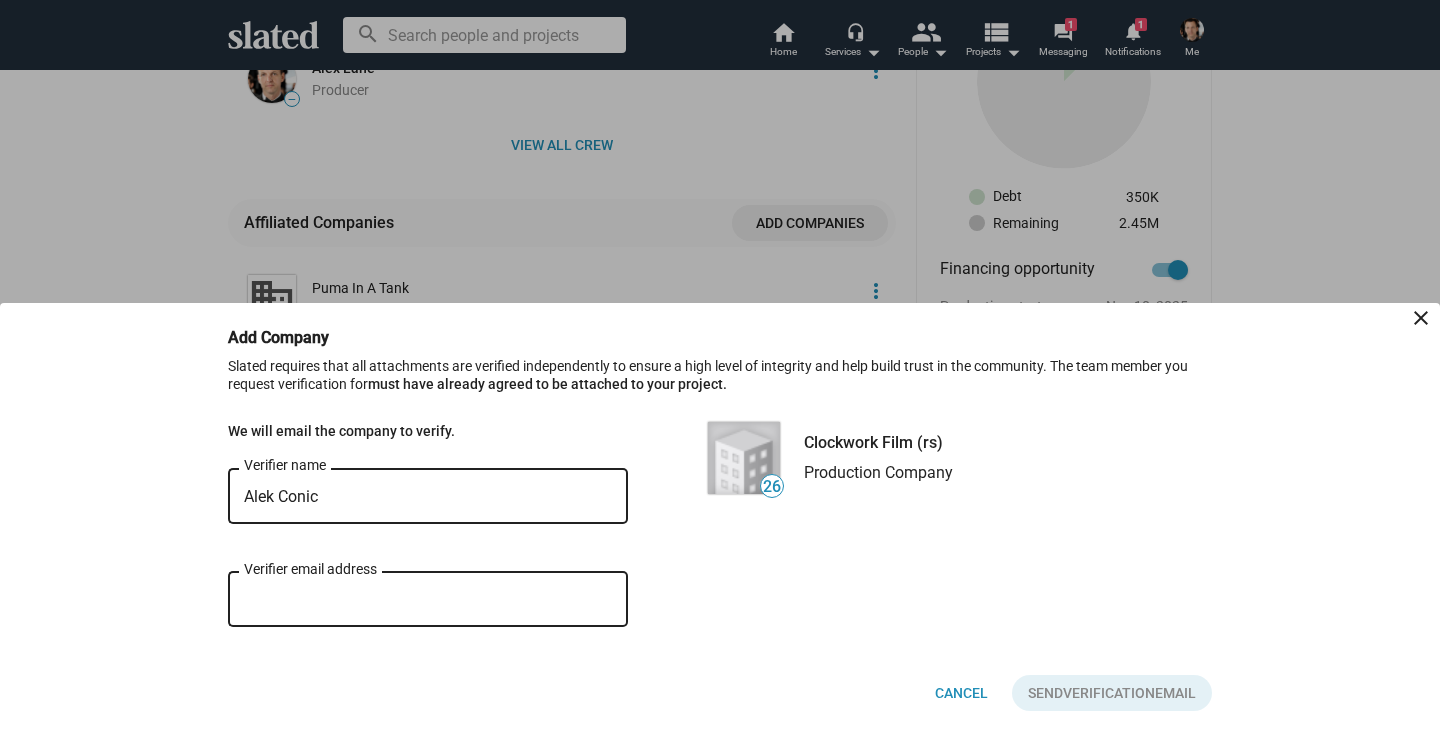 type on "Alek Conic" 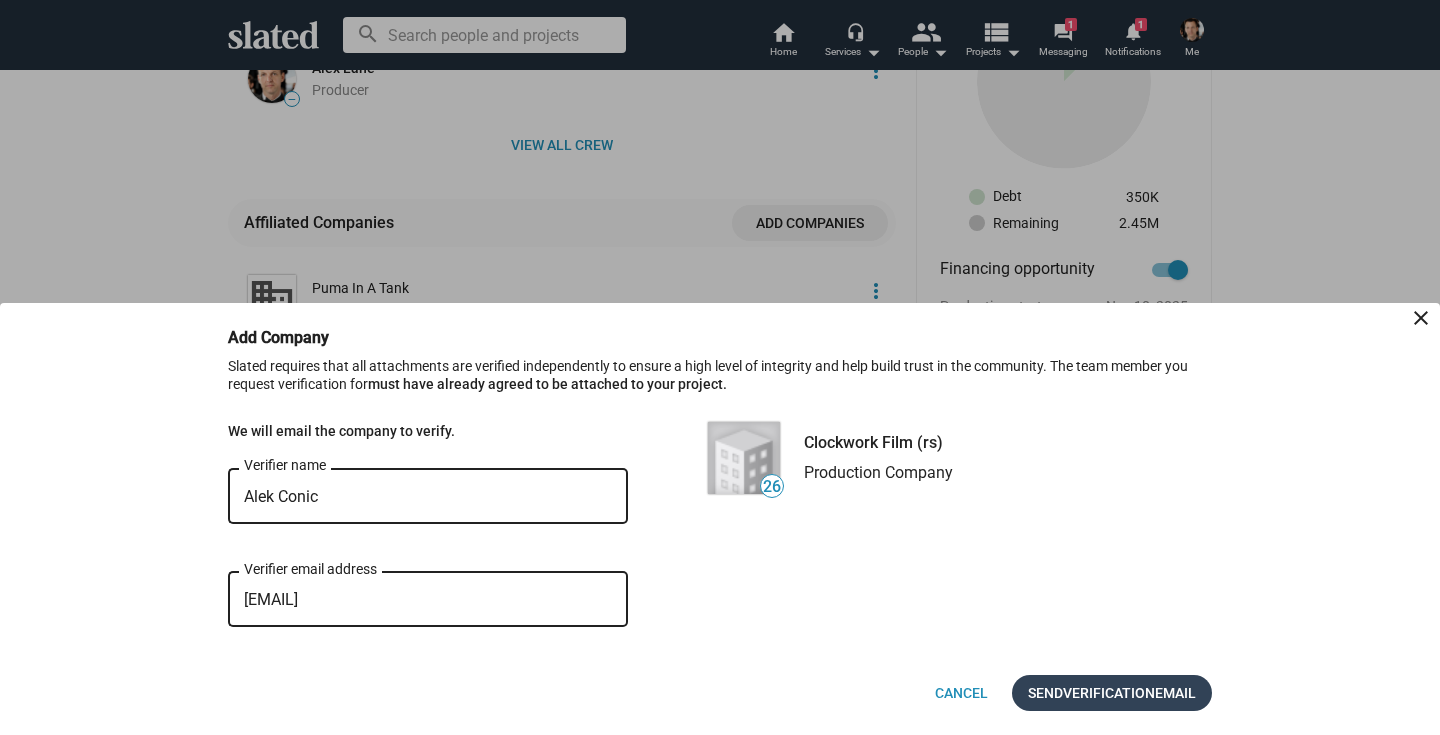 type on "[EMAIL]" 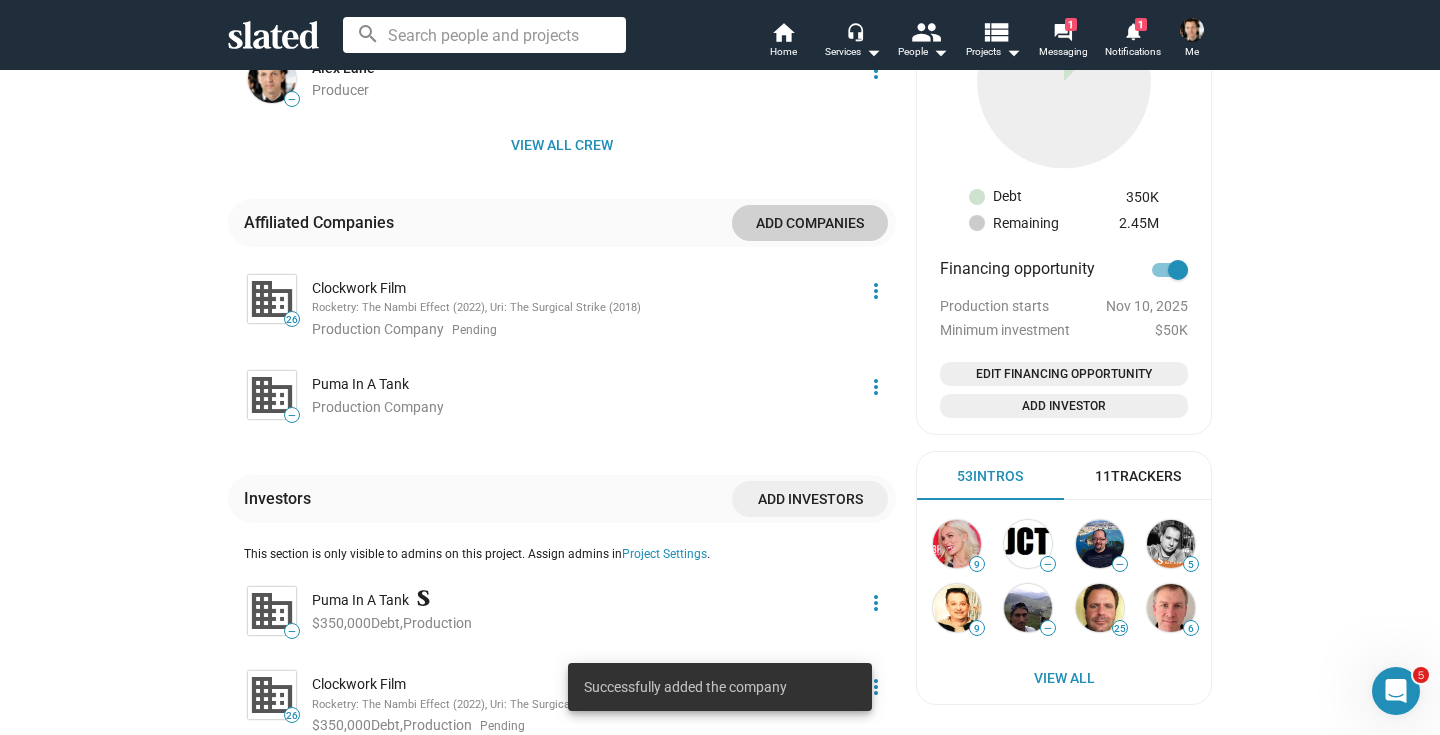 scroll, scrollTop: 1152, scrollLeft: 0, axis: vertical 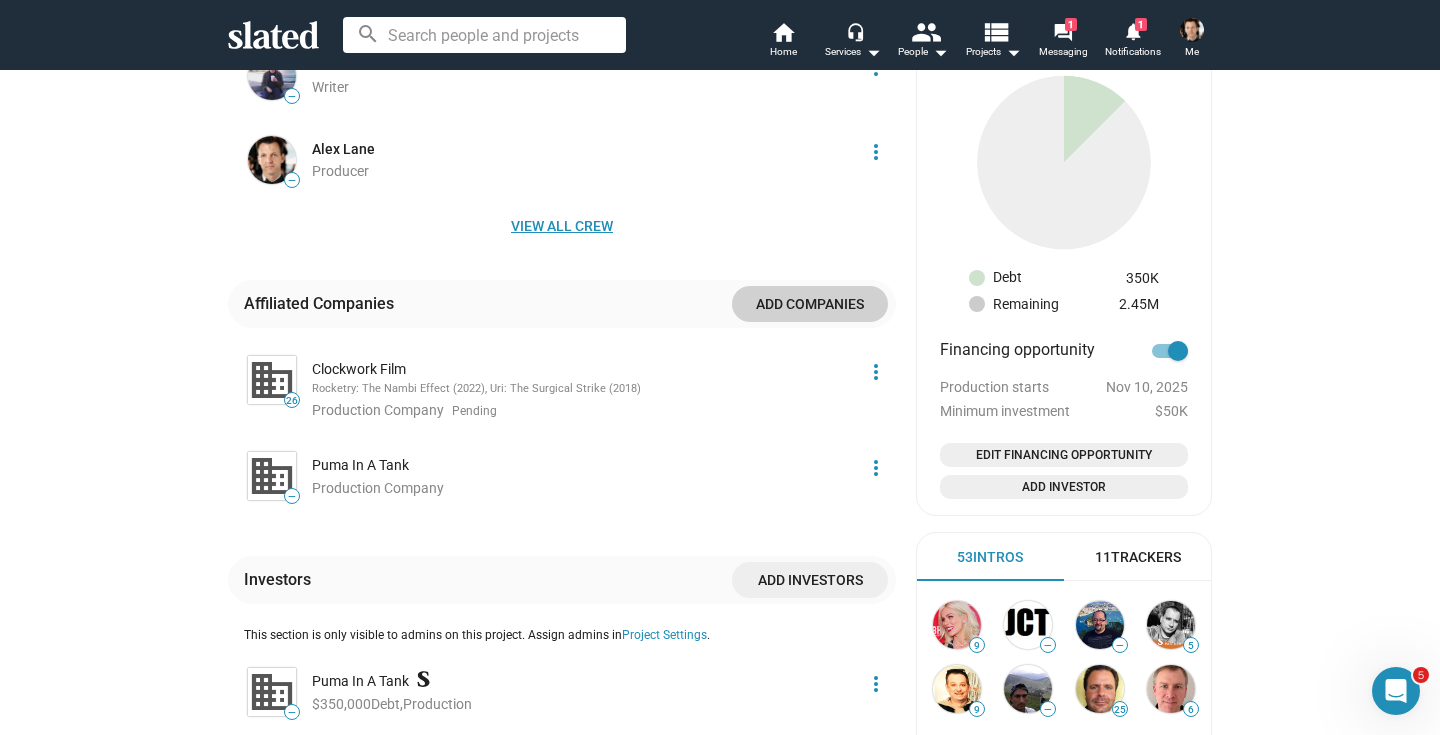 click on "View all crew" 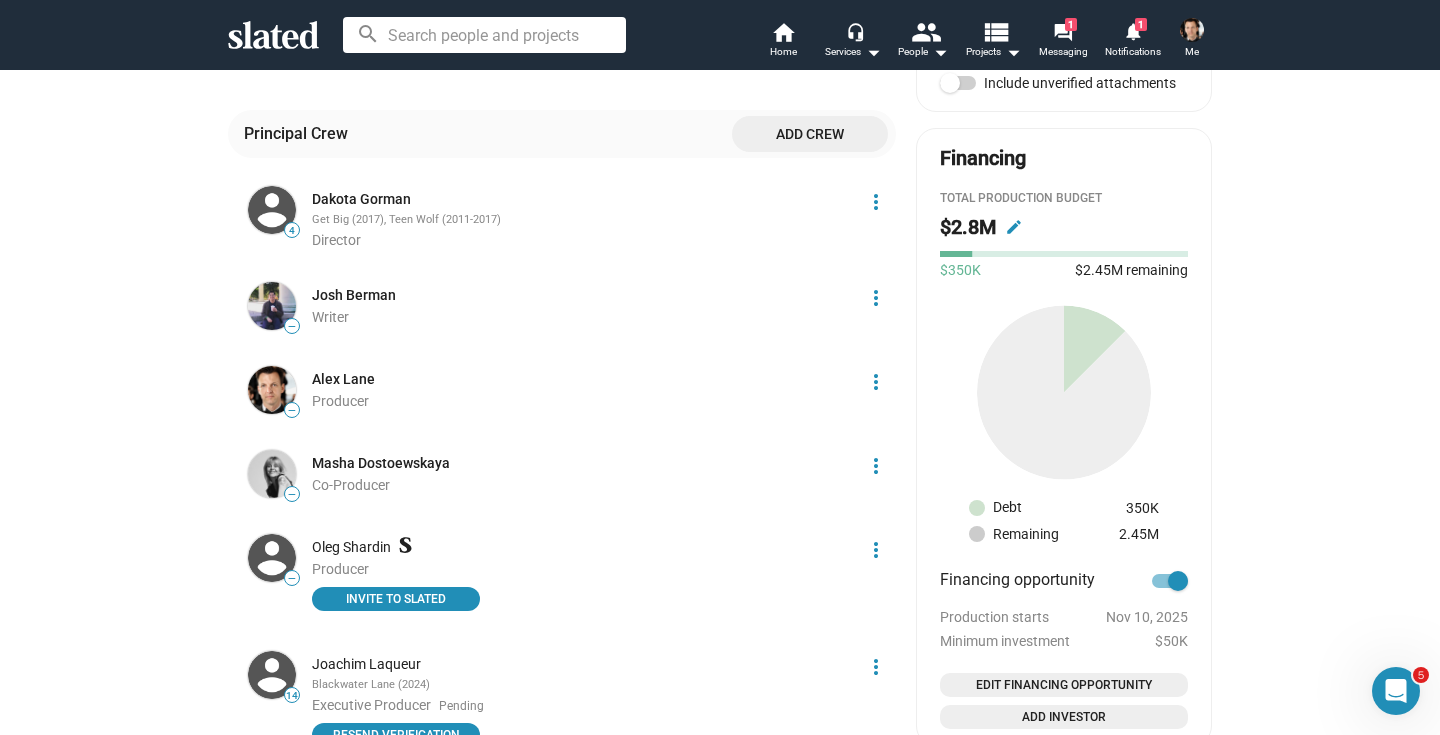 scroll, scrollTop: 919, scrollLeft: 0, axis: vertical 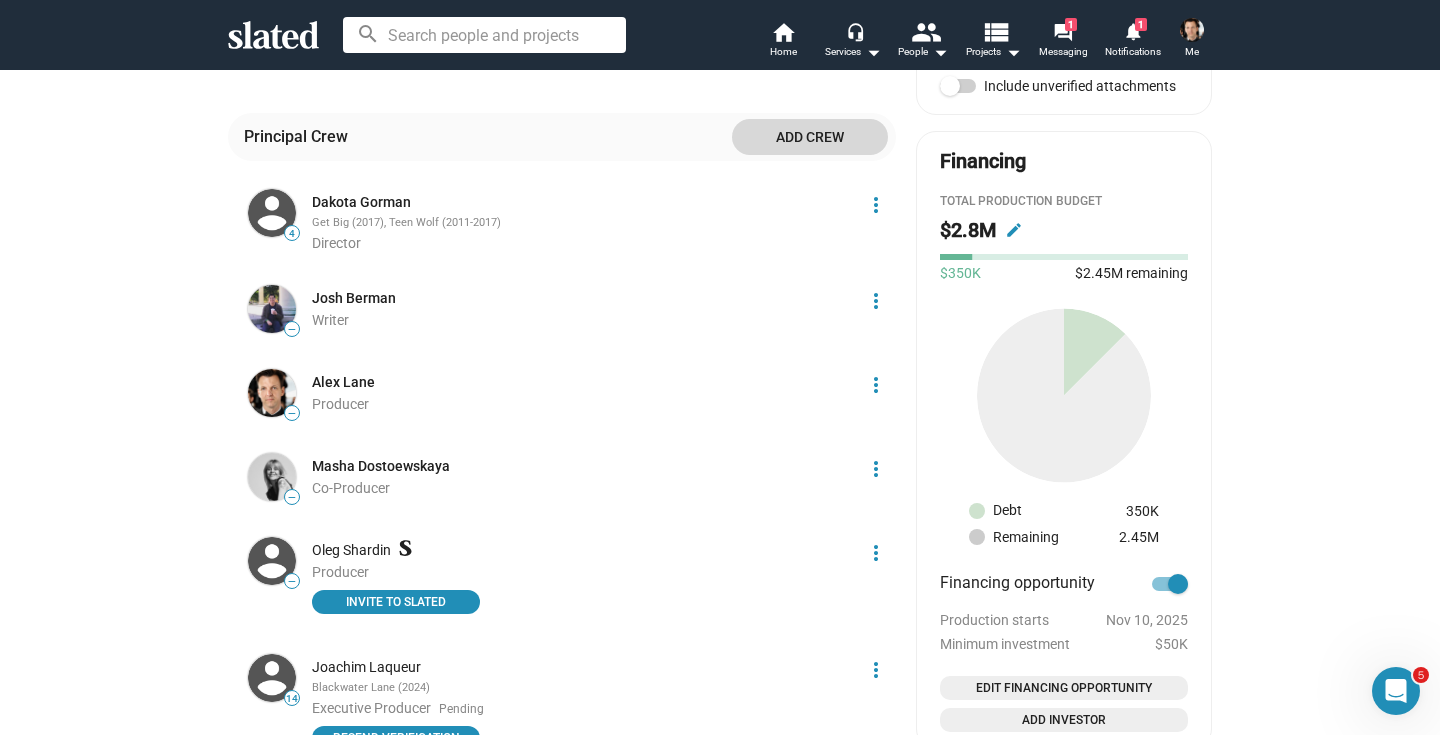 click on "Add crew" 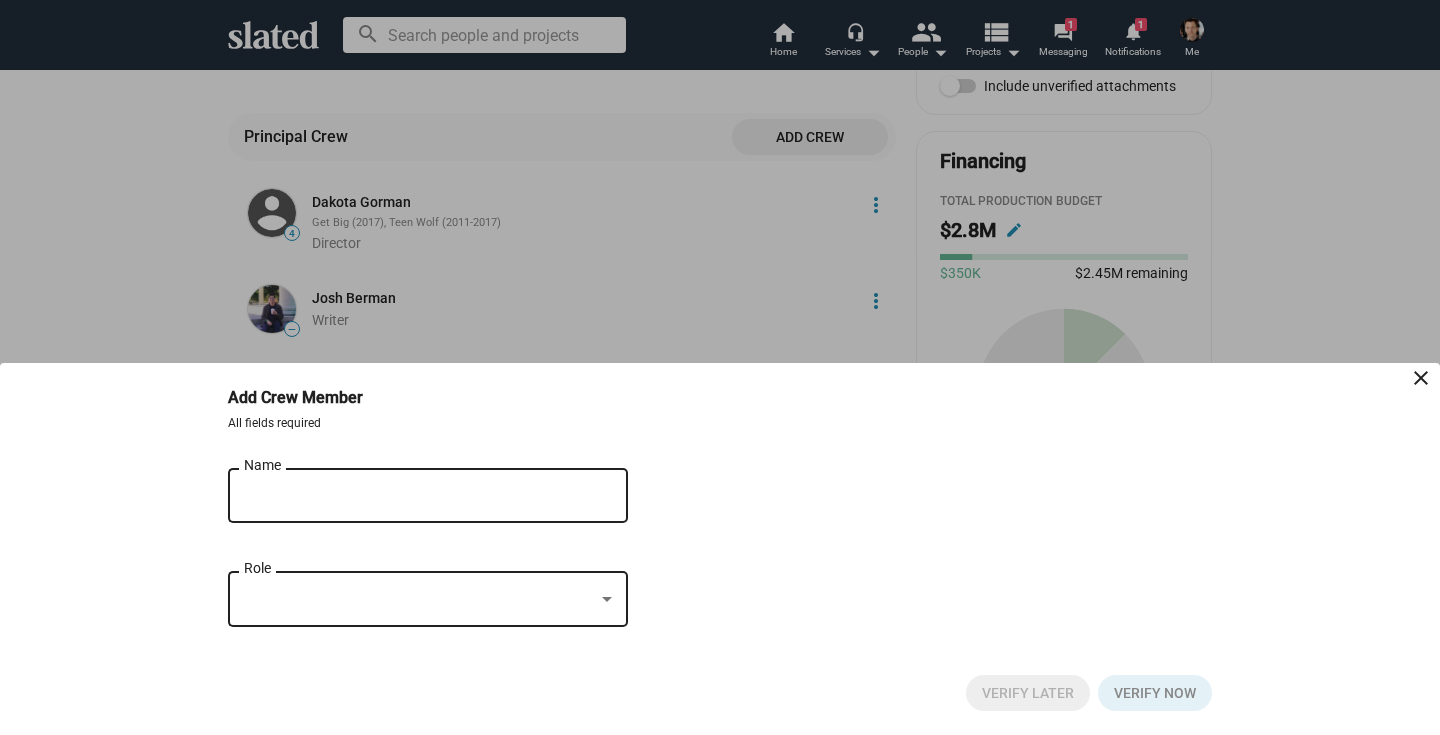 click on "Name" at bounding box center (414, 496) 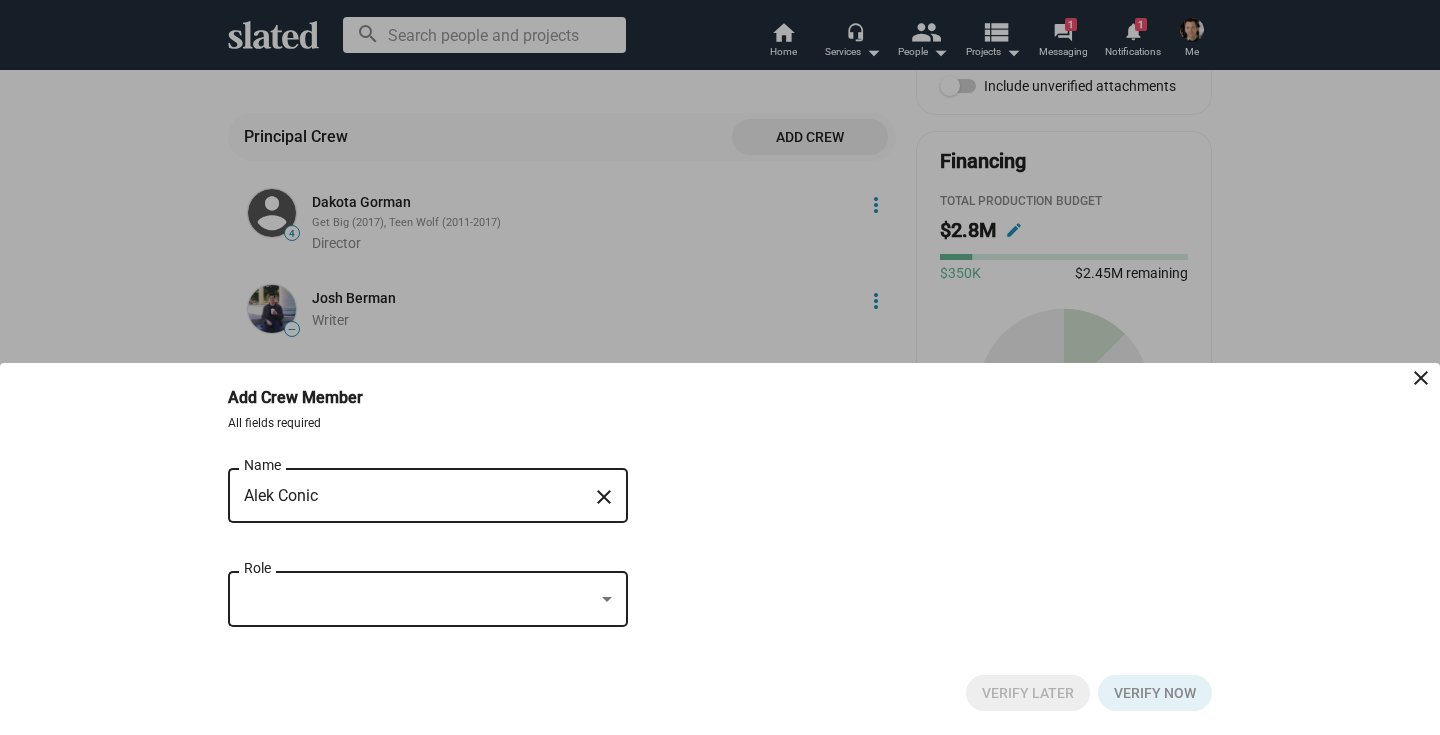 type on "Alek Conic" 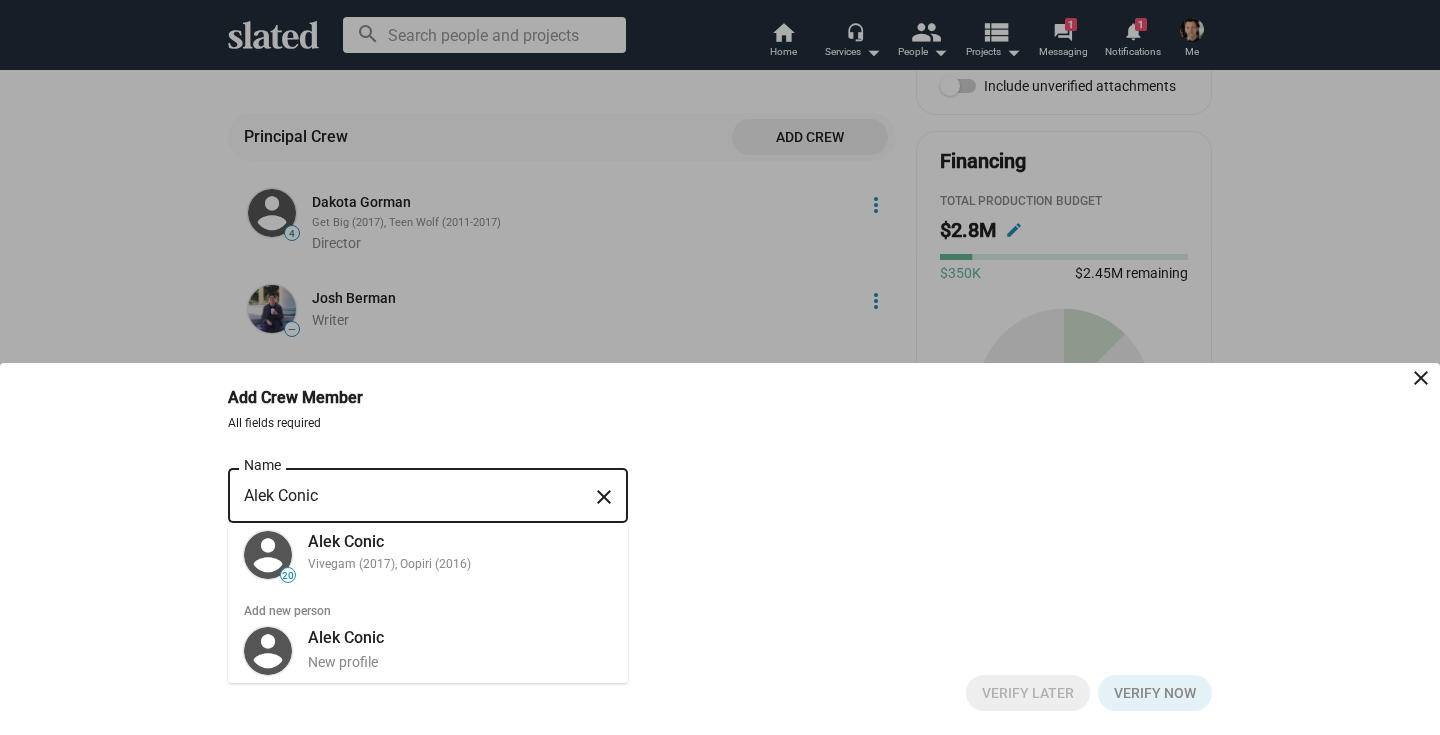 click on "Add new person" at bounding box center (428, 603) 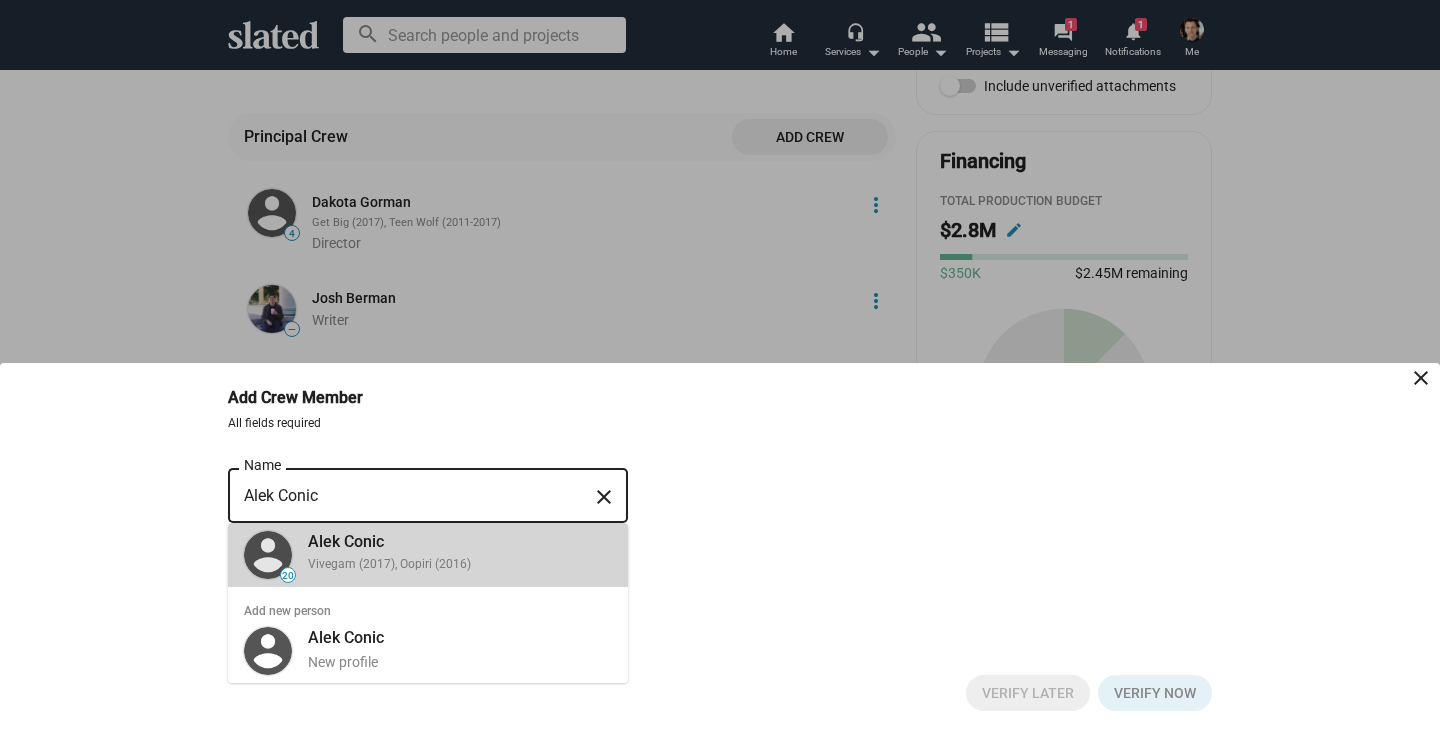 click on "Vivegam (2017), Oopiri (2016)" at bounding box center [460, 565] 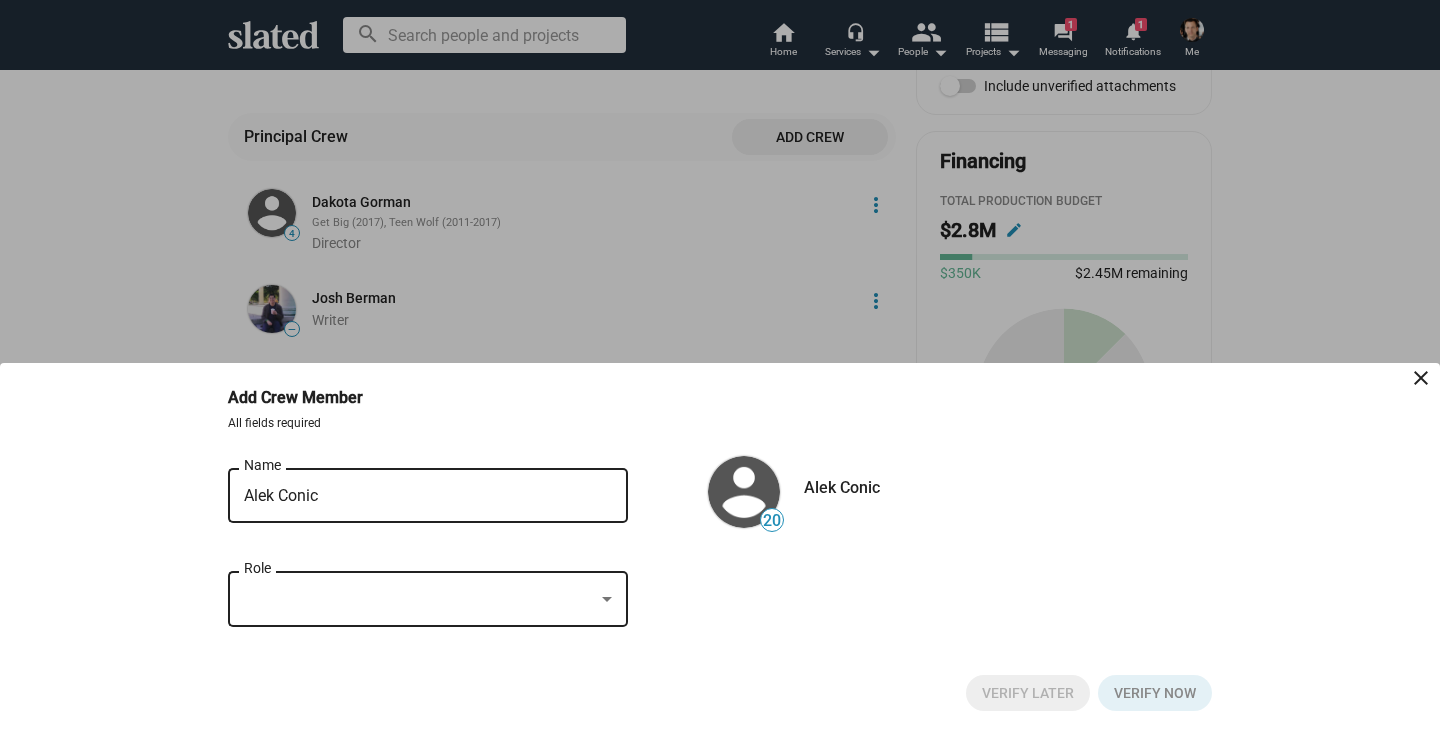 click on "Role" 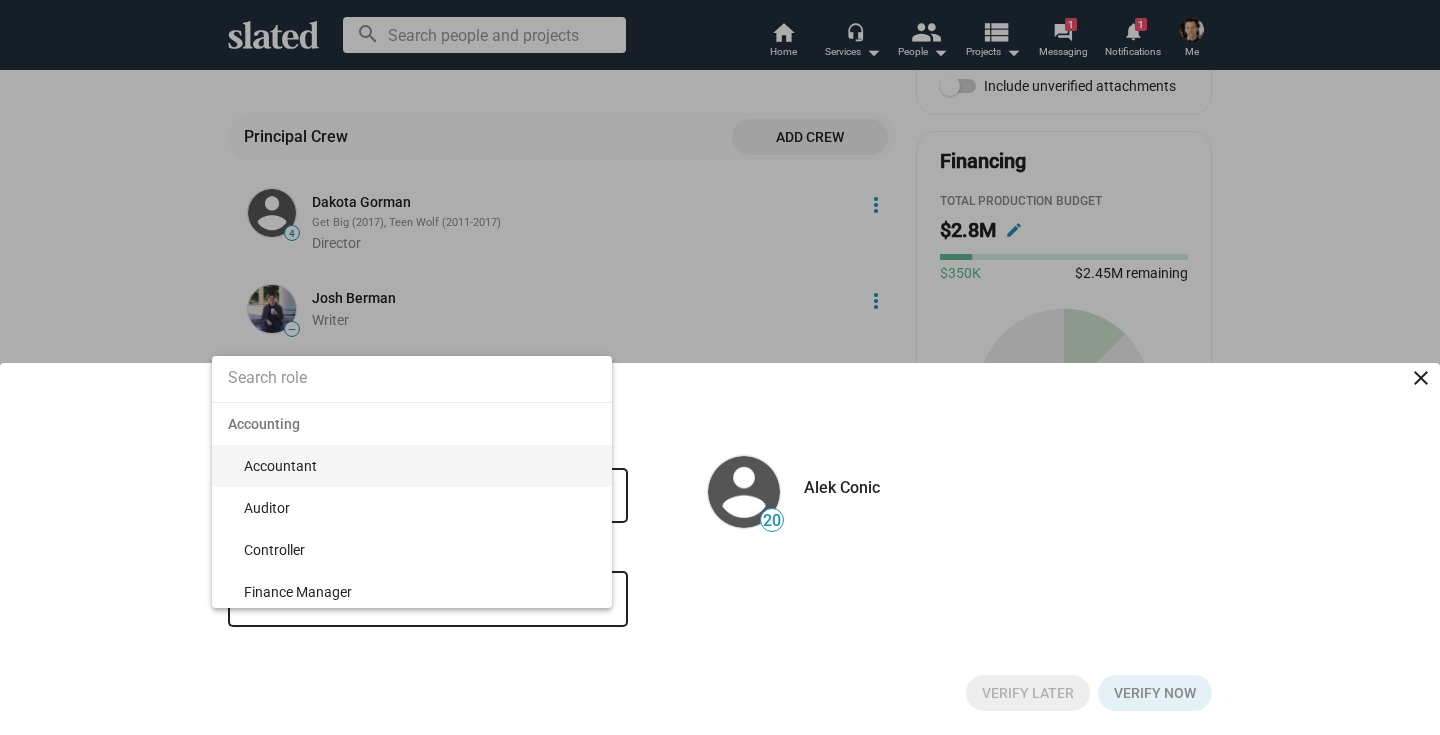 click at bounding box center [412, 378] 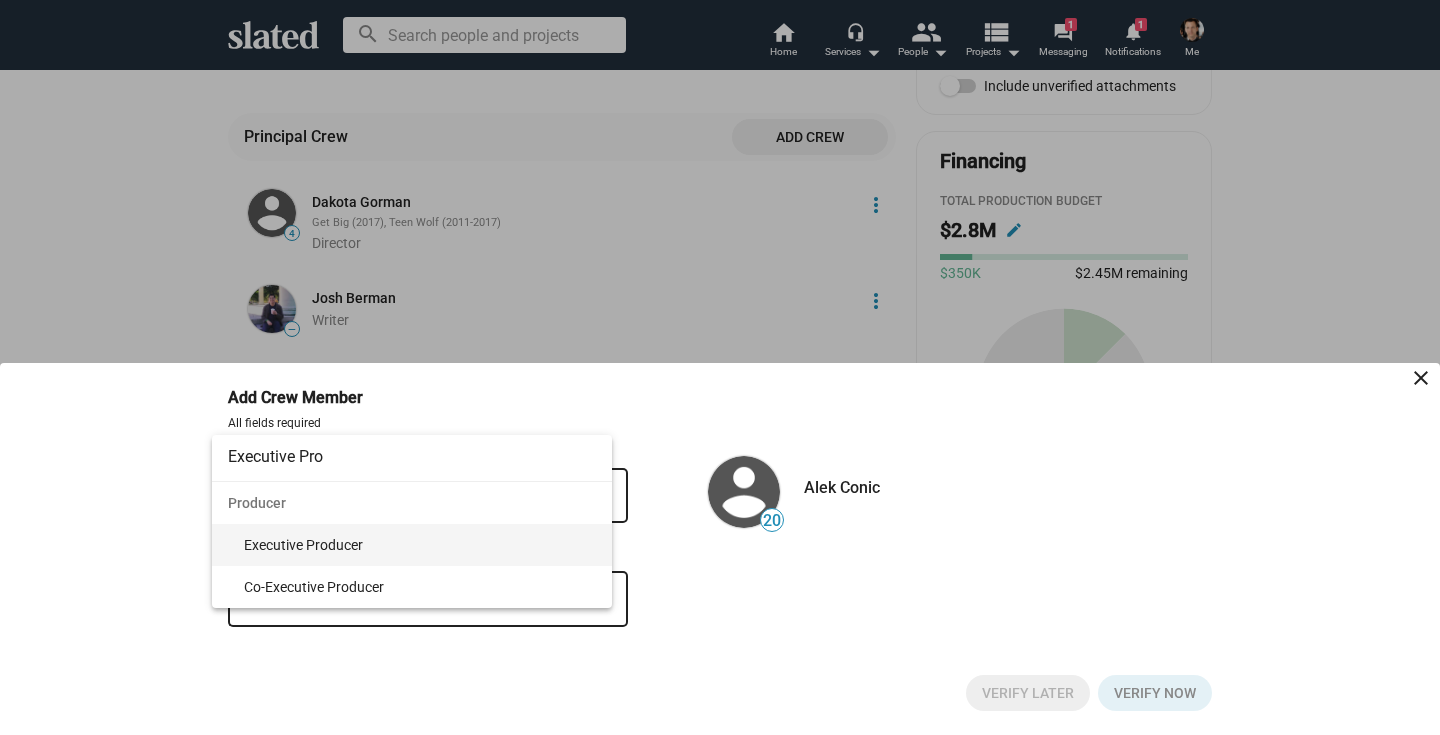 type on "Executive Pro" 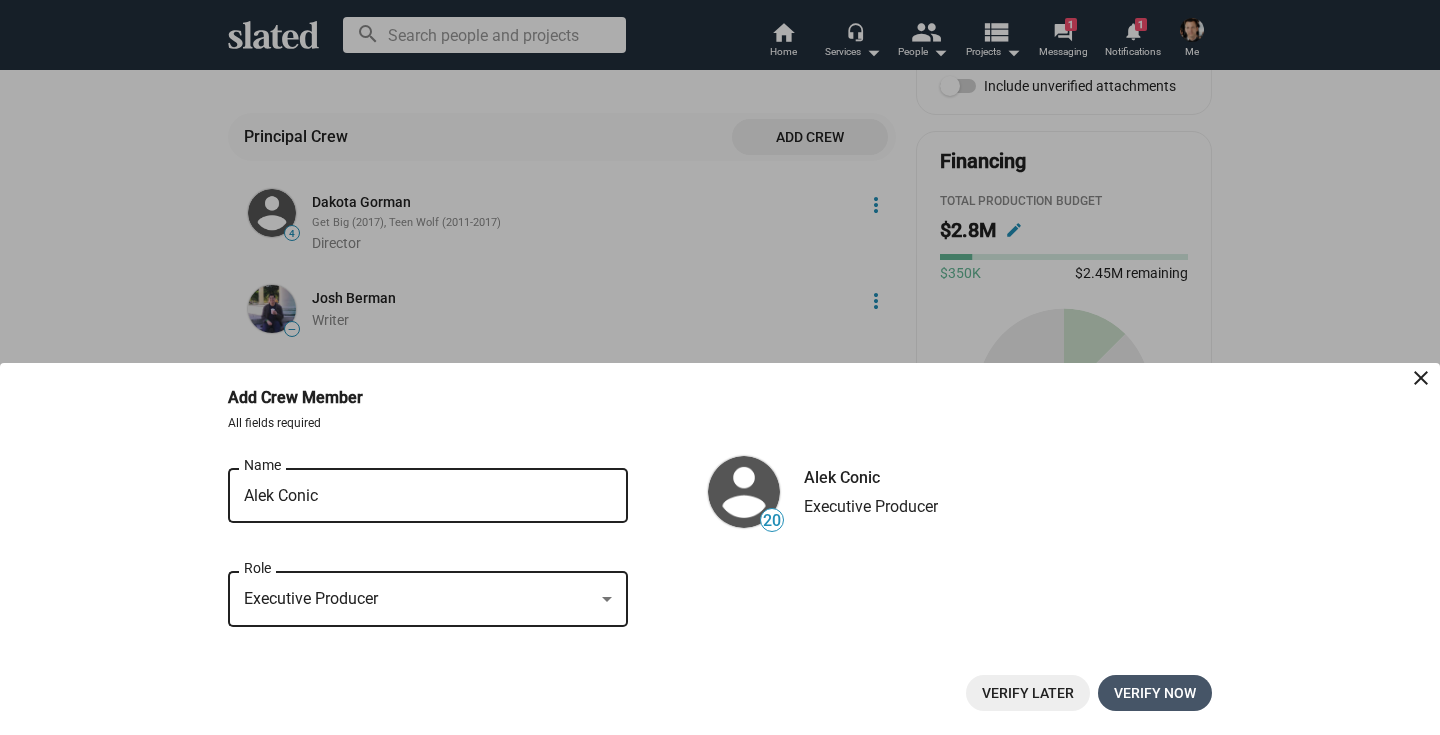 click on "Verify now" at bounding box center [1155, 693] 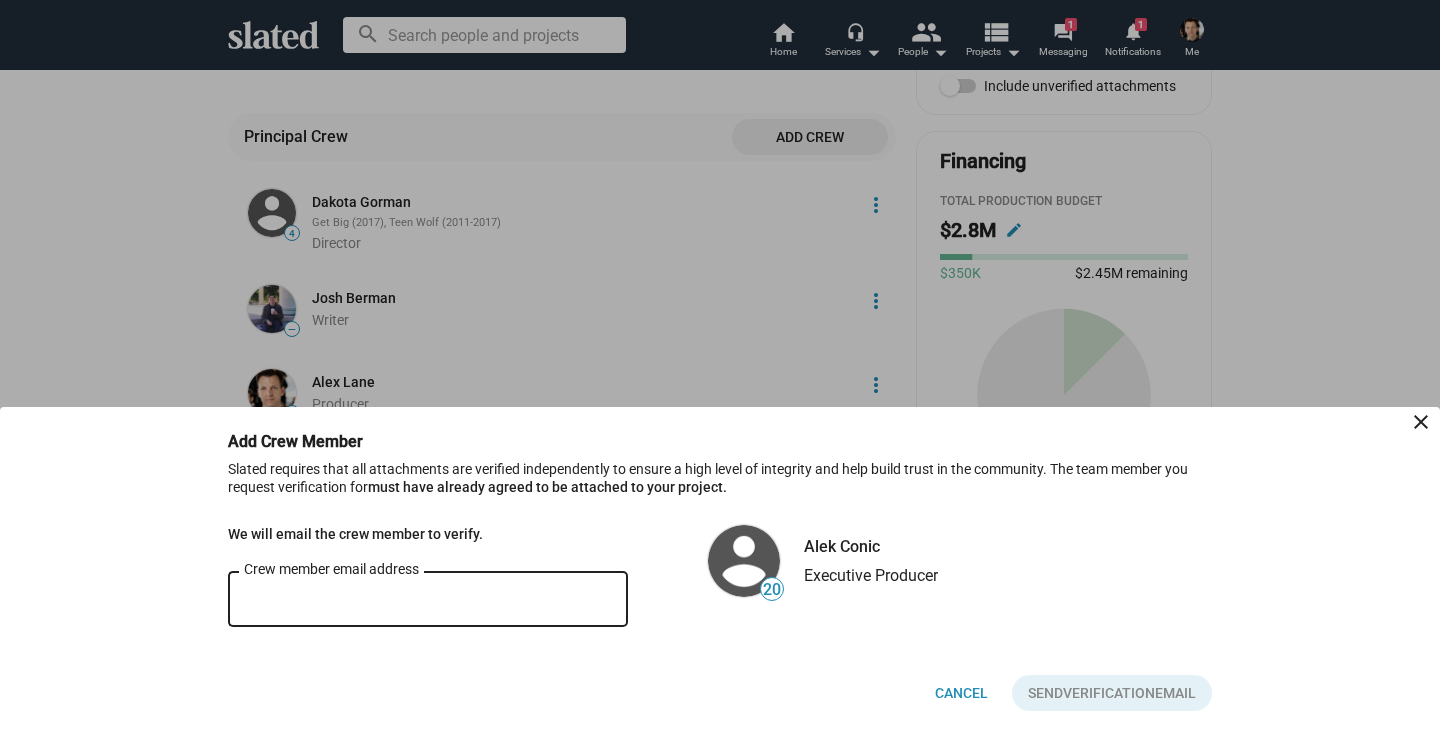 click on "Crew member email address" at bounding box center (428, 600) 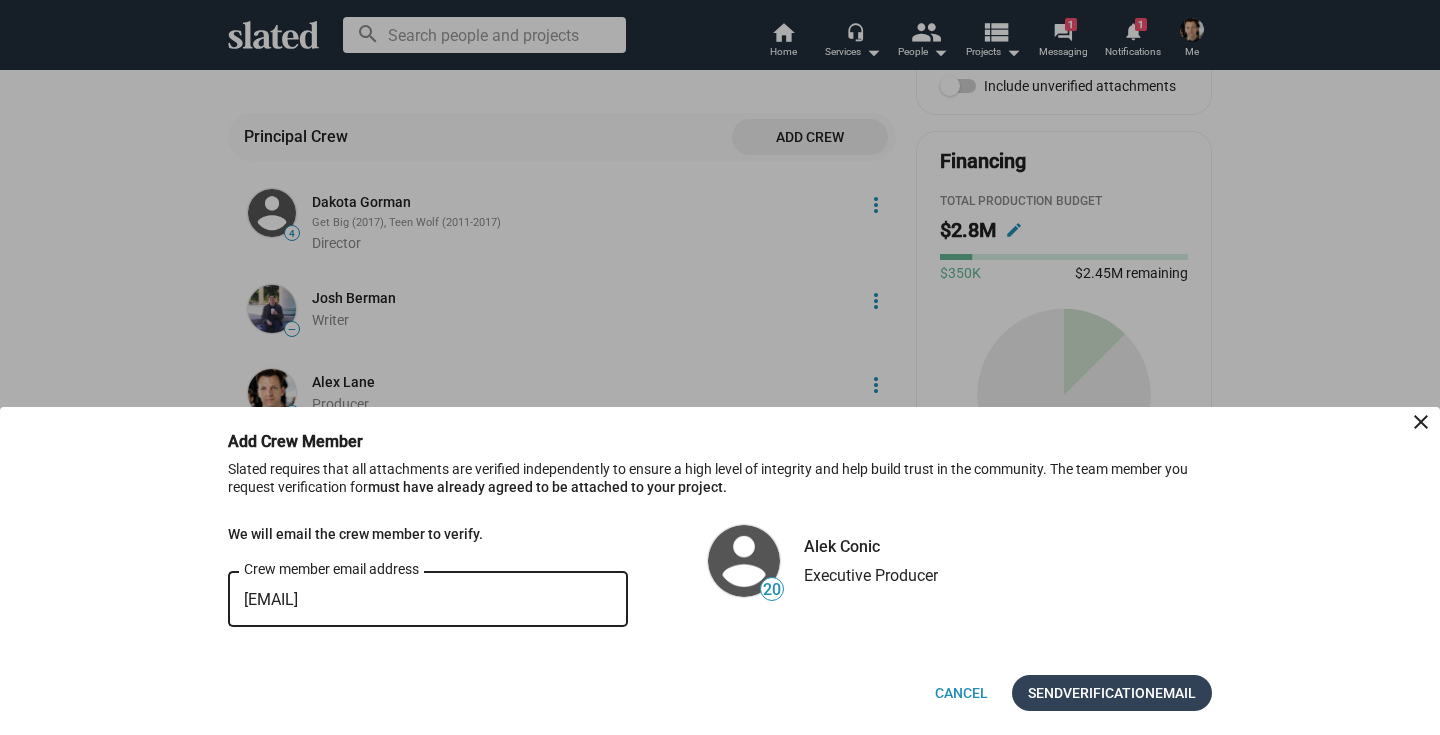 type on "[EMAIL]" 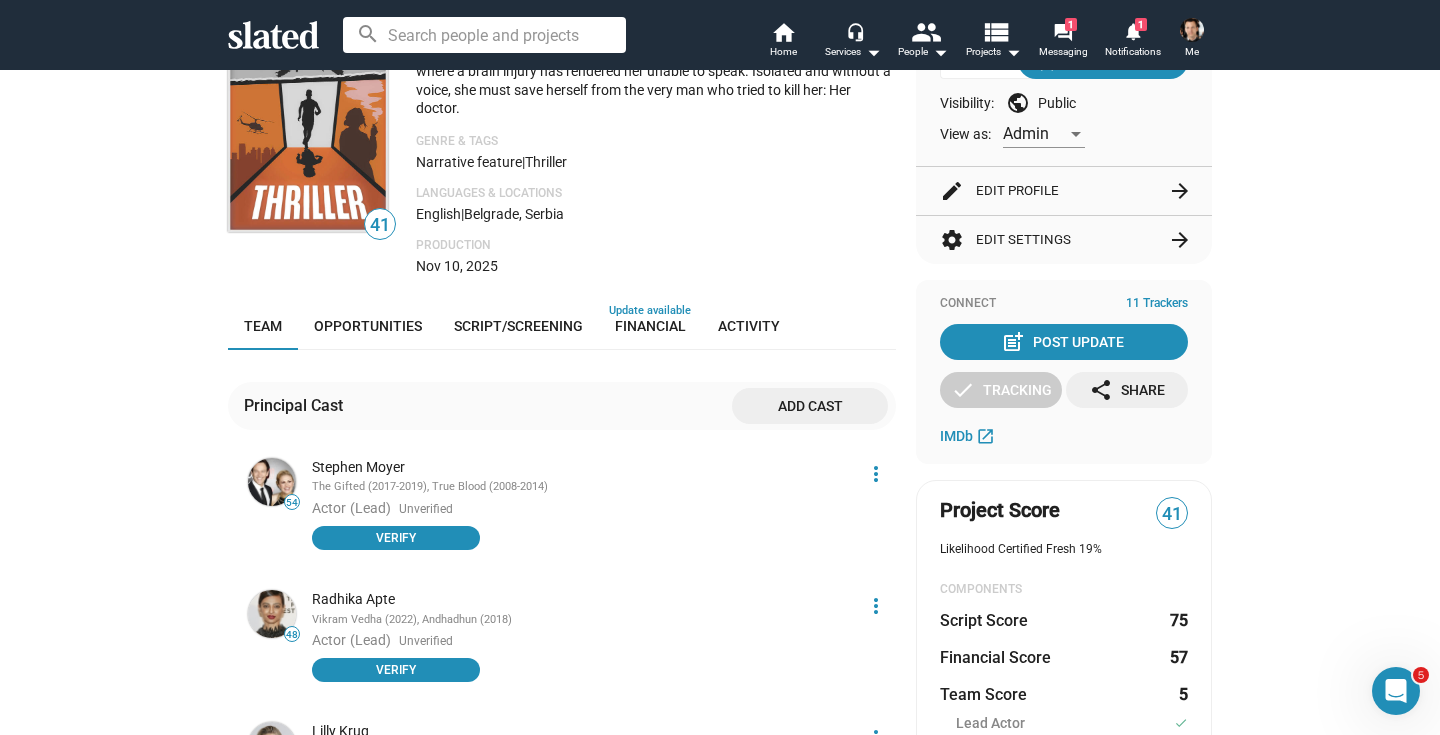 scroll, scrollTop: 0, scrollLeft: 0, axis: both 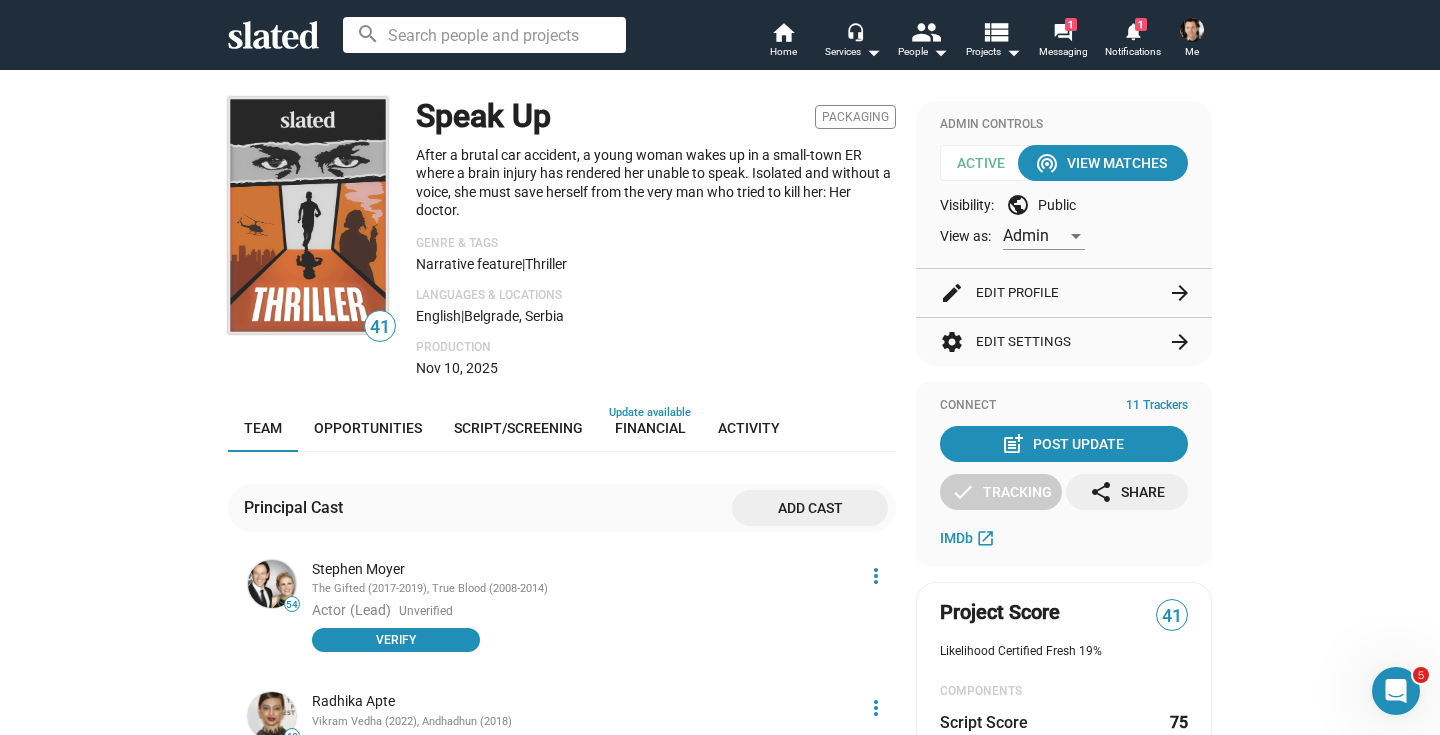 click on "Visibility:  public Public" 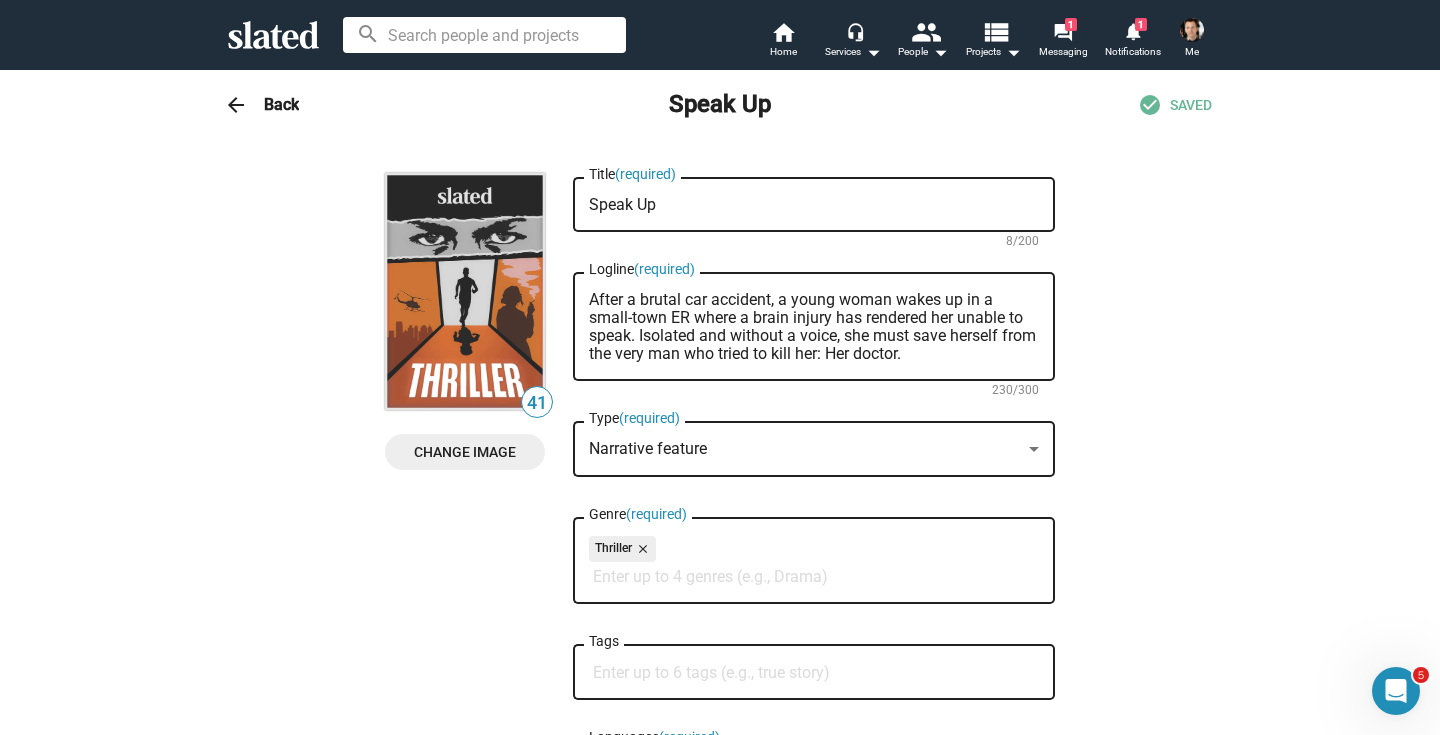 scroll, scrollTop: 0, scrollLeft: 0, axis: both 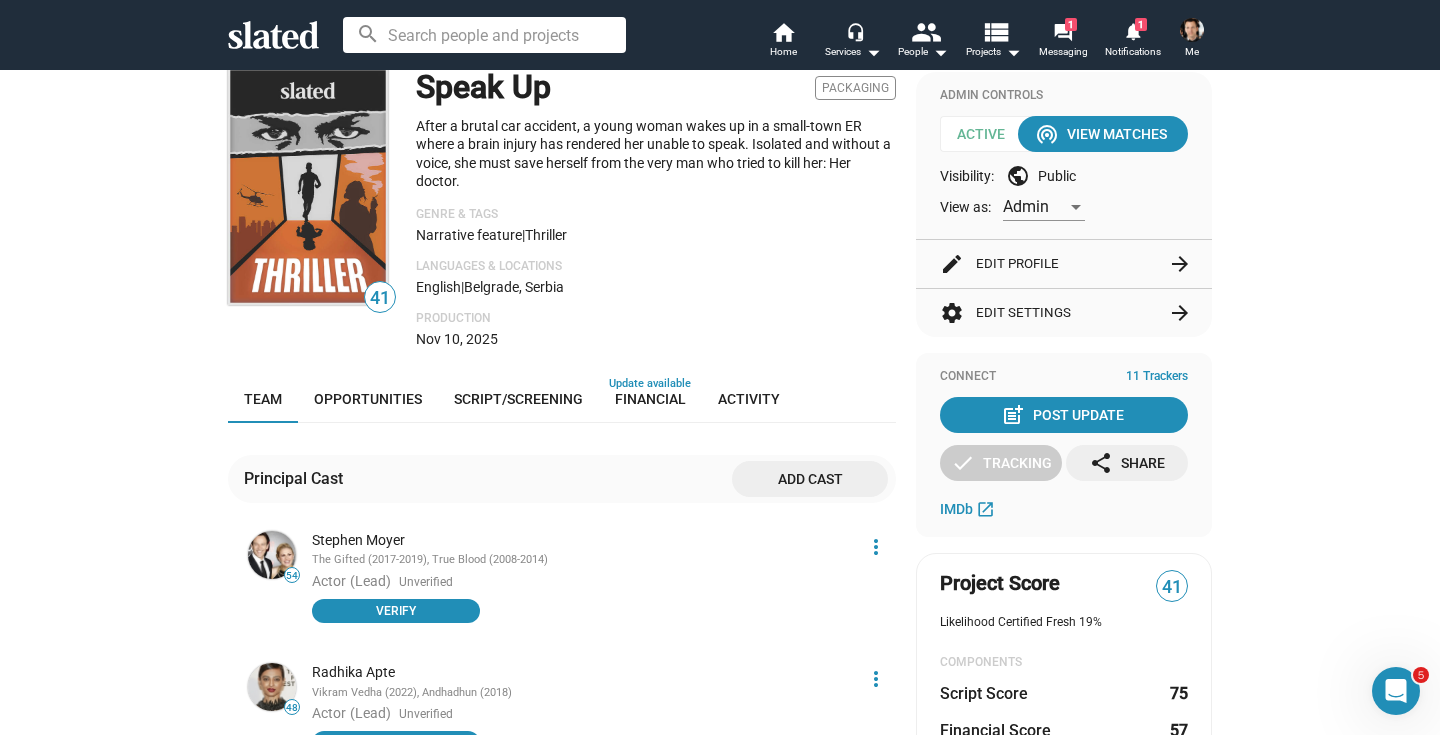 click on "Visibility:  public Public" 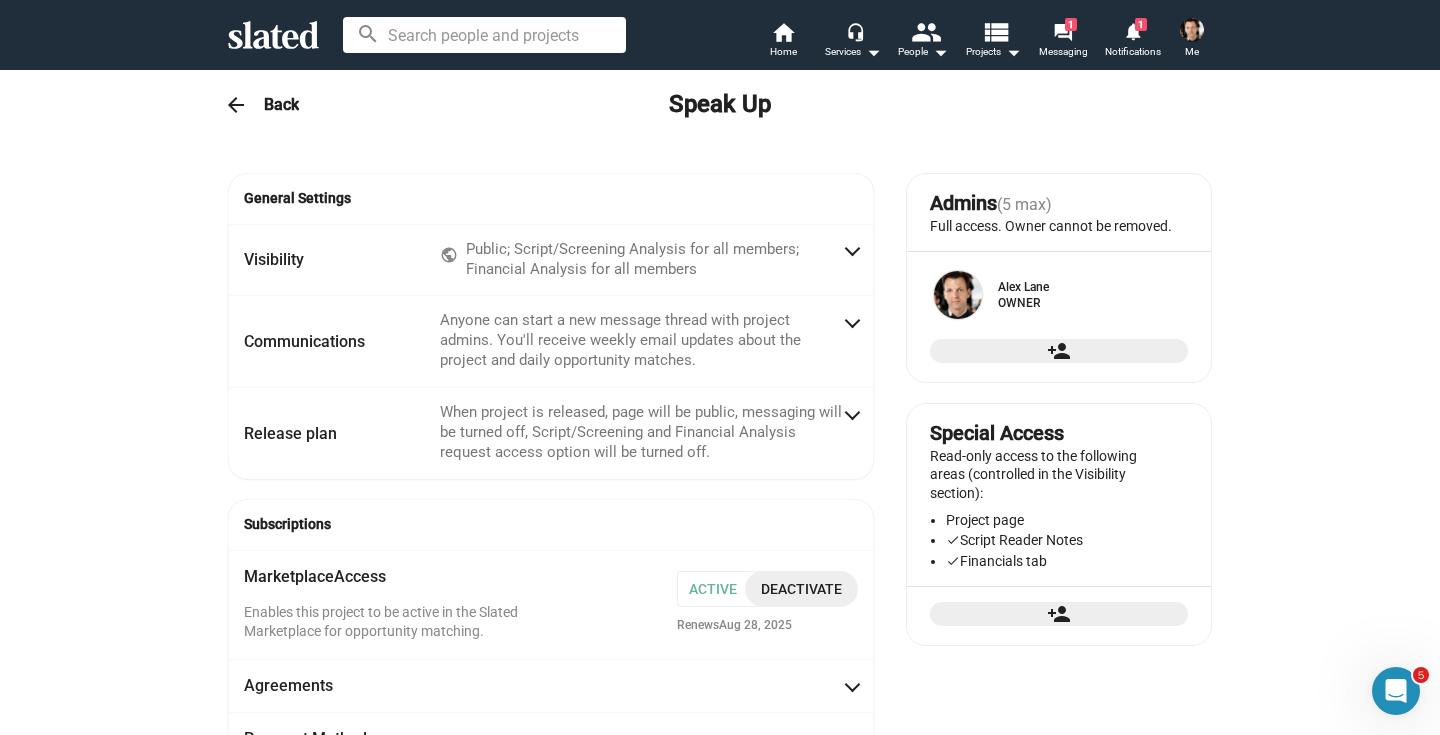 radio on "false" 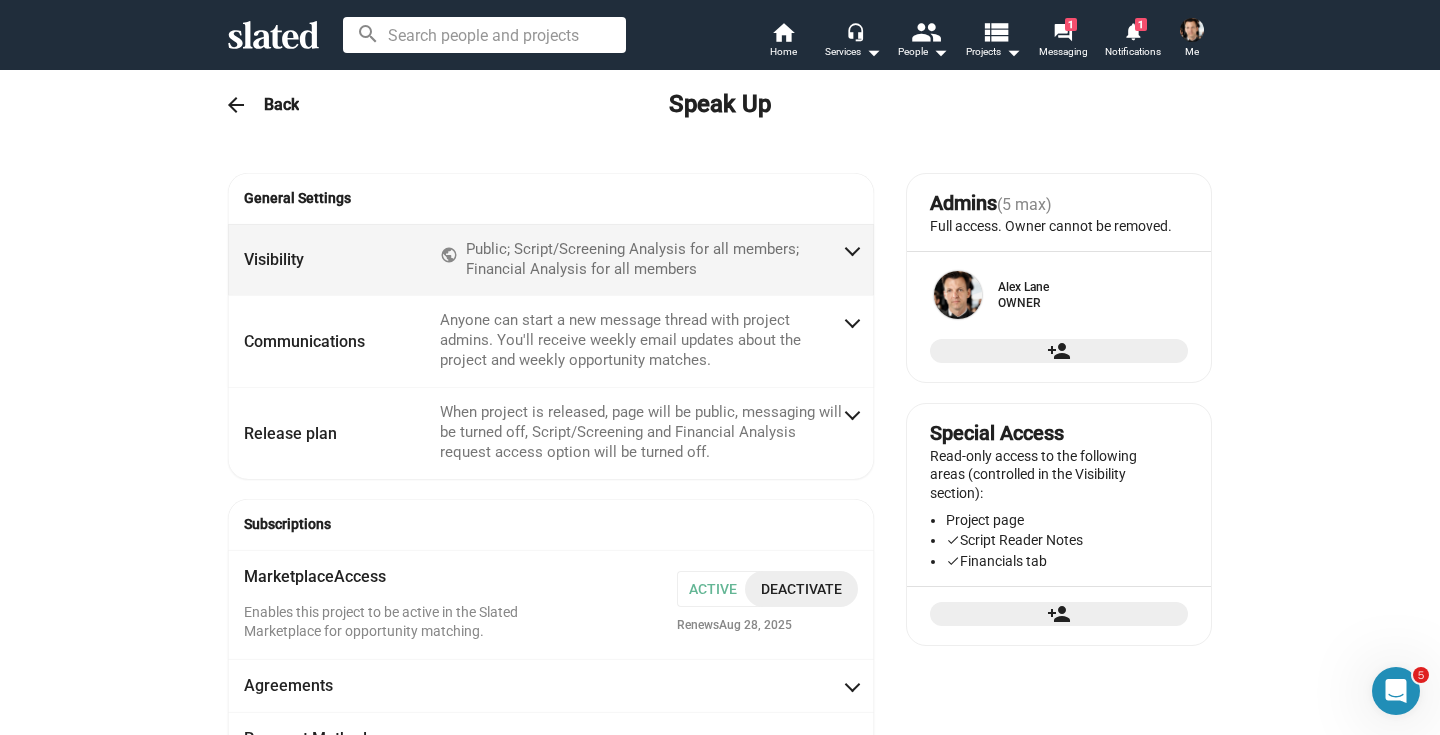 click on "Public; Script/Screening Analysis for all members; Financial Analysis for all members" 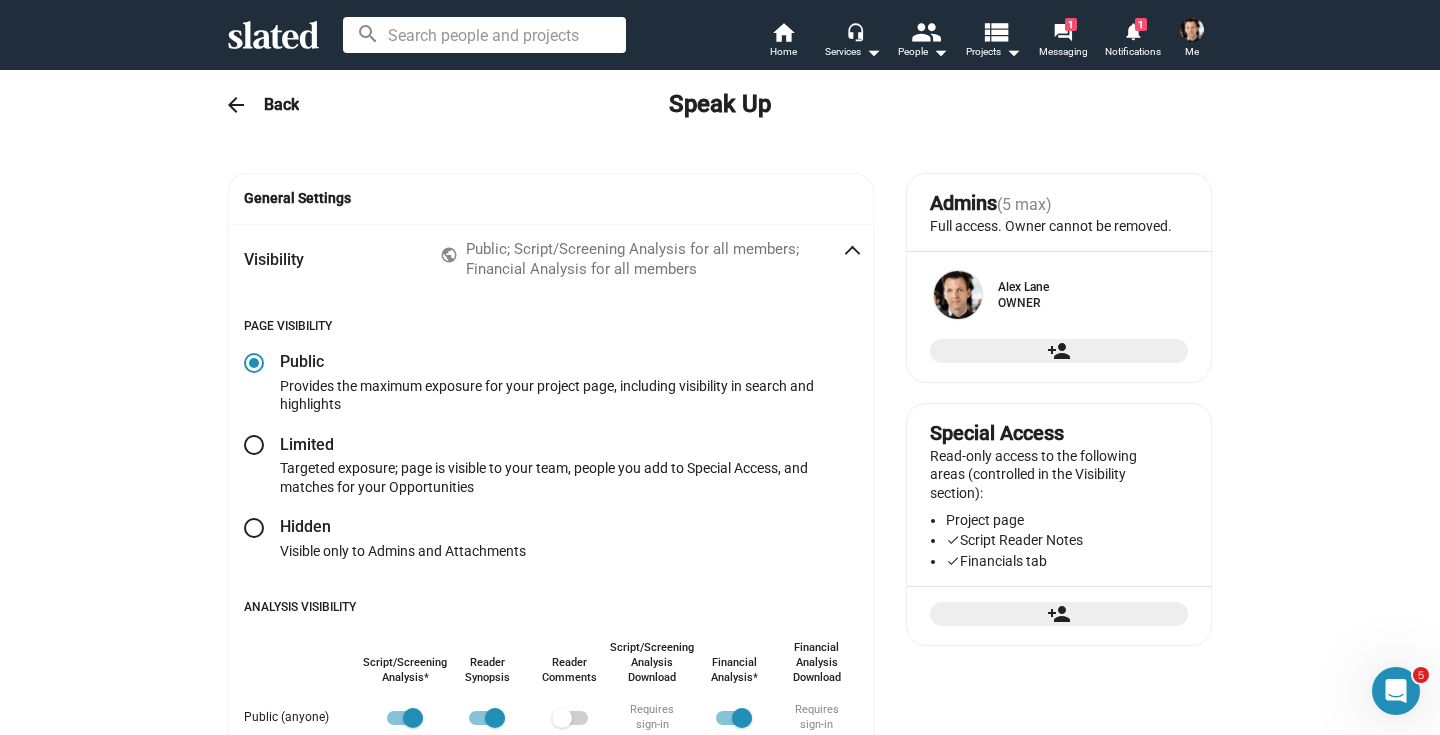 click at bounding box center (254, 445) 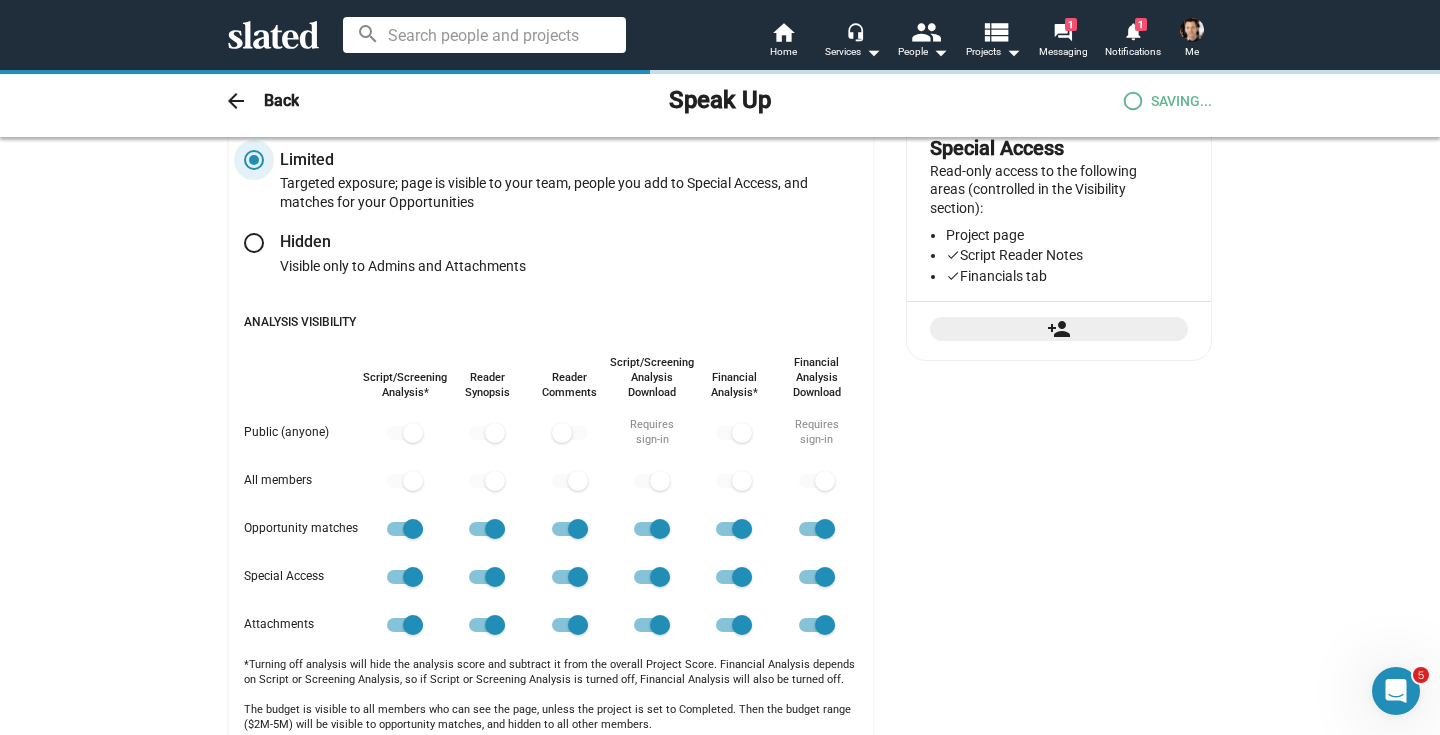 checkbox on "false" 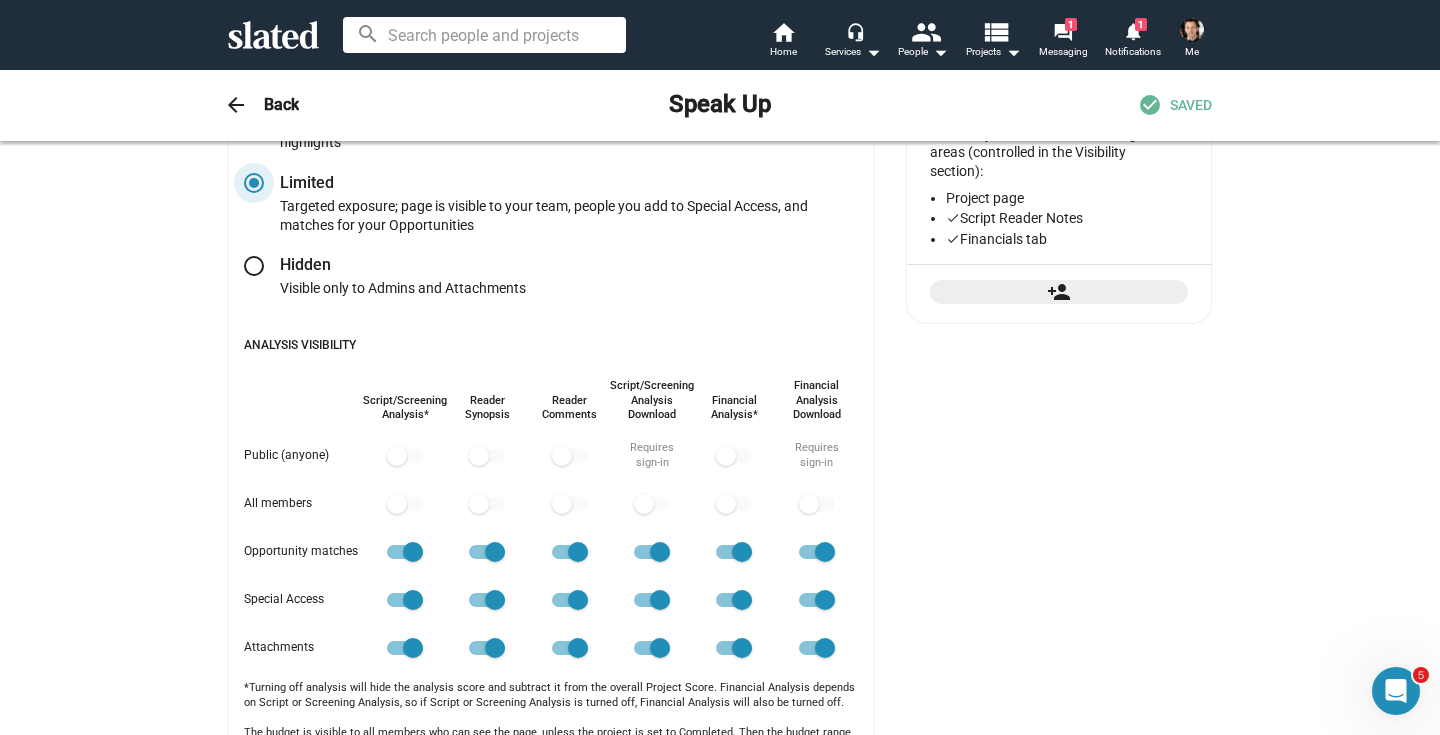 scroll, scrollTop: 0, scrollLeft: 0, axis: both 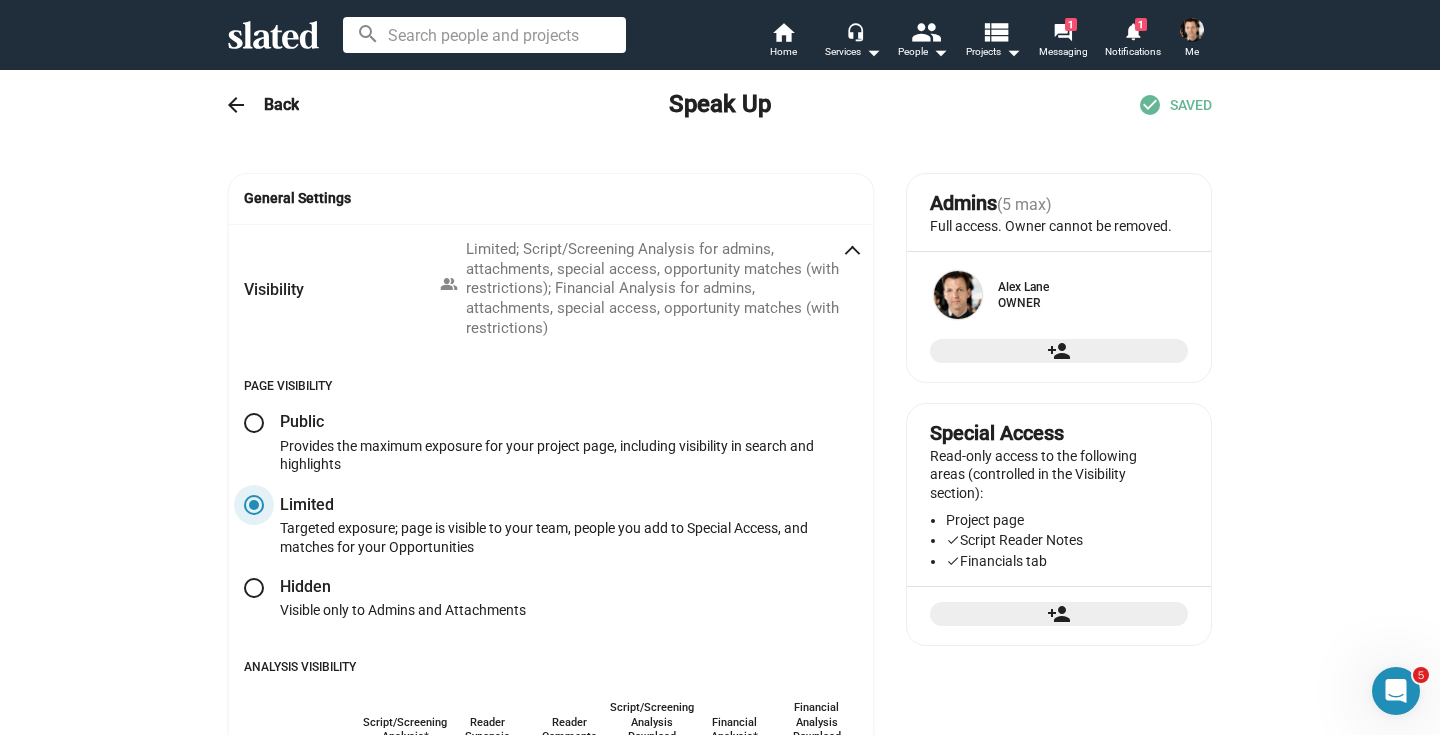 click on "Back" 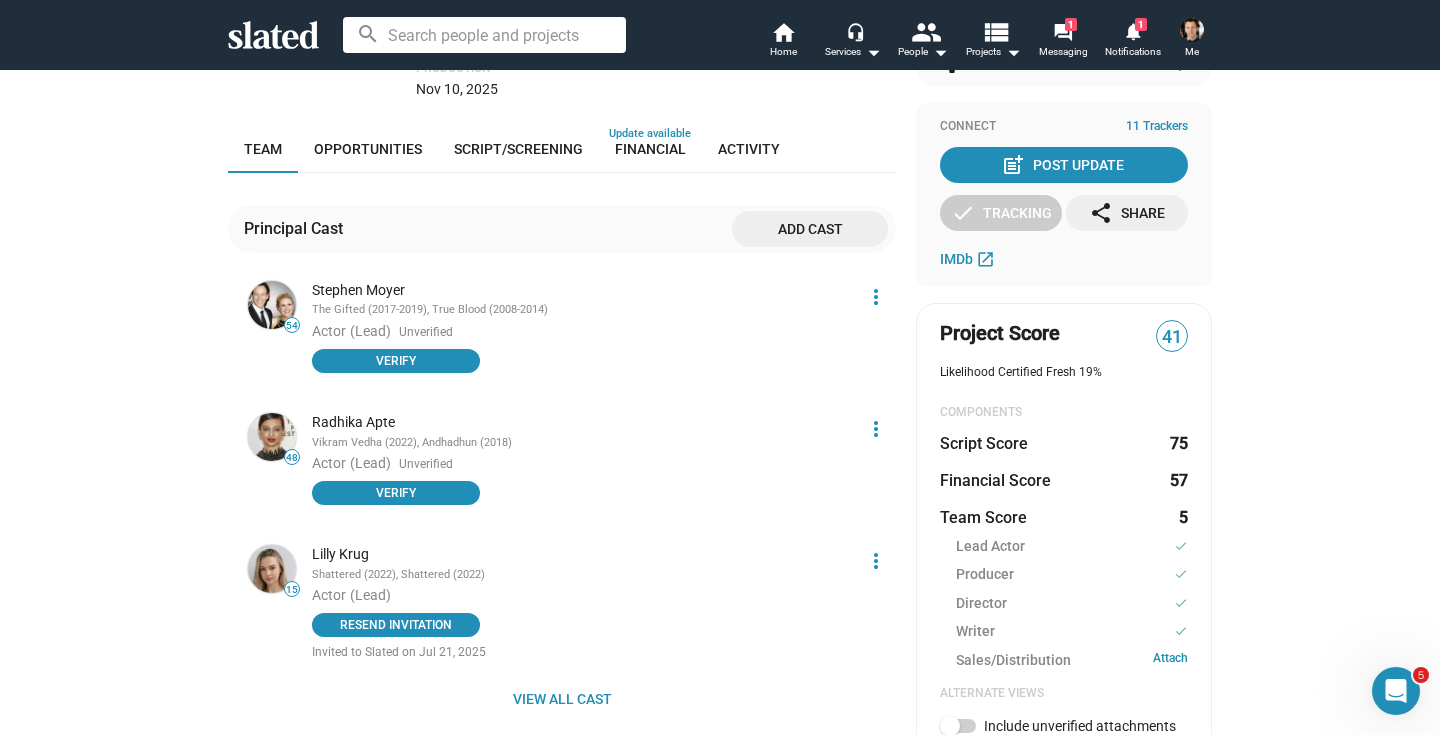 scroll, scrollTop: 289, scrollLeft: 0, axis: vertical 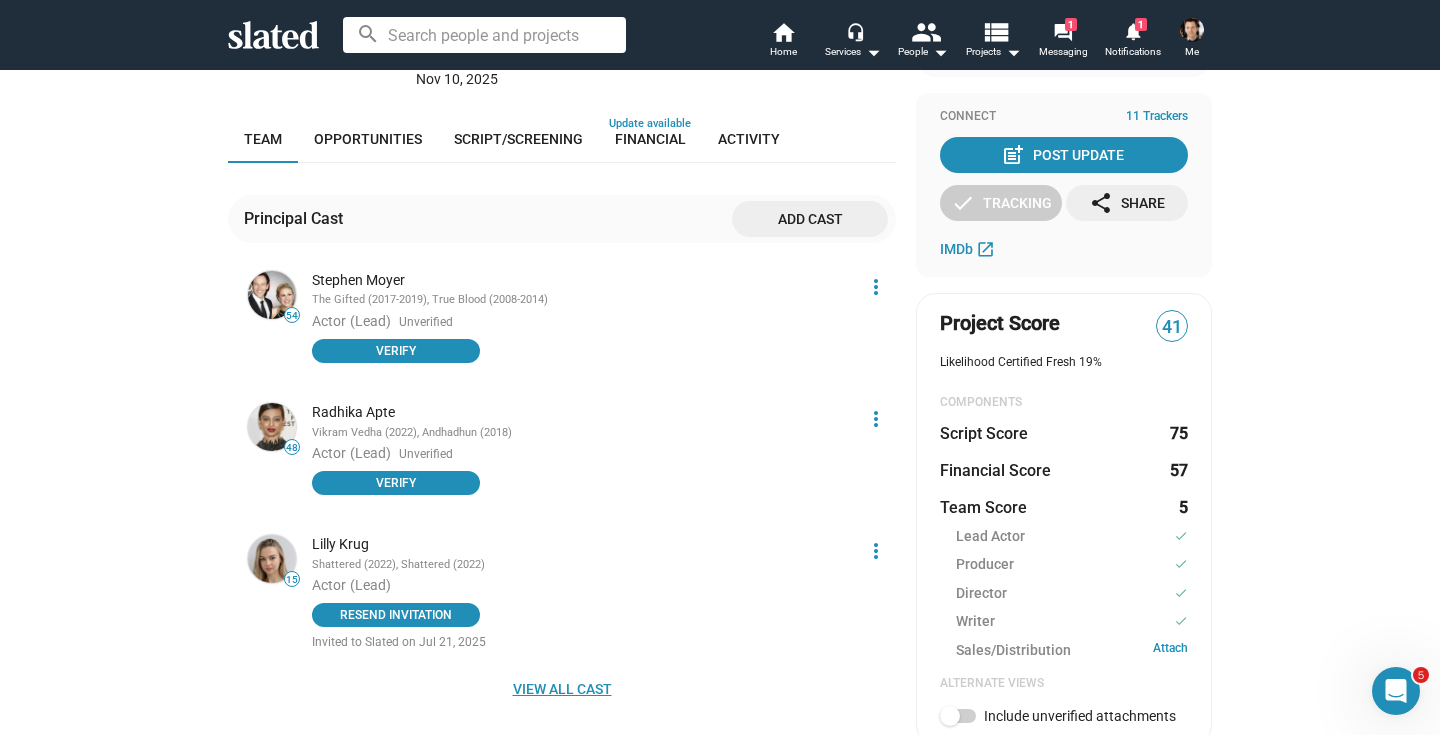 click on "View all cast" 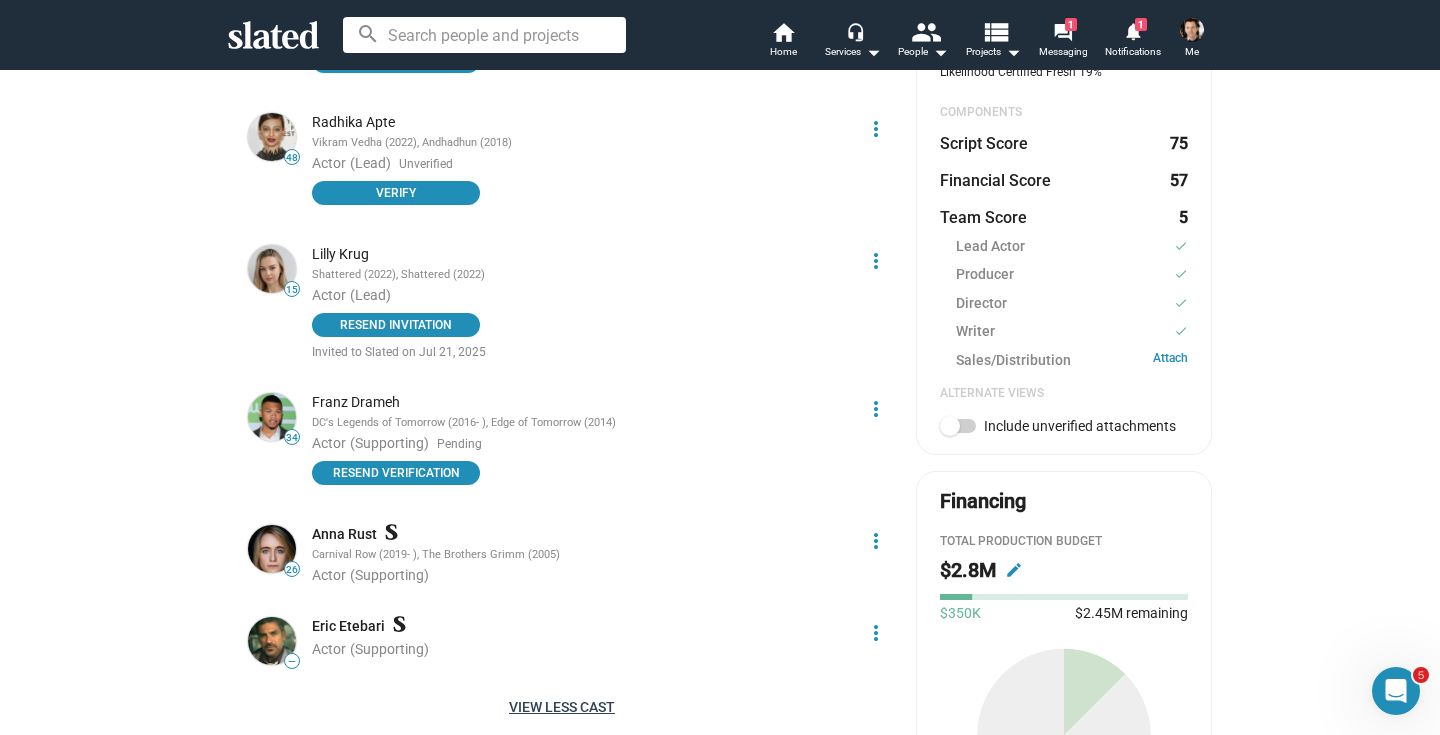 scroll, scrollTop: 383, scrollLeft: 0, axis: vertical 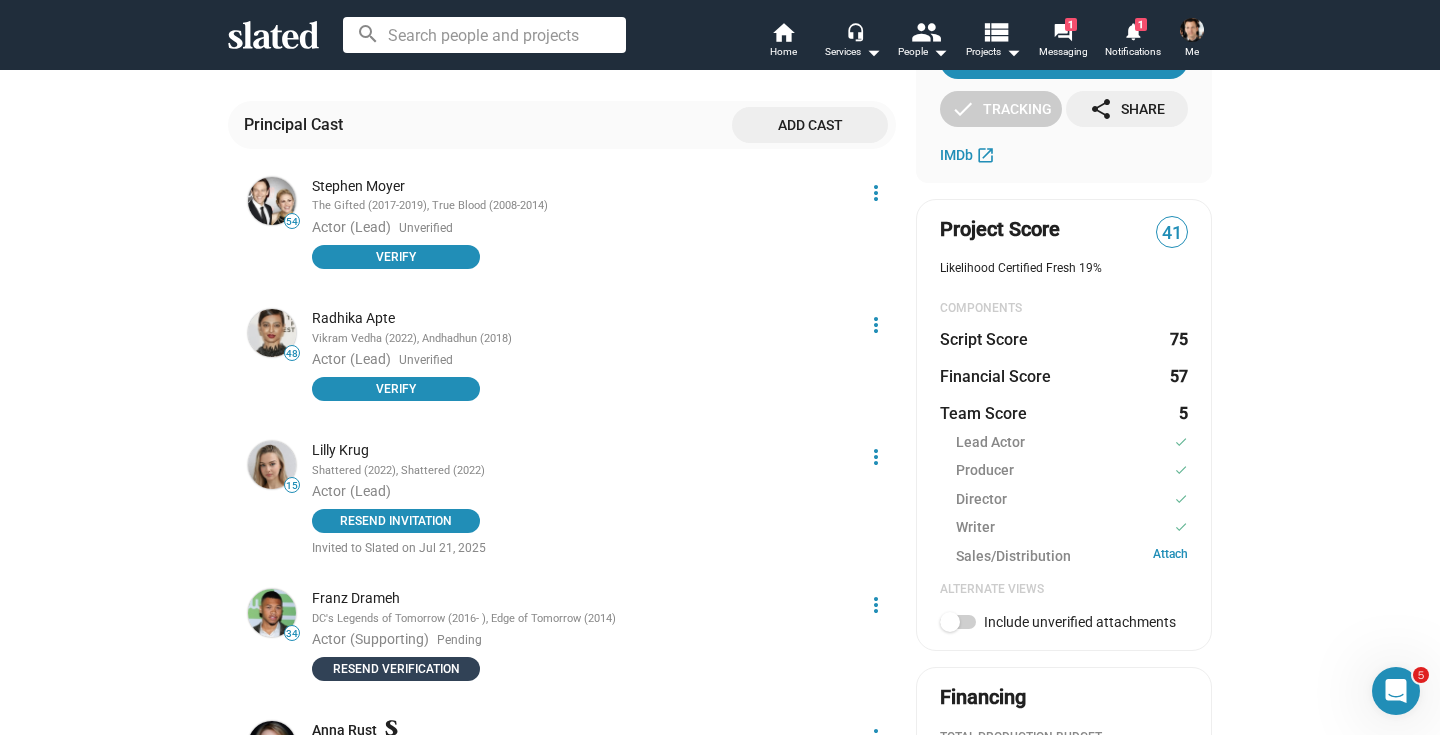 click on "Resend verification" 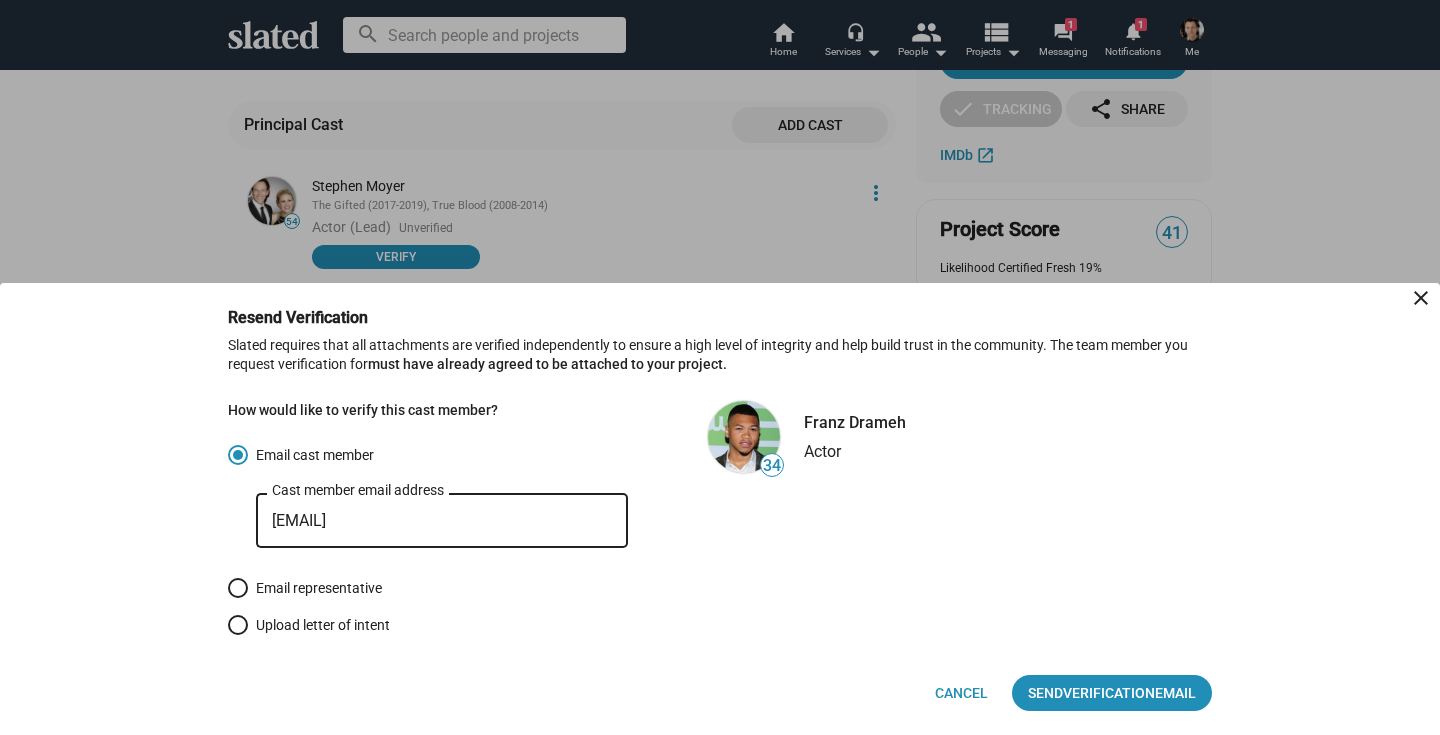 click at bounding box center [238, 588] 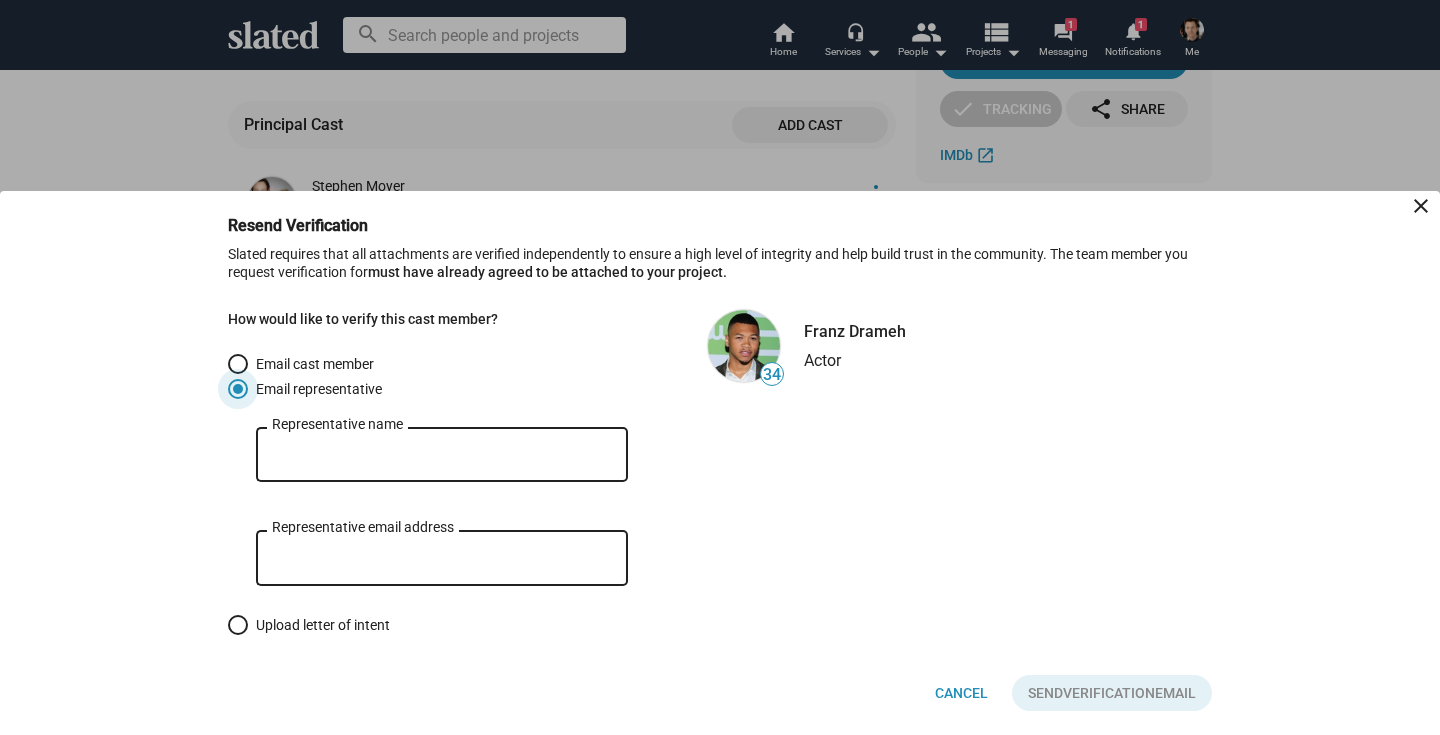 click on "Representative name" at bounding box center [442, 455] 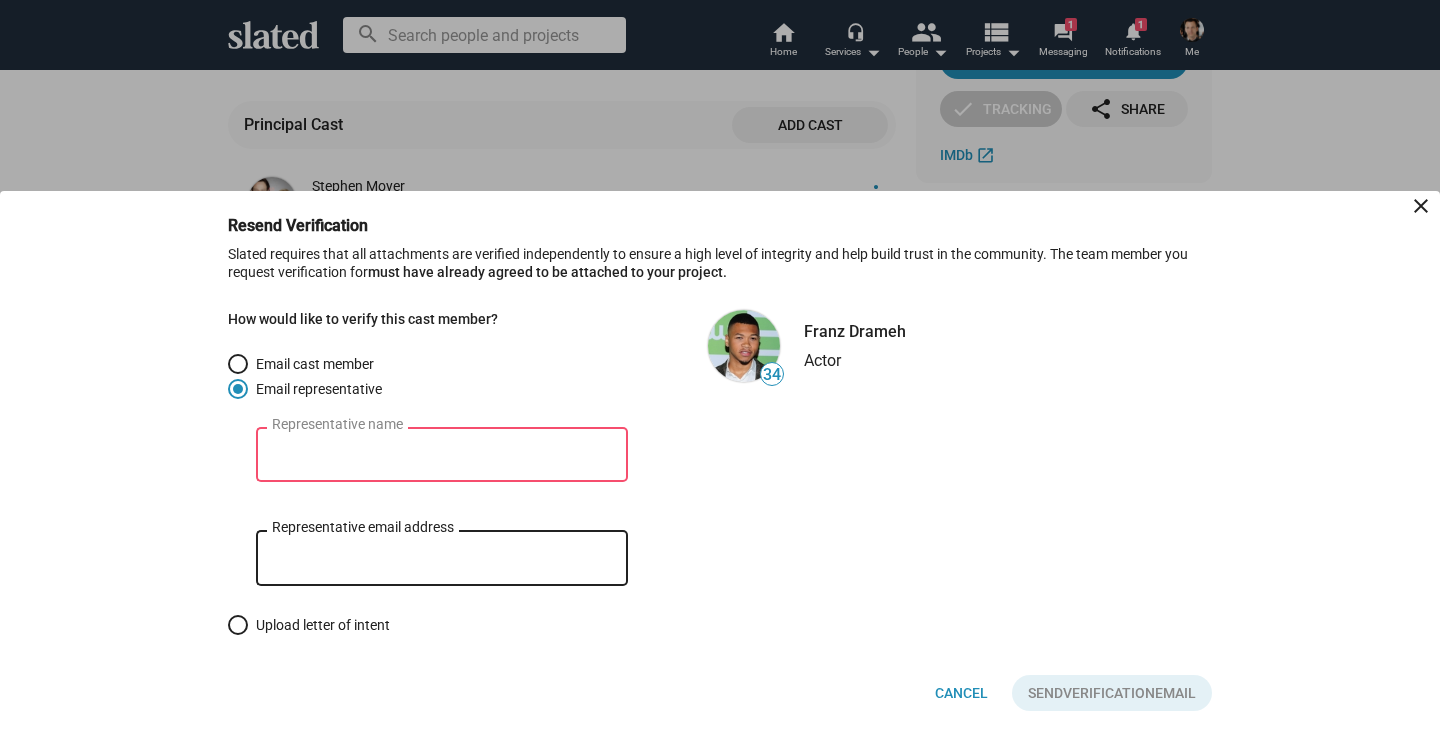 paste on "Poppy Etheridge [EMAIL]" 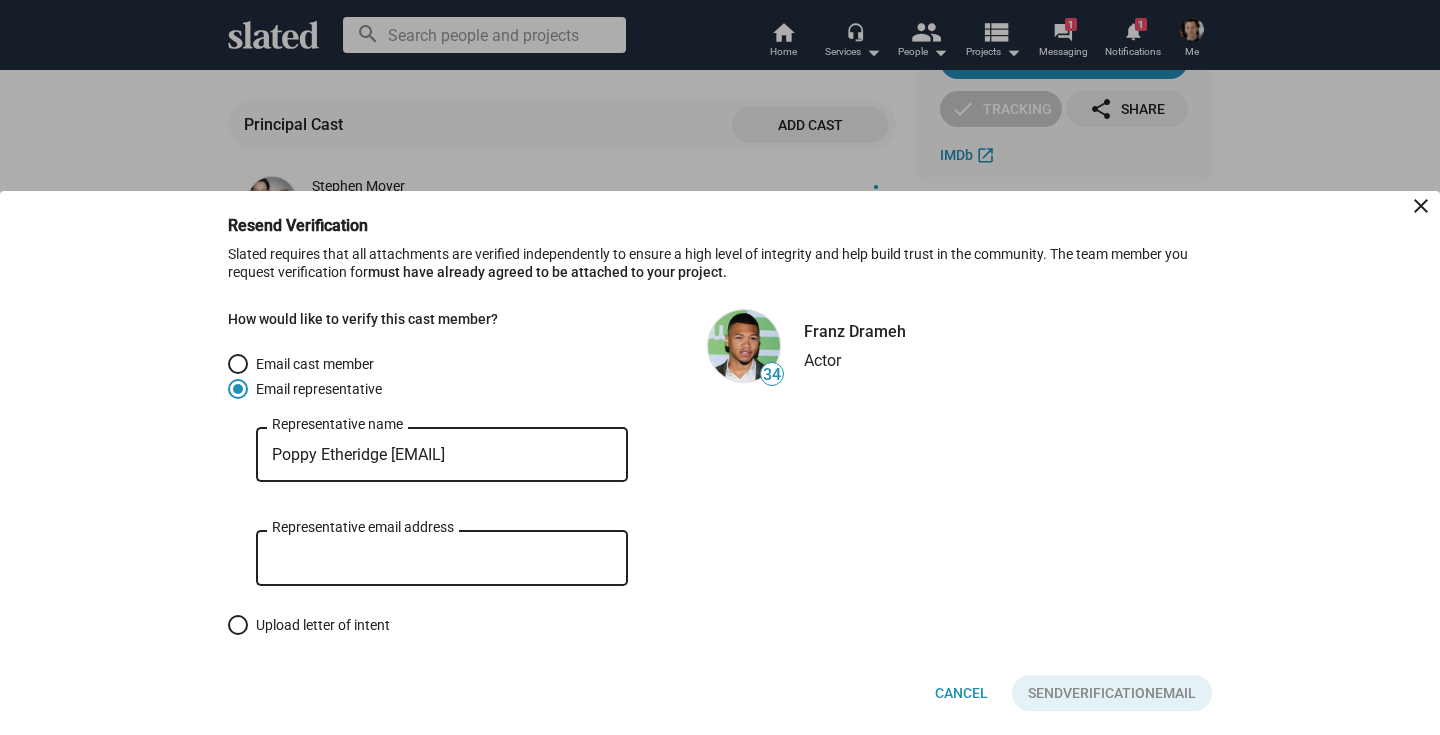 drag, startPoint x: 602, startPoint y: 453, endPoint x: 394, endPoint y: 454, distance: 208.00241 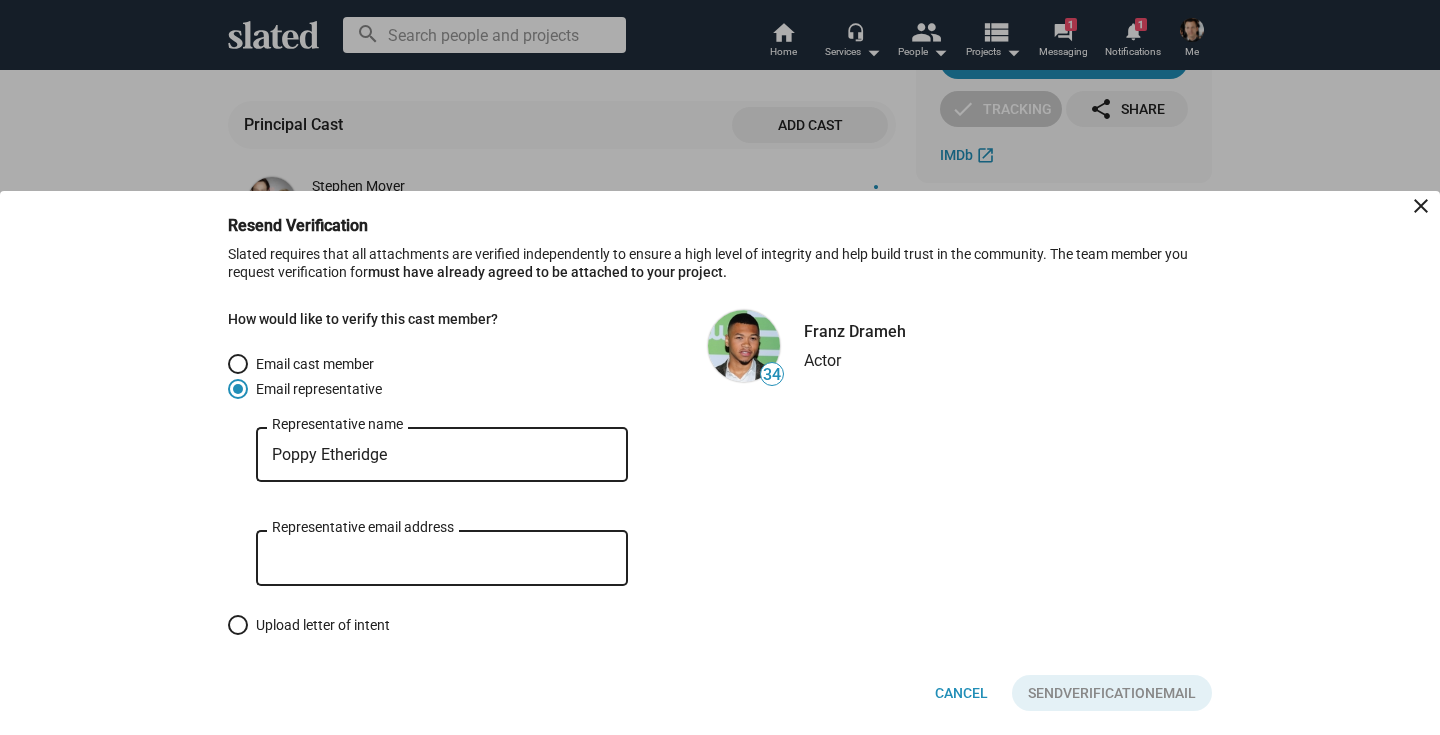 type on "Poppy Etheridge" 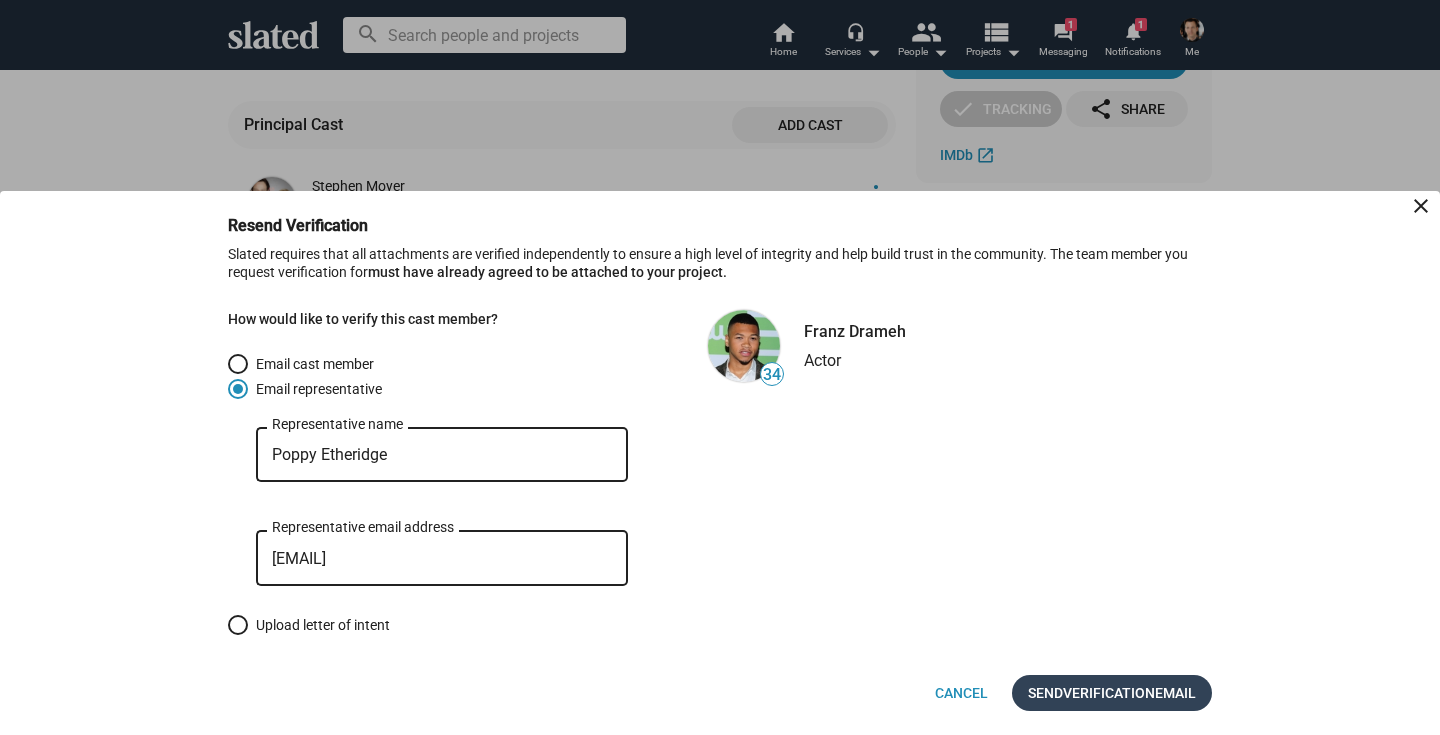 type on "[EMAIL]" 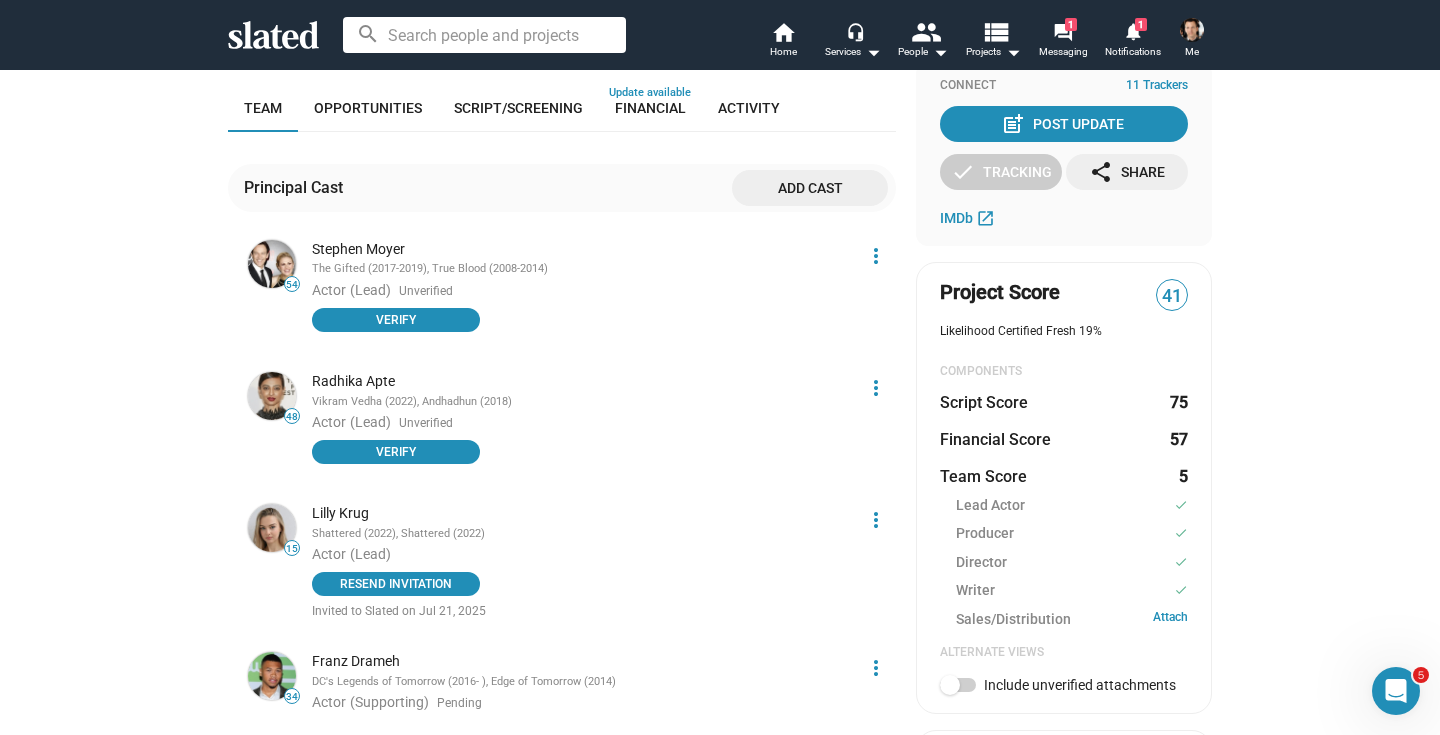 scroll, scrollTop: 319, scrollLeft: 0, axis: vertical 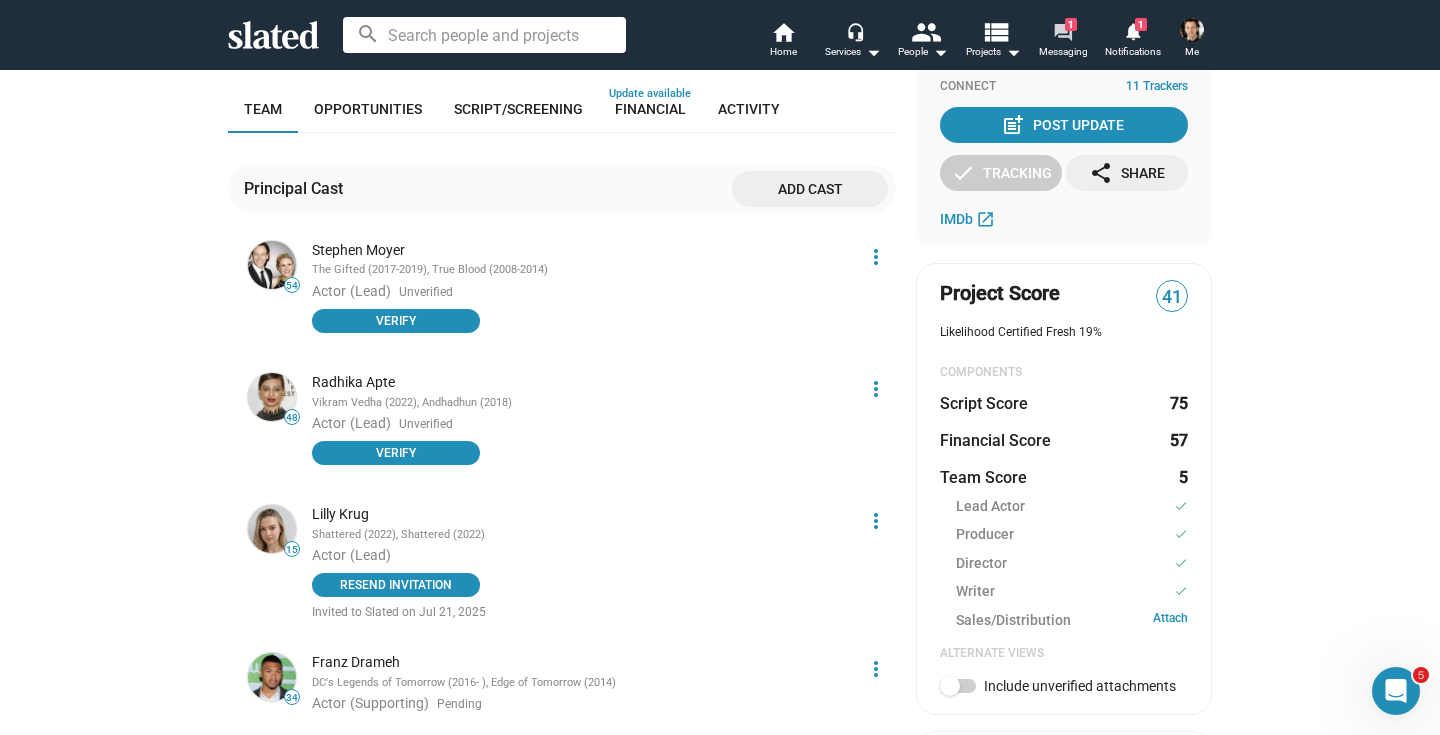click on "forum" at bounding box center [1062, 31] 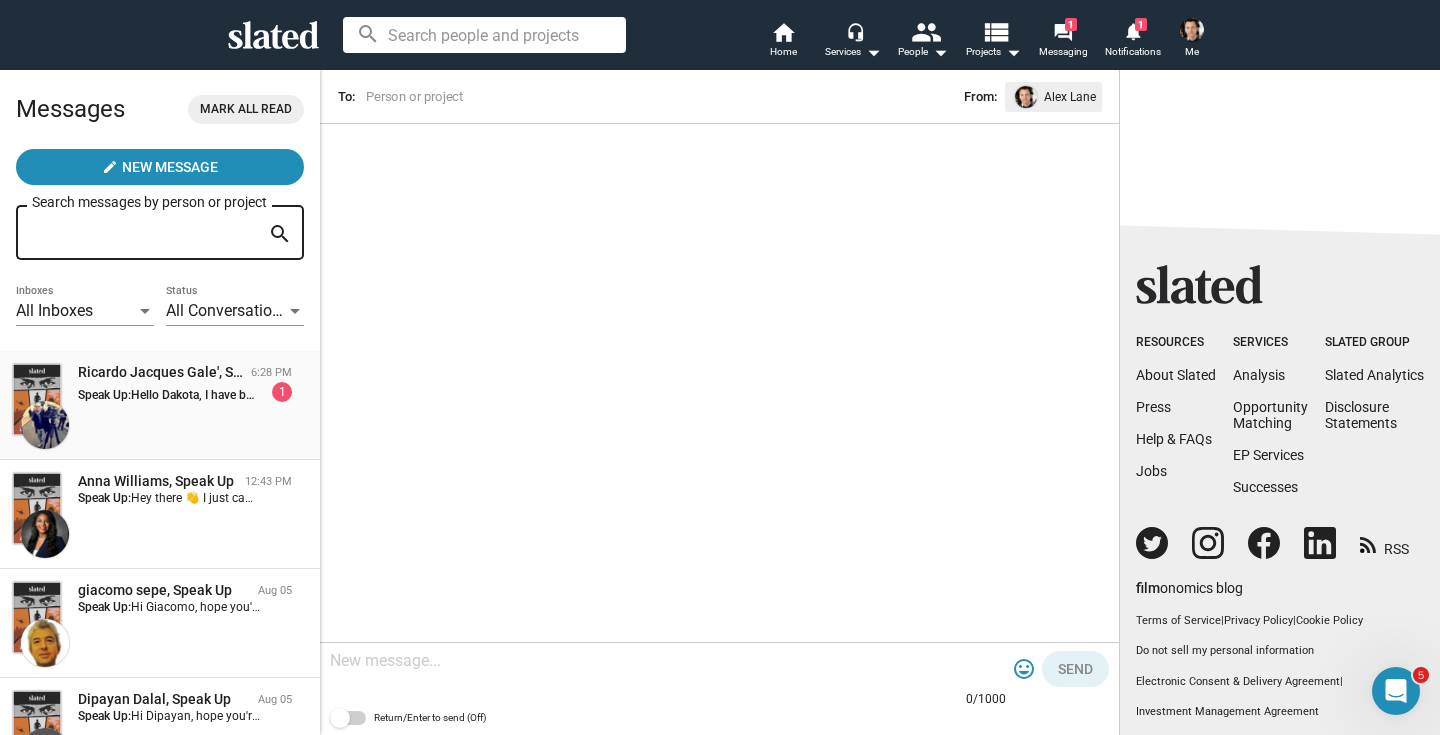 click on "Ricardo Jacques Gale', Speak Up 6:28 PM Speak Up:  Hello Dakota,
I have been the Cinematographer on many Feature Films and Television. I am very interested in talking to you about shooting your film. I am very fast and production friendly.
I just won Best Cinematography at the Saudia Arabia FF for the film “ Within Sand “. I have also had both a feature film, " West Beirut " win 2 awards at the Canne Film festival and TIFF. Also,  I have won Best Cinematography at The Melbourne Film Festival for the feature “ Touching Home “, starring Ed Harris , Robert Forster and Brad Douriff.
Website-Ricardogale.com
IMDB-[PERSON]
[PHONE]
Best, Ricardo 1" at bounding box center (160, 405) 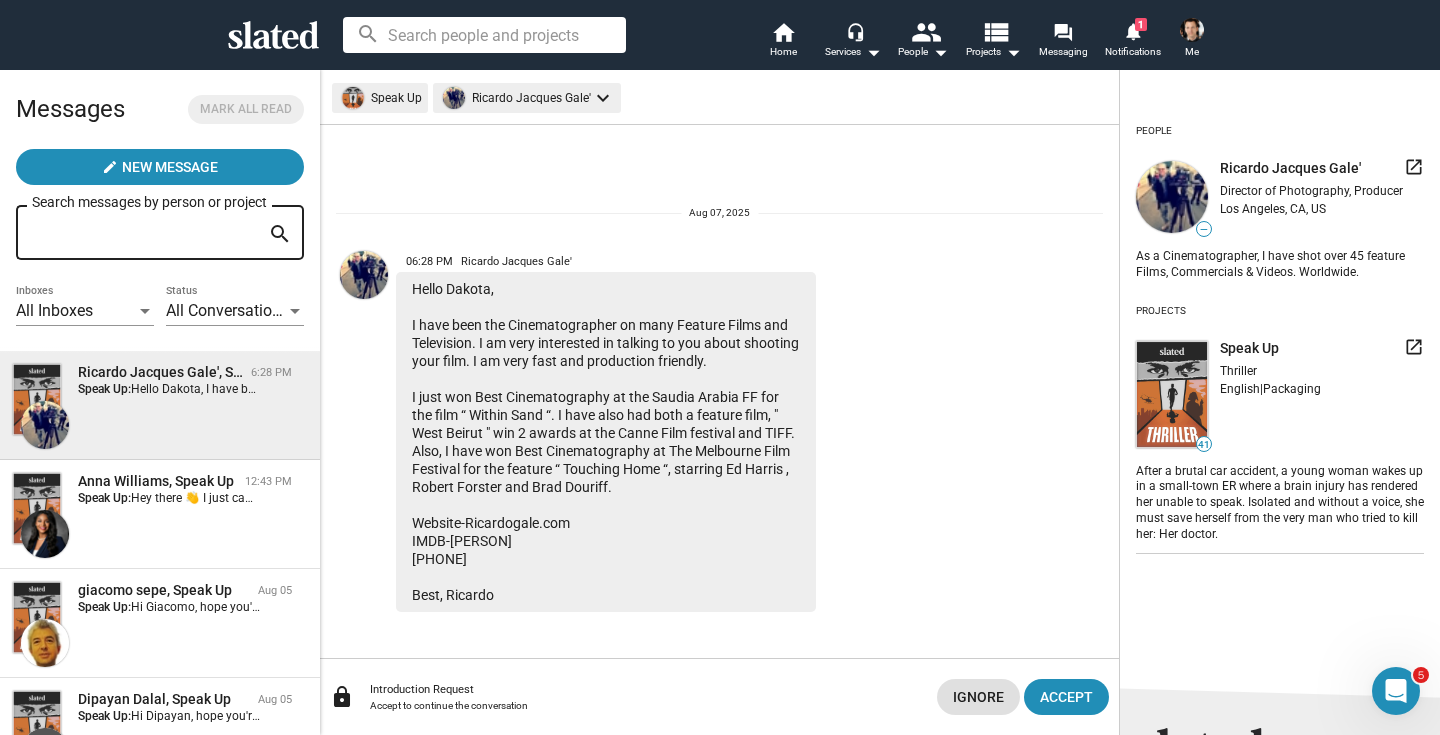 click on "Ignore" 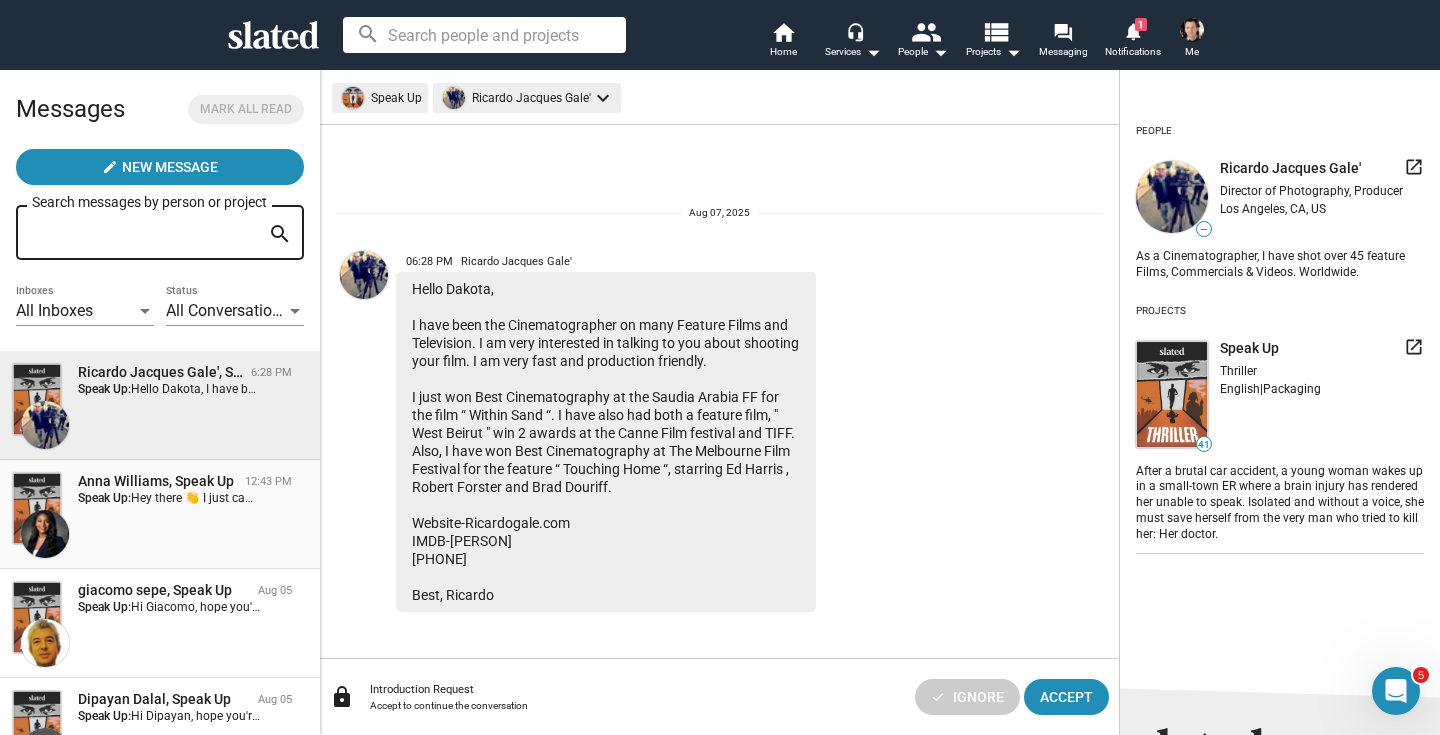 click on "Anna Williams, Speak Up 12:43 PM Speak Up:  Hey there 👋
I just came across your project on Slated and I’ve got to say—it’s really impressive! The concept and vision behind it are compelling, and I genuinely think it has great potential to attract strong support from investors and backers.
If you’re open to it, I’d love to recommend this expert on Fiverr: https://www.fiverr.com/ola_ibrahim0. He's helped many film and fundraising projects not only meet but exceed their funding goals, and I think he could be a great resource for your campaign too.
Wishing you all the best with your project and funding journey! 🎬🚀 journey!" at bounding box center (160, 514) 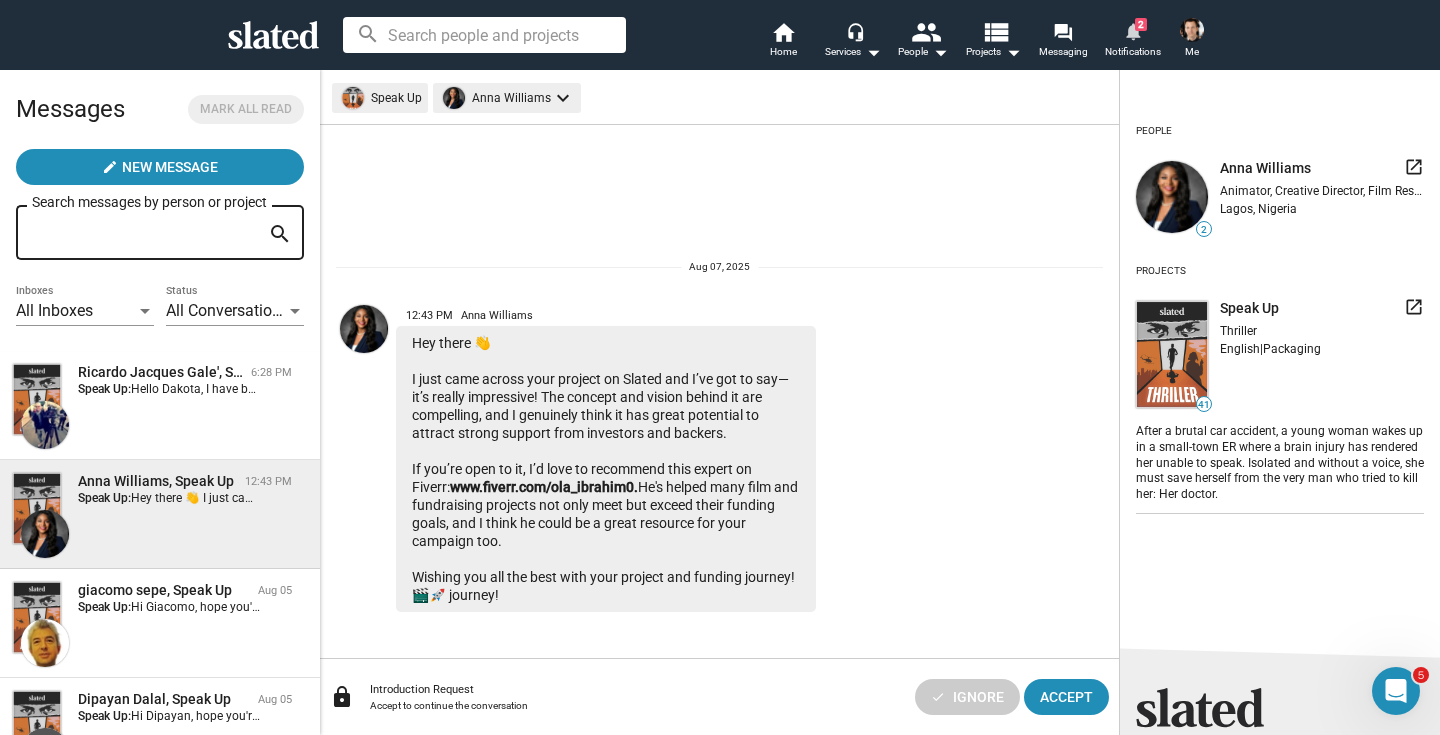 click on "Notifications" at bounding box center [1133, 52] 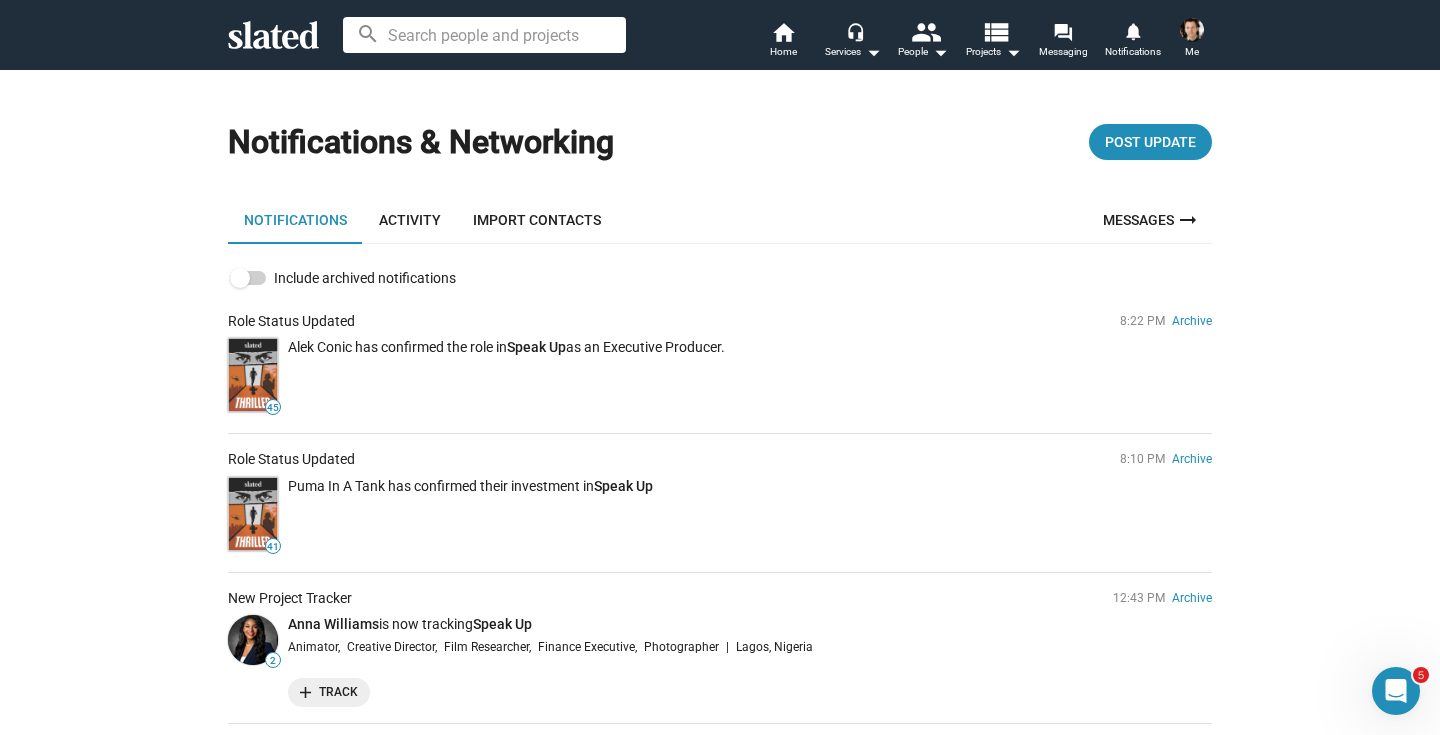 click at bounding box center [1192, 30] 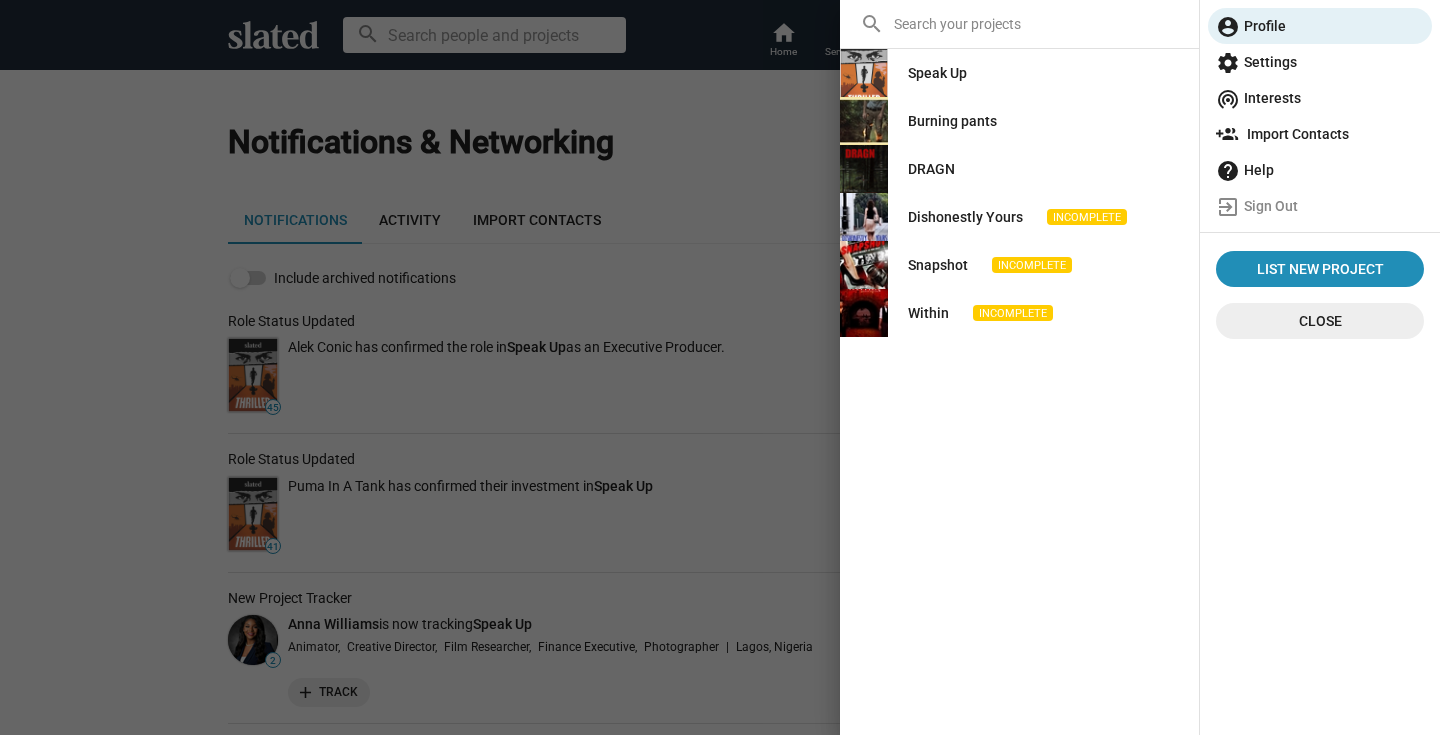 click on "Speak Up" 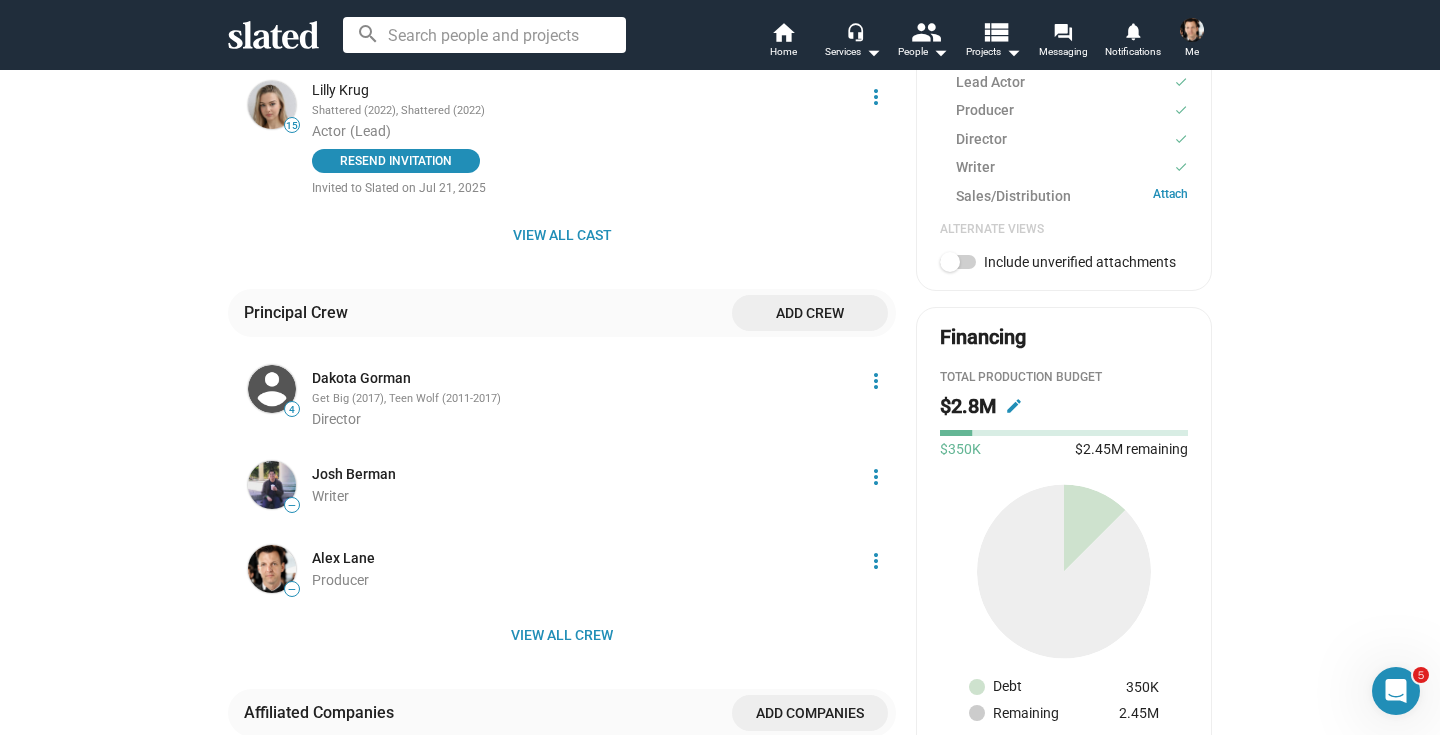 scroll, scrollTop: 851, scrollLeft: 0, axis: vertical 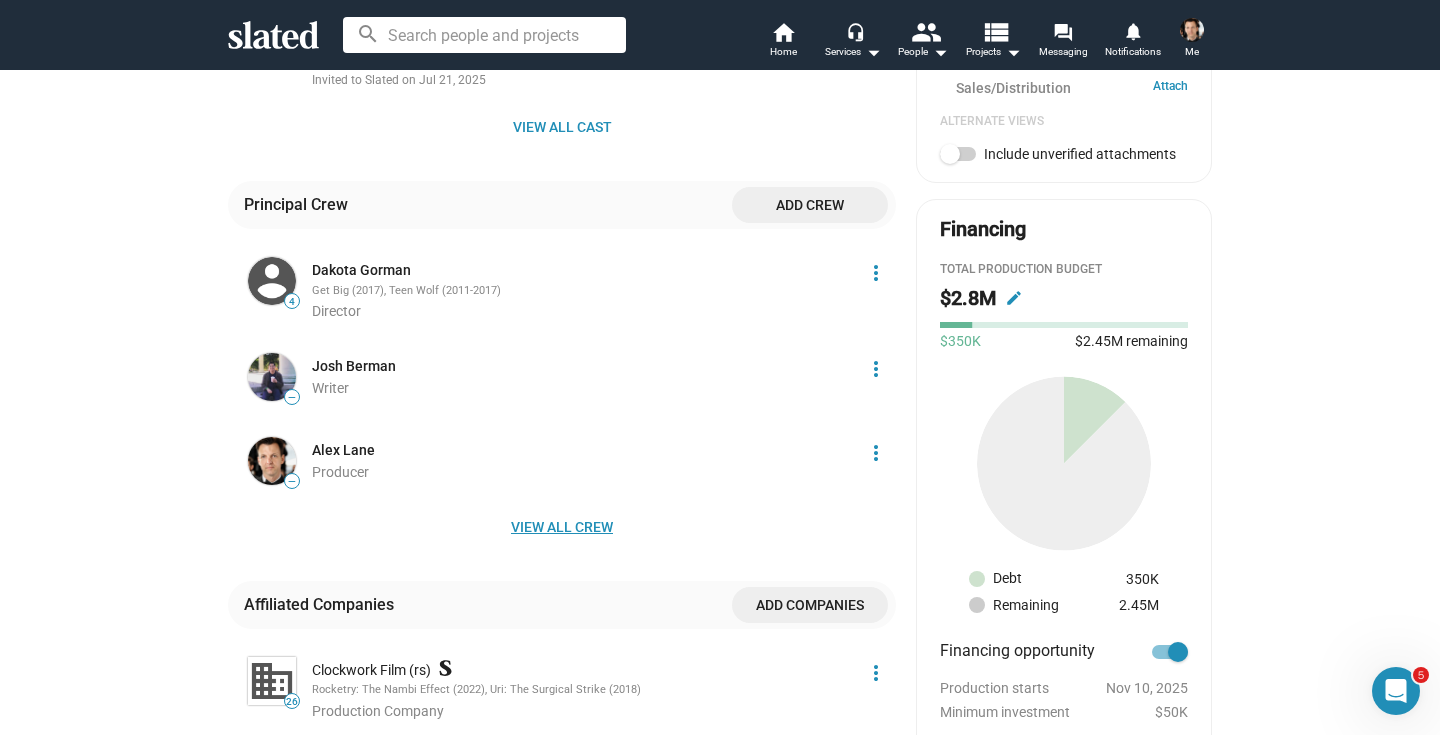 click on "View all crew" 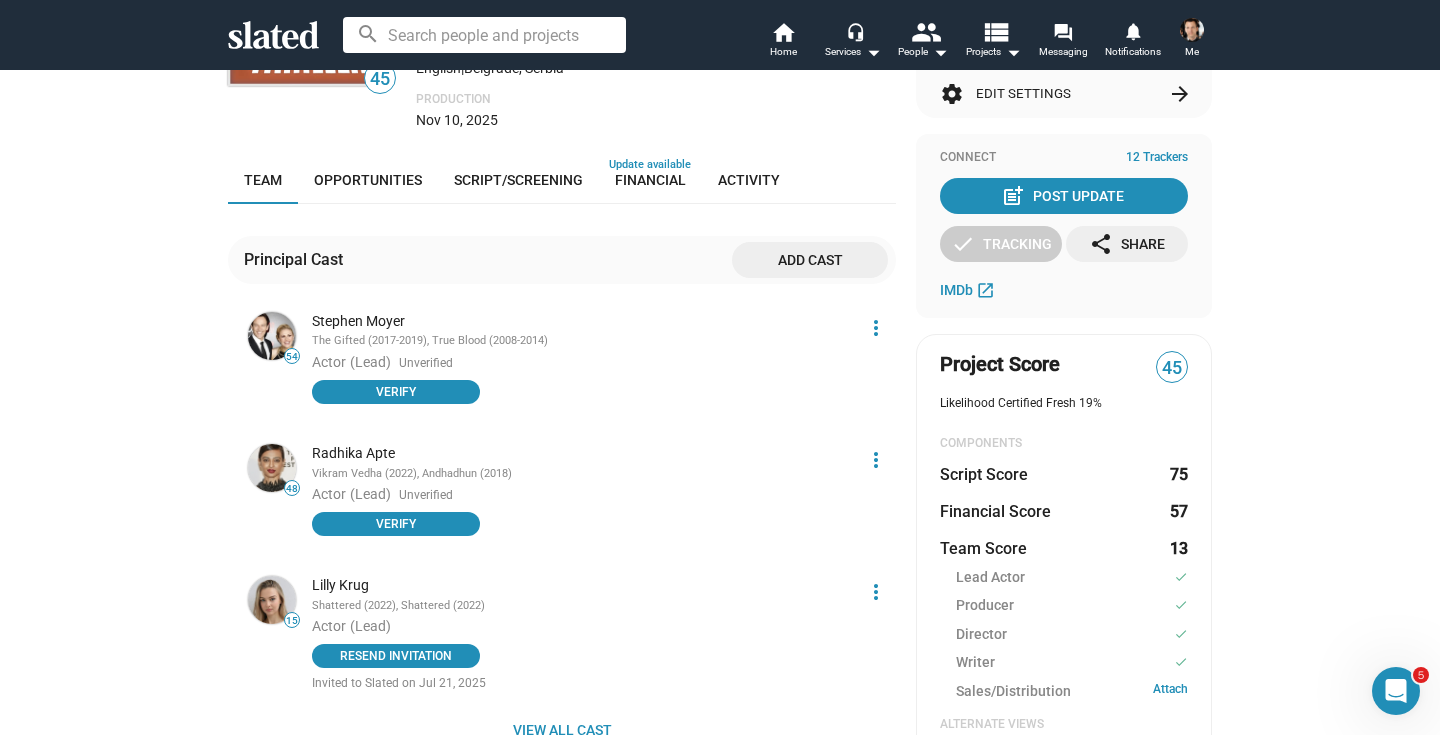 scroll, scrollTop: 418, scrollLeft: 0, axis: vertical 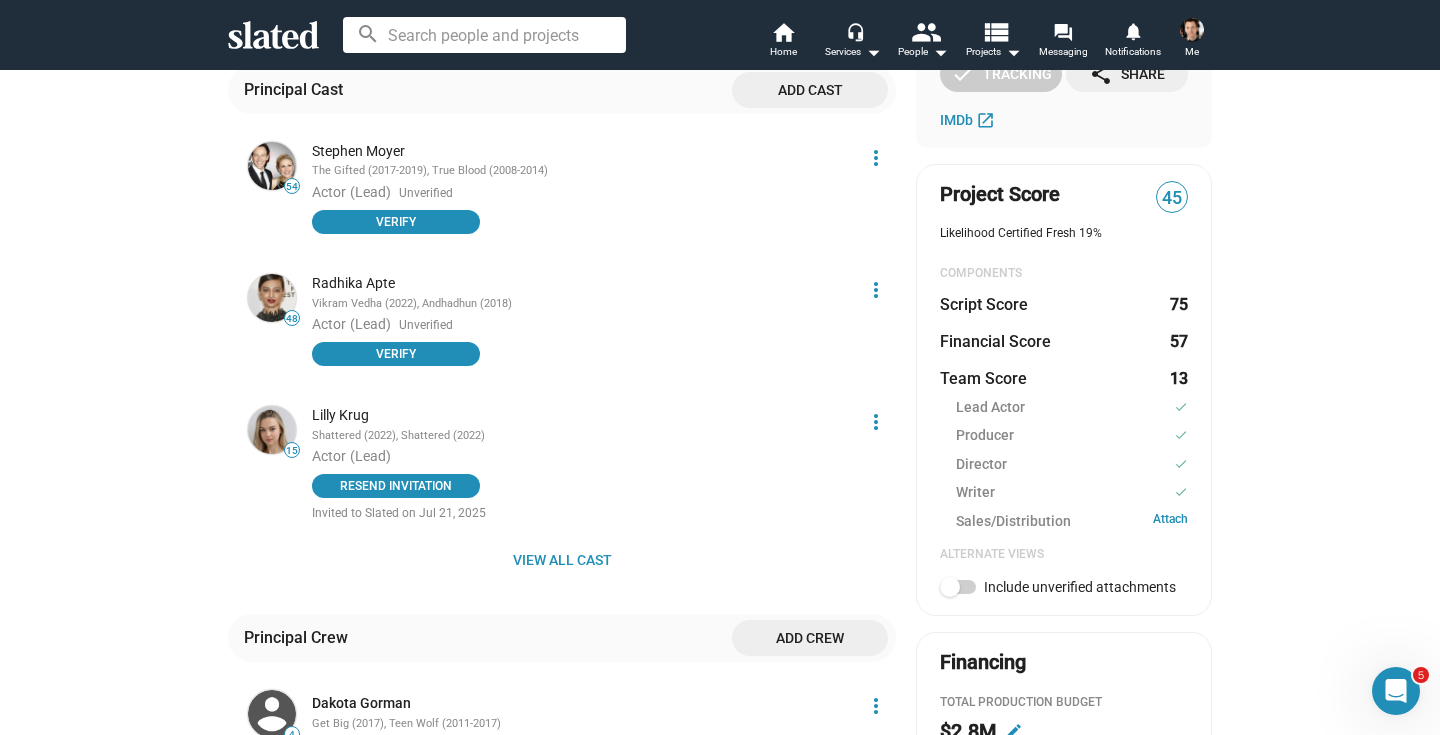 click at bounding box center [958, 587] 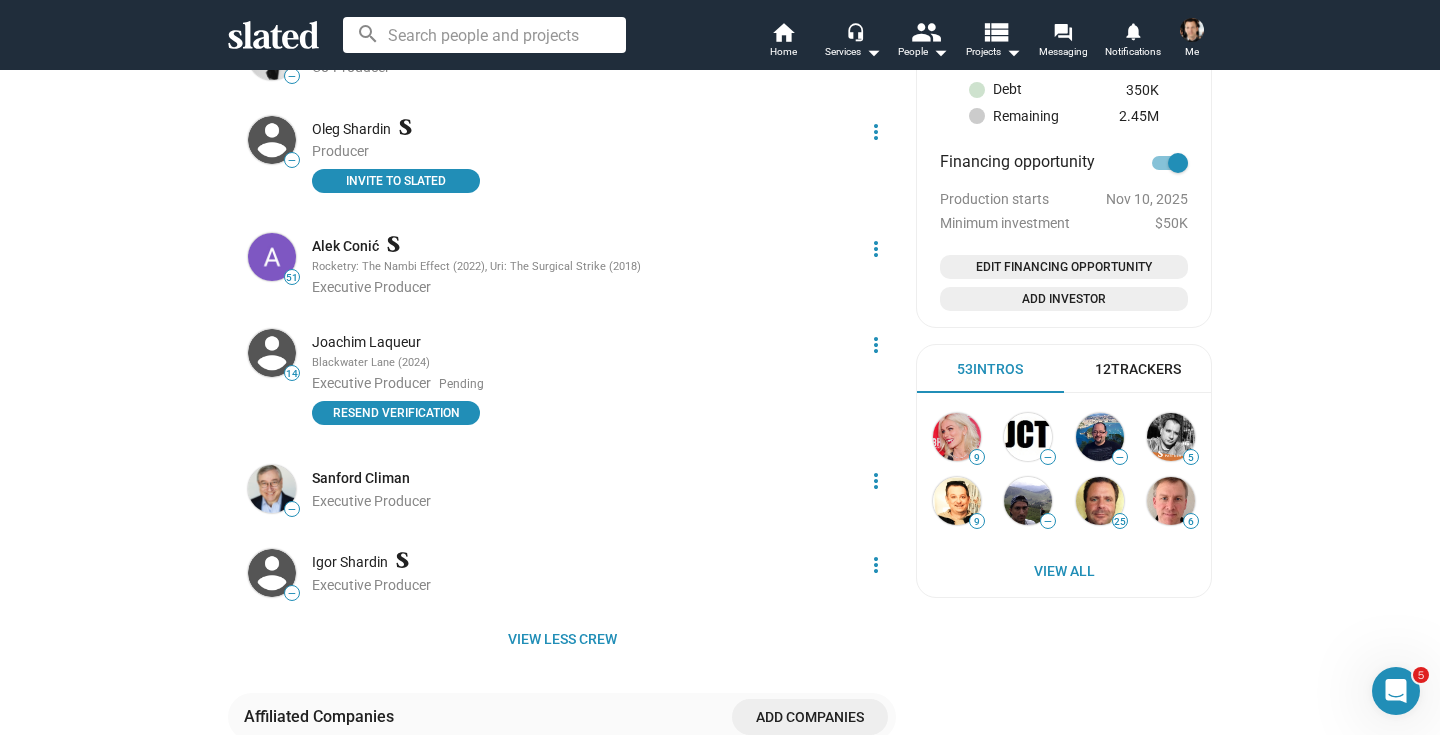 scroll, scrollTop: 1339, scrollLeft: 0, axis: vertical 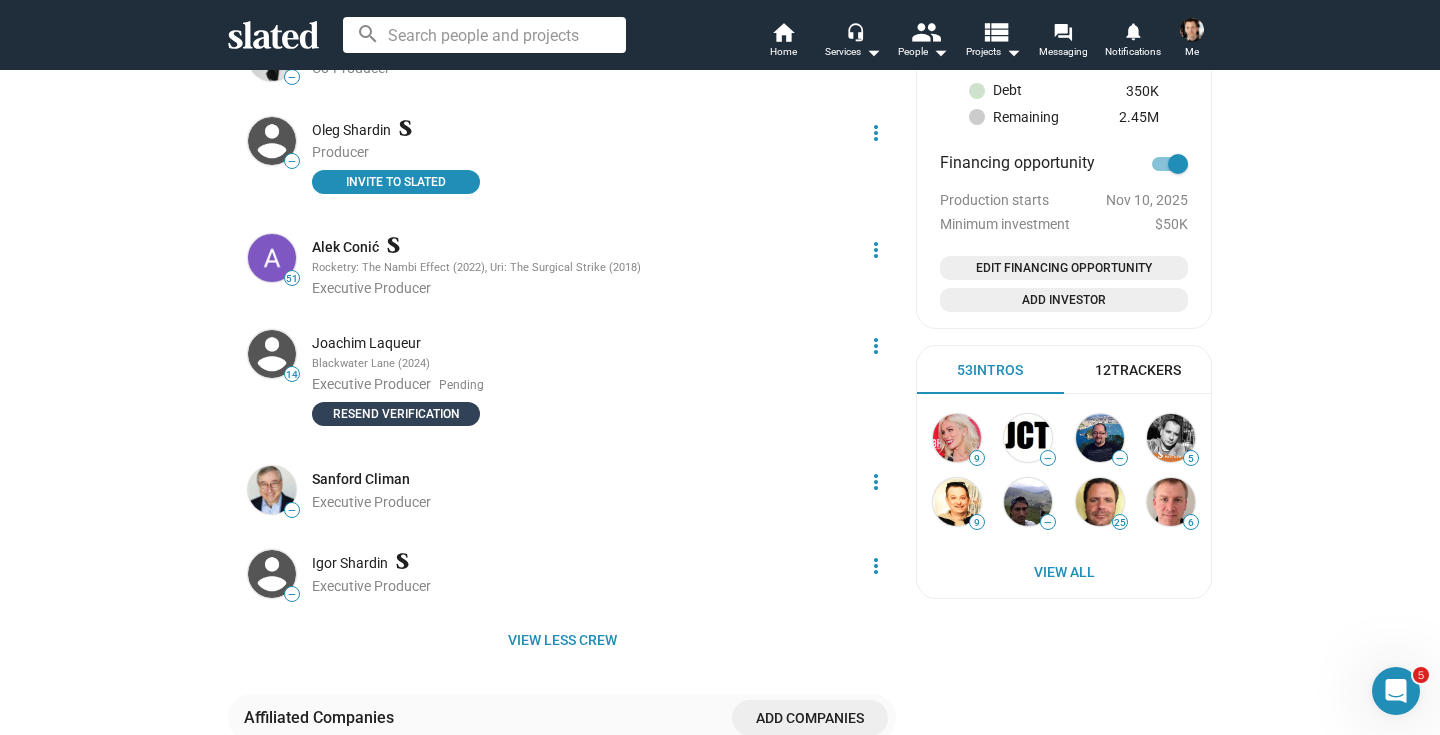 click on "Resend verification" 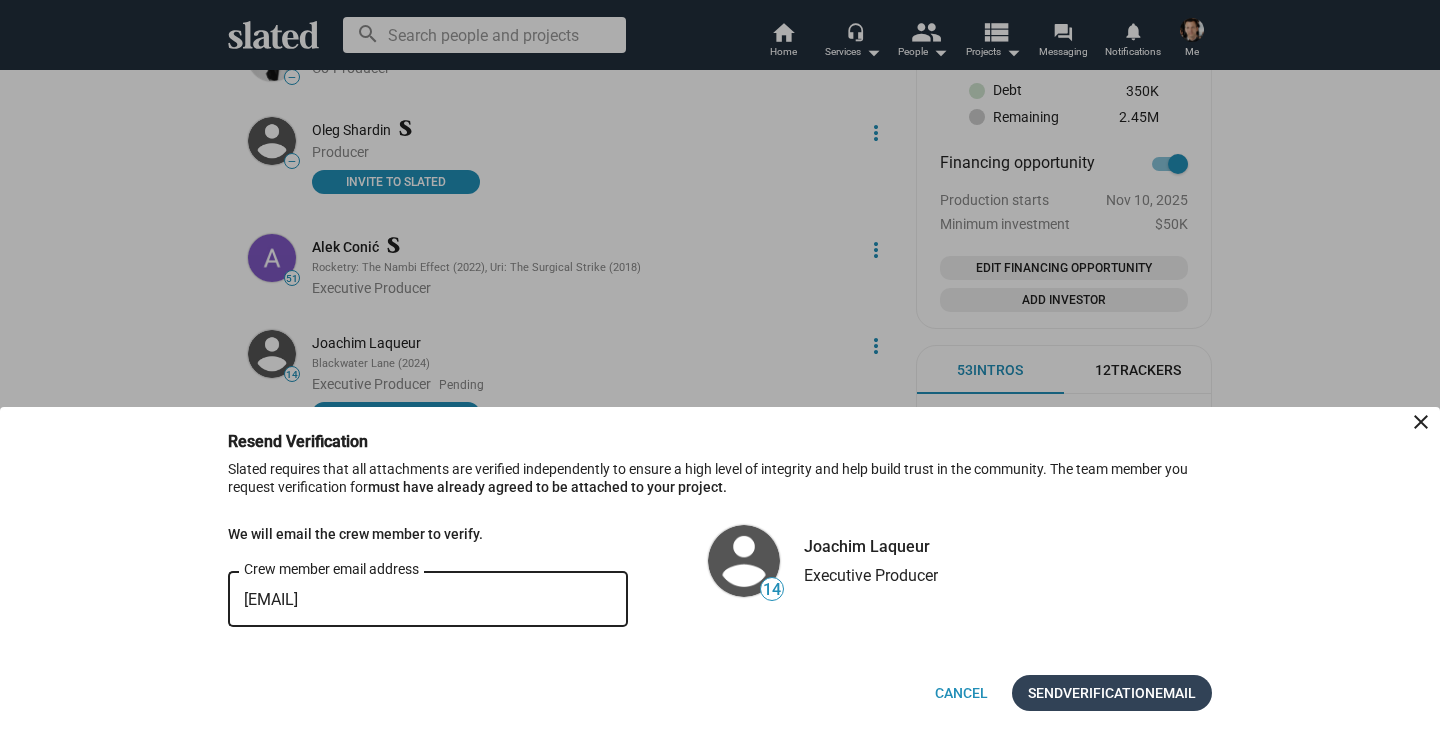 click on "Verification" at bounding box center [1109, 693] 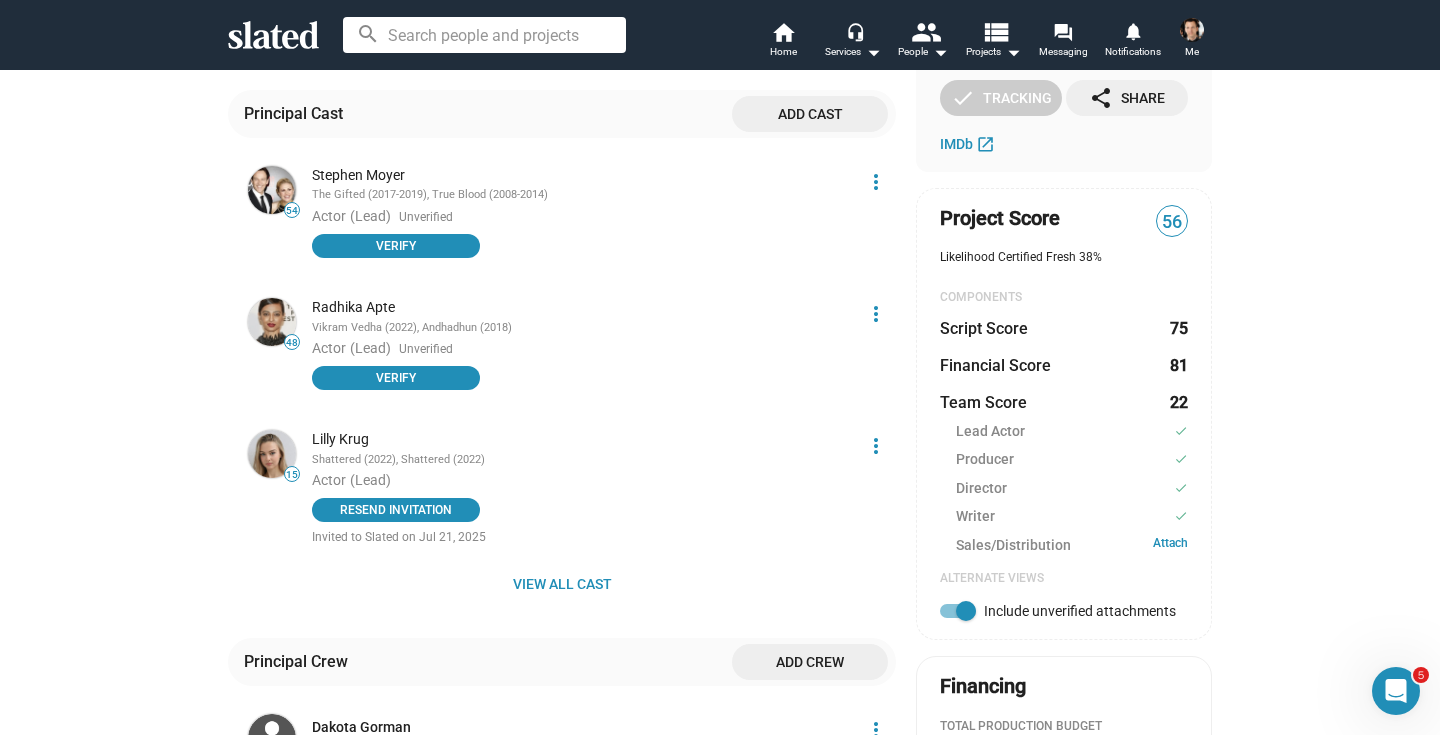 scroll, scrollTop: 309, scrollLeft: 0, axis: vertical 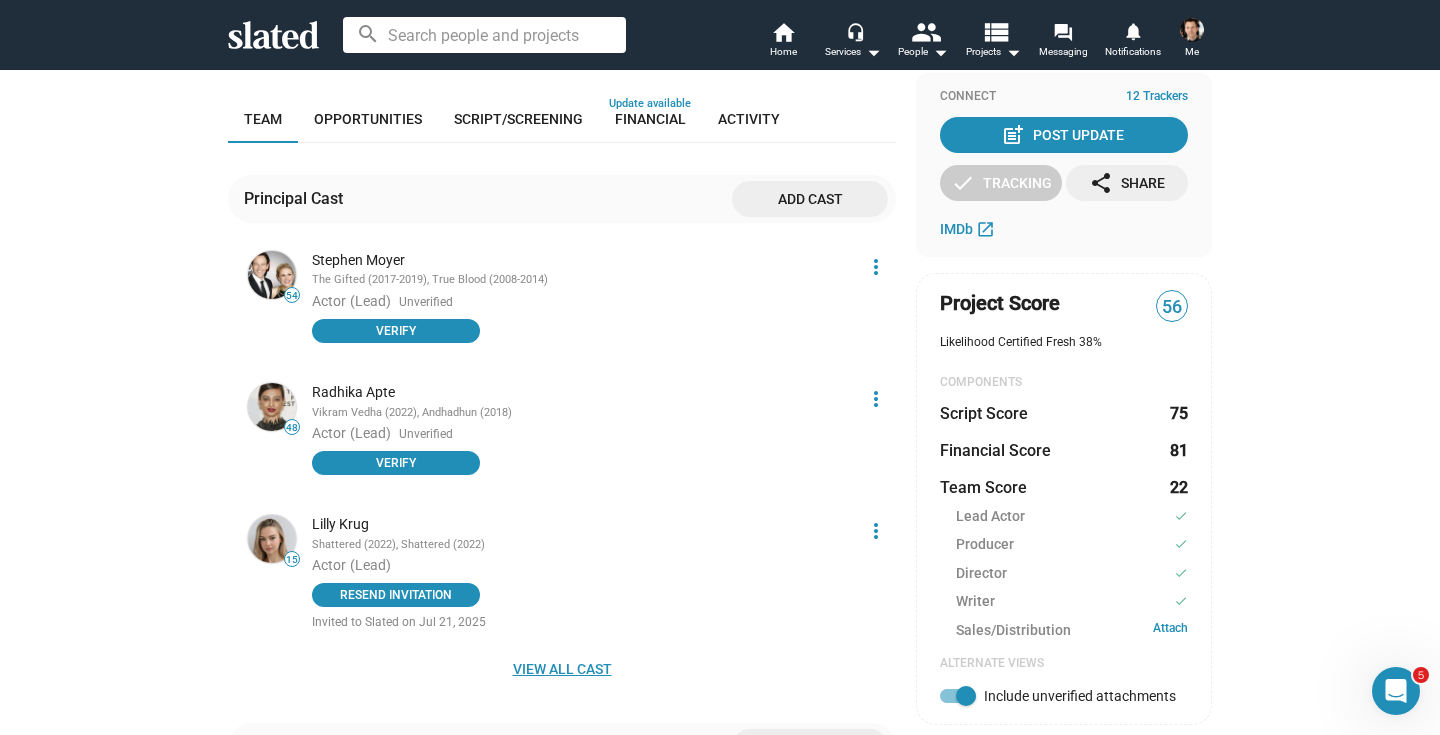click on "View all cast" 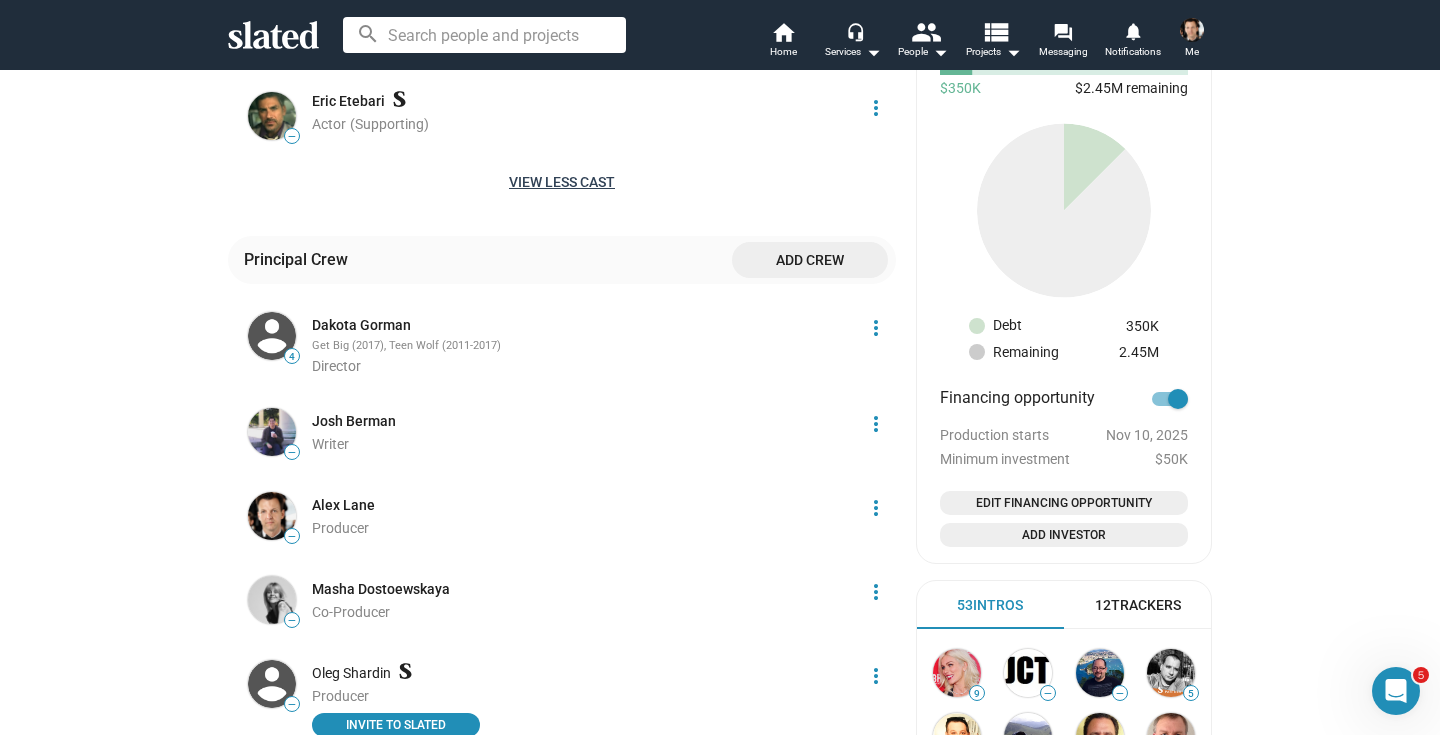 scroll, scrollTop: 1311, scrollLeft: 0, axis: vertical 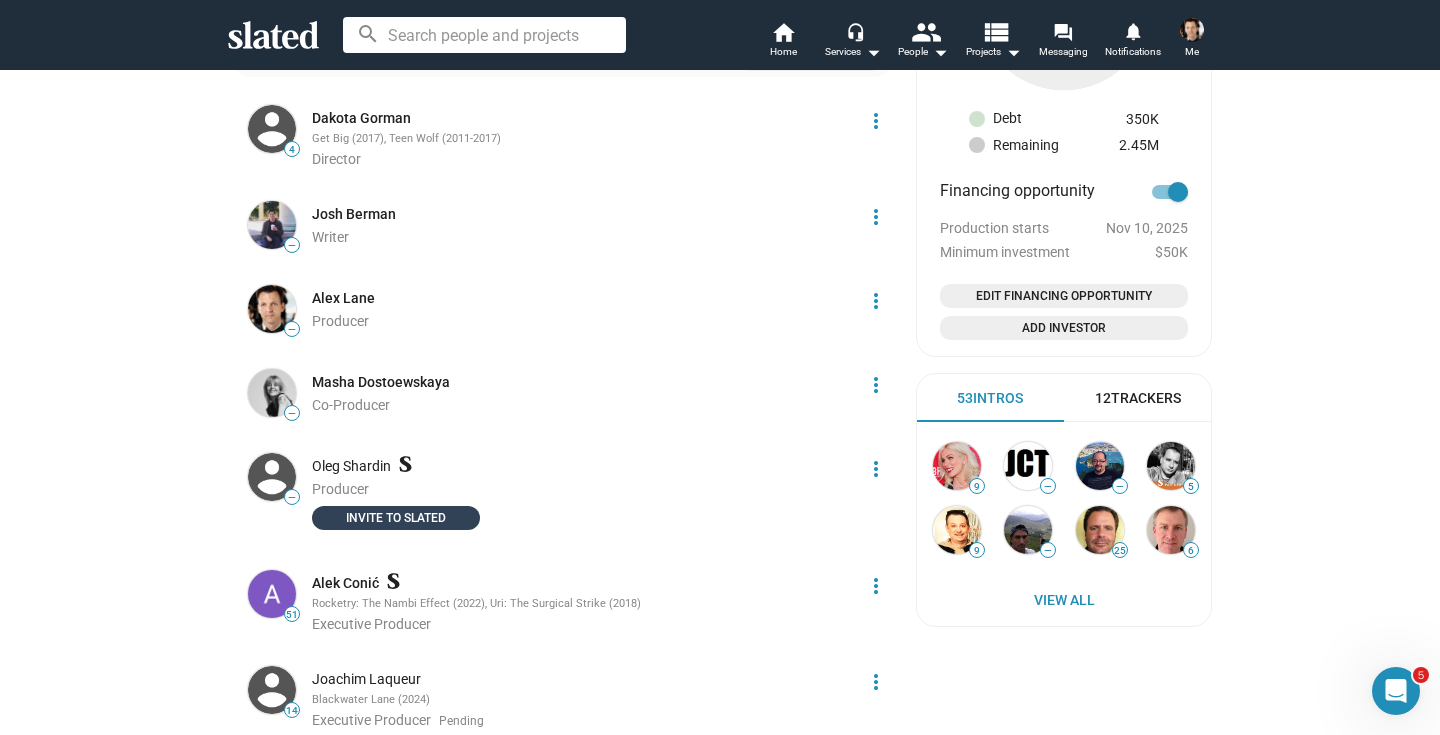 click on "INVITE TO SLATED" 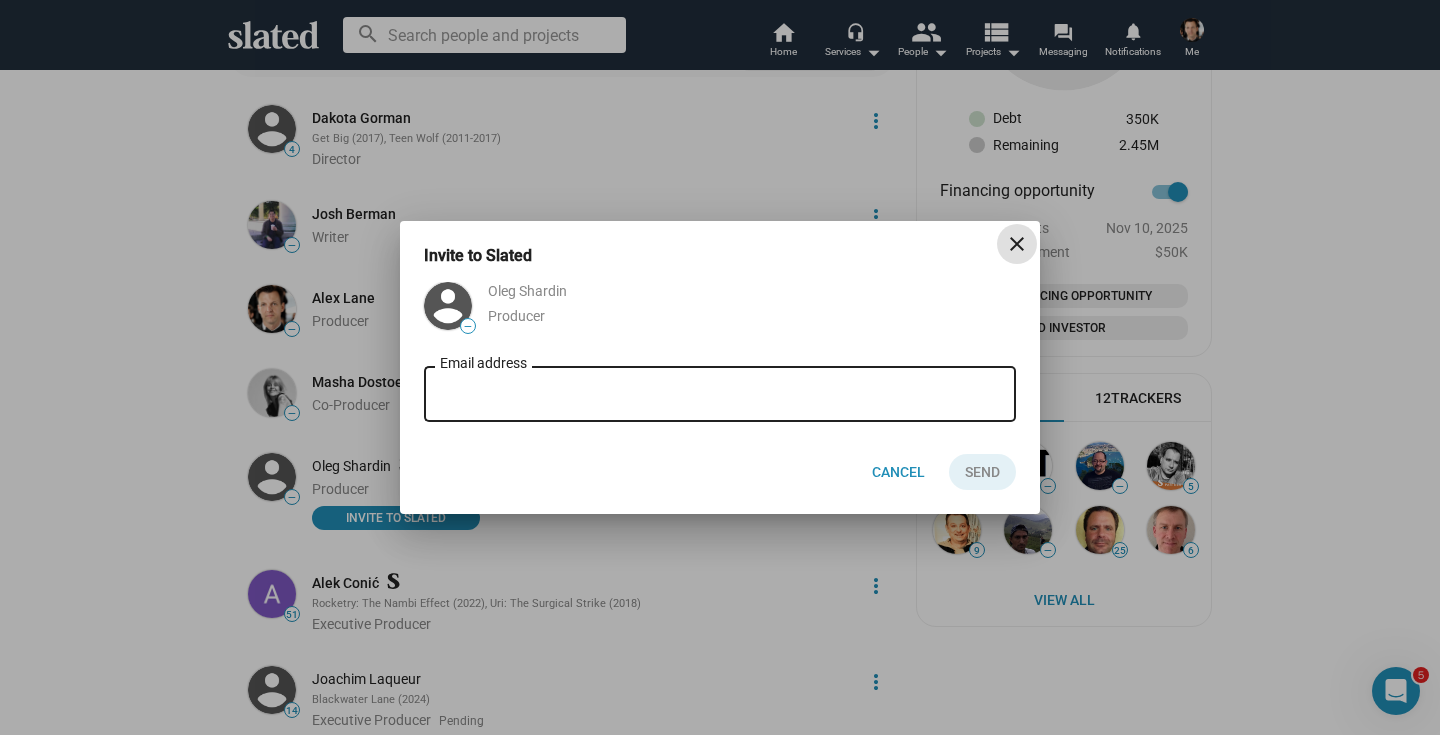 click on "Email address" at bounding box center [720, 395] 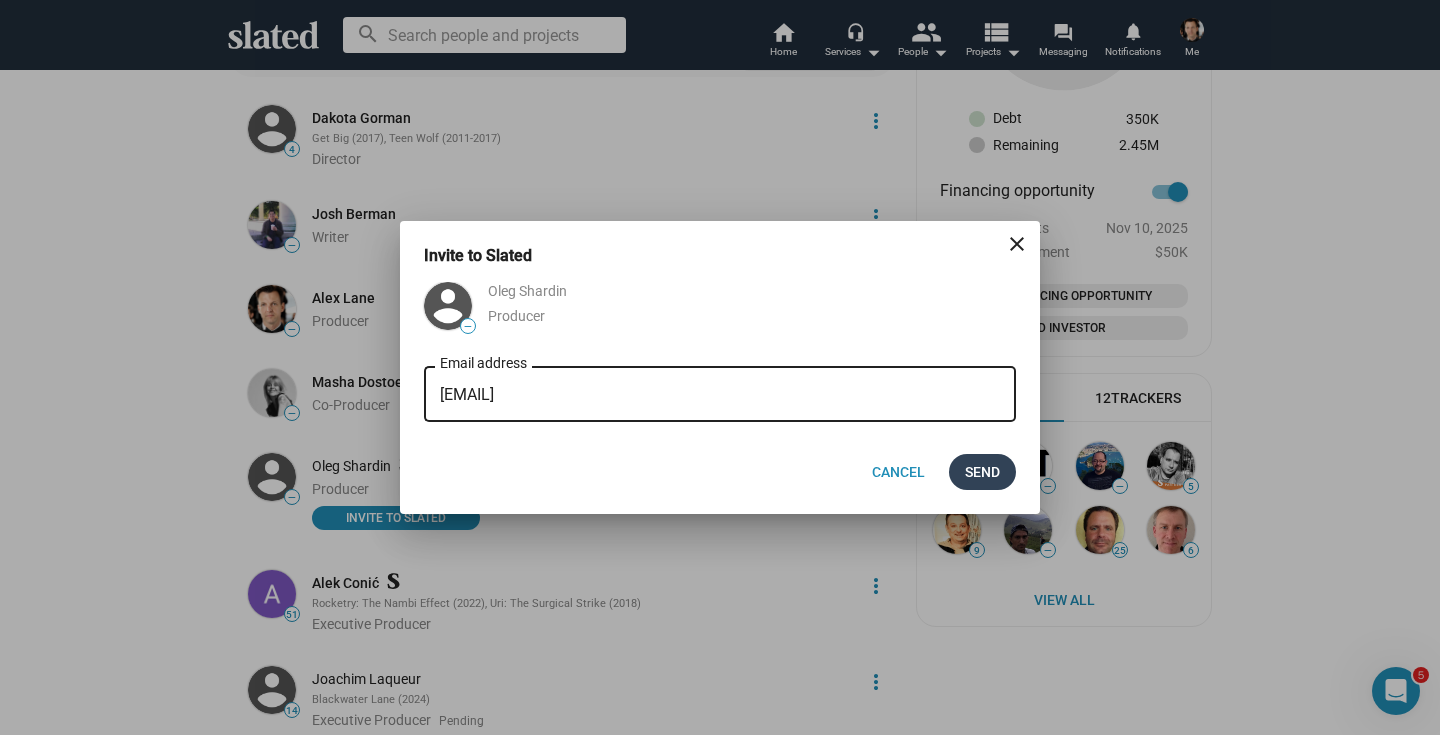 type on "[EMAIL]" 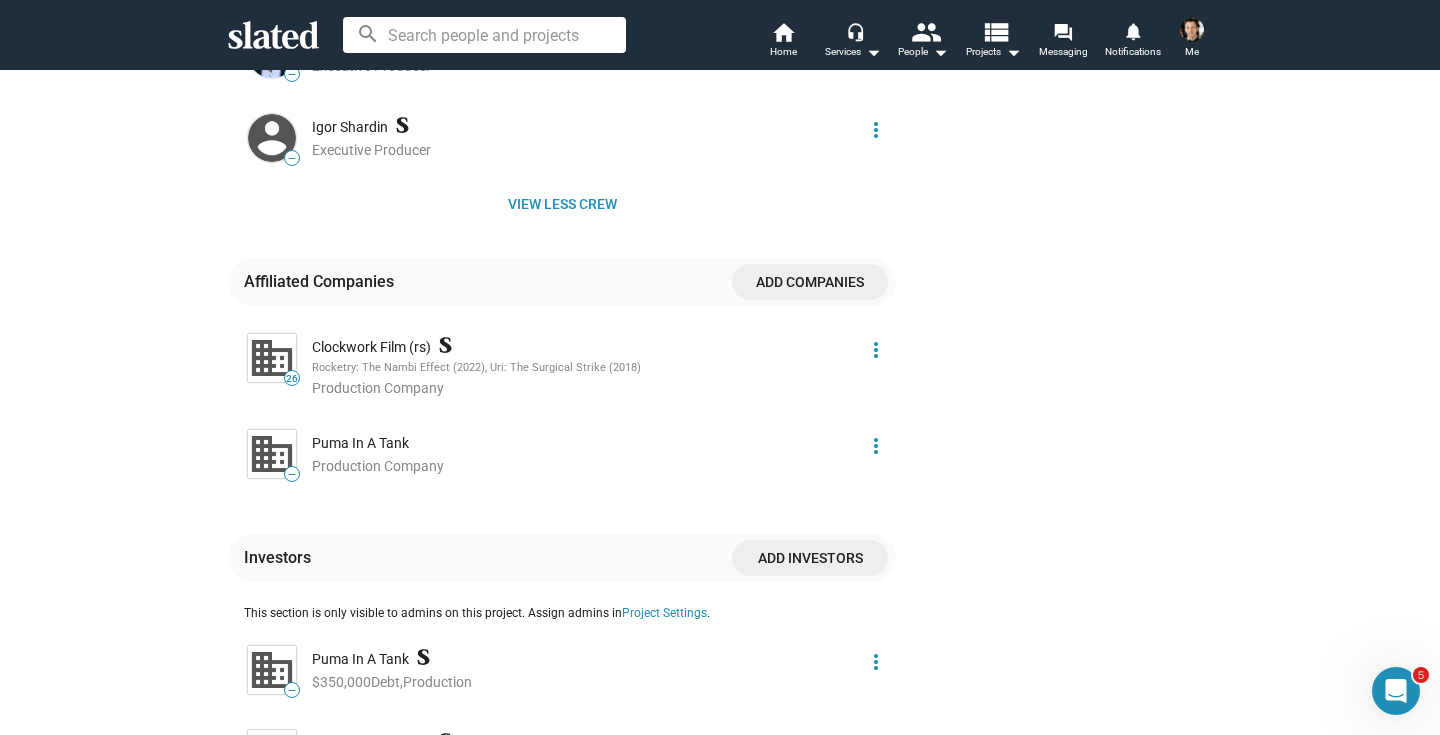 scroll, scrollTop: 2028, scrollLeft: 0, axis: vertical 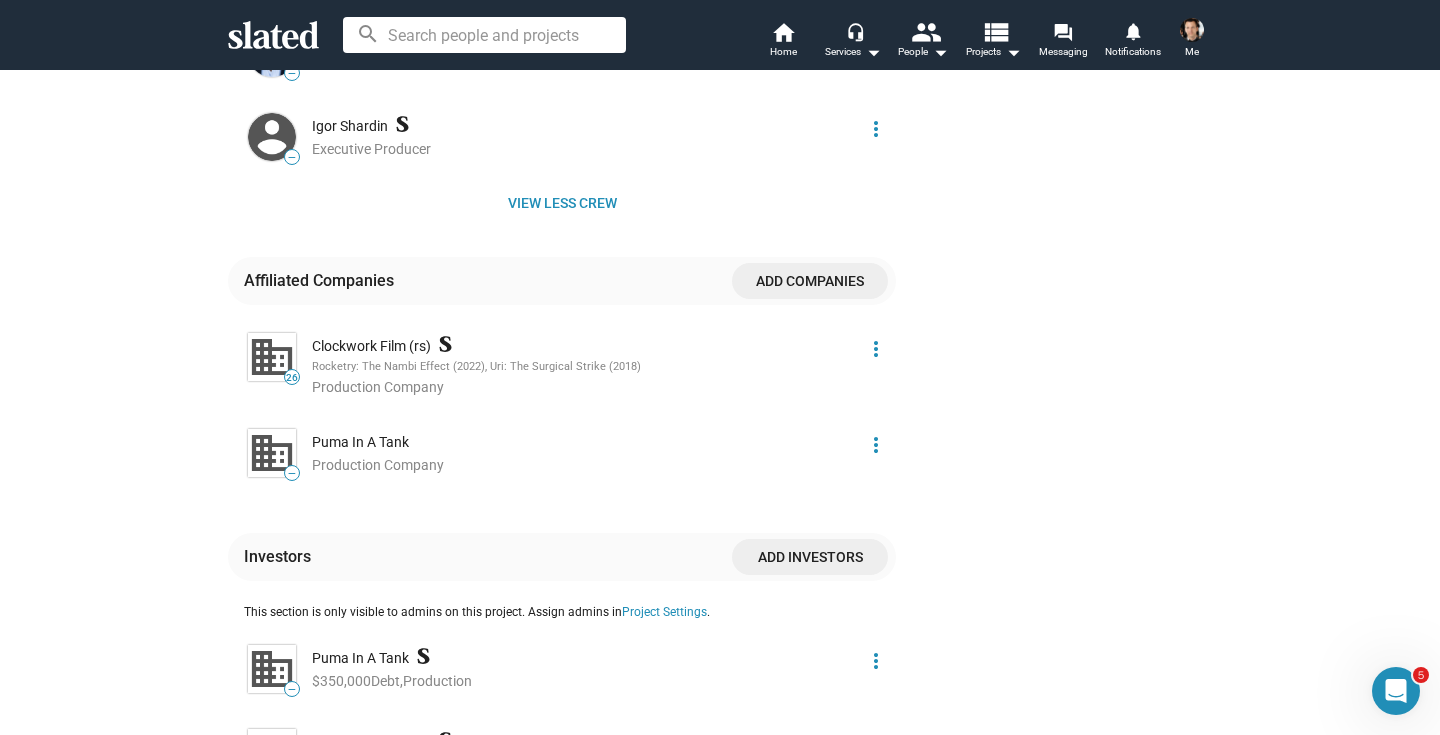 click on "Puma In A Tank  Production Company" 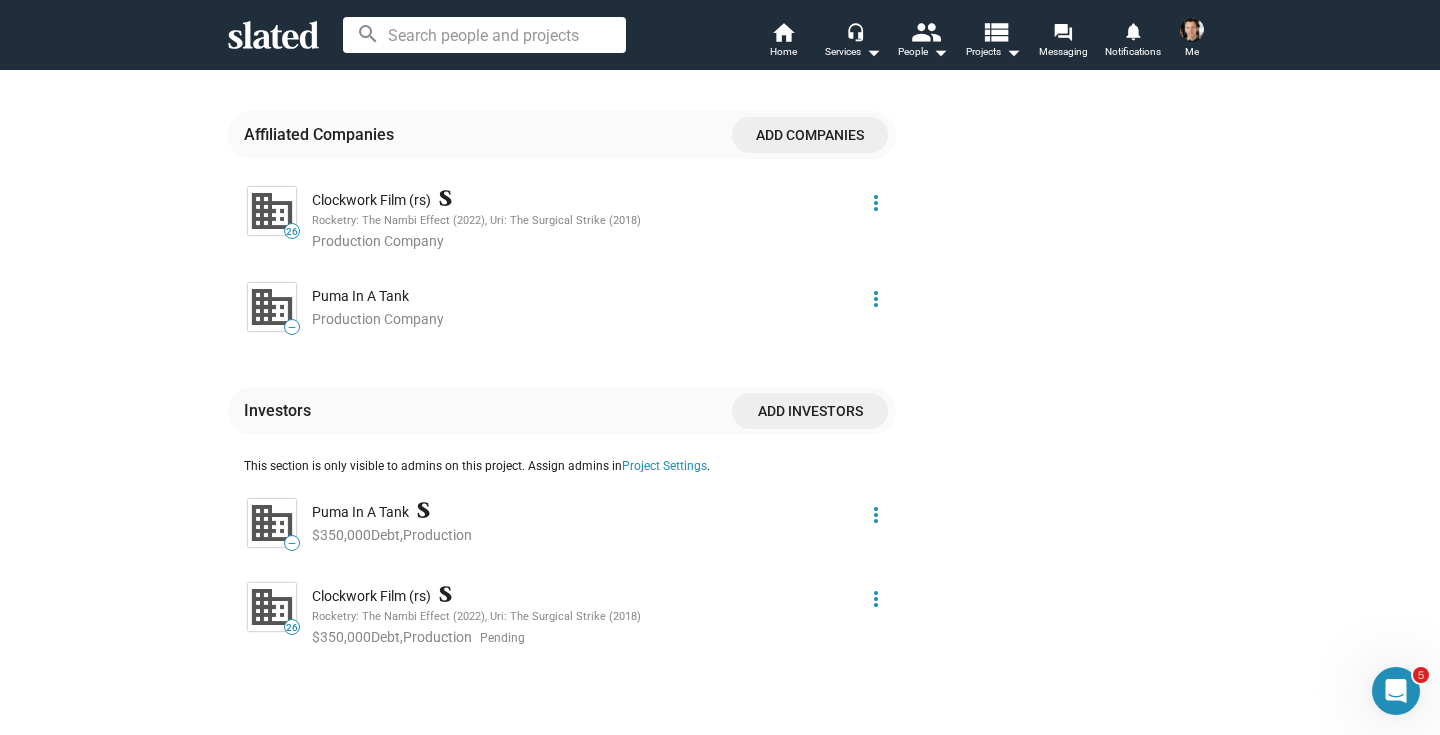 scroll, scrollTop: 2240, scrollLeft: 0, axis: vertical 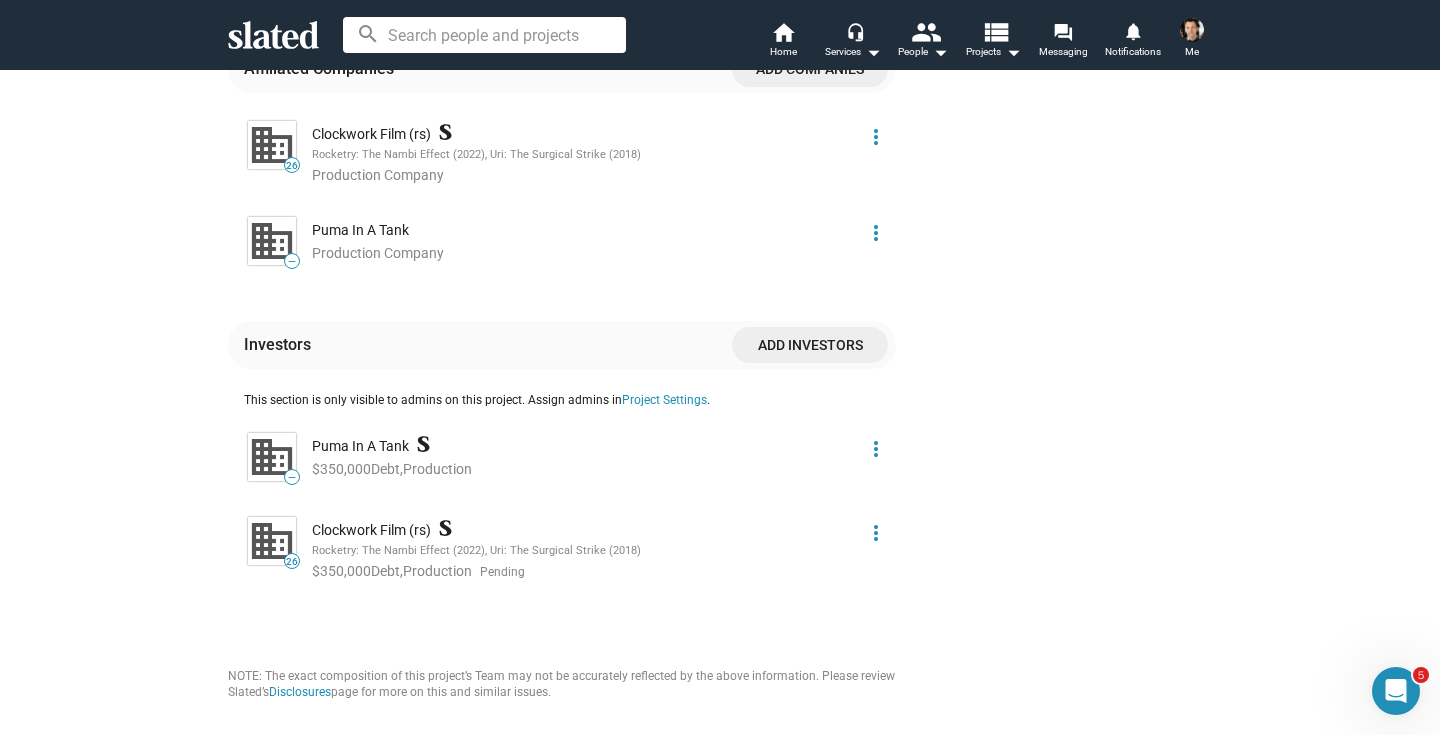 click 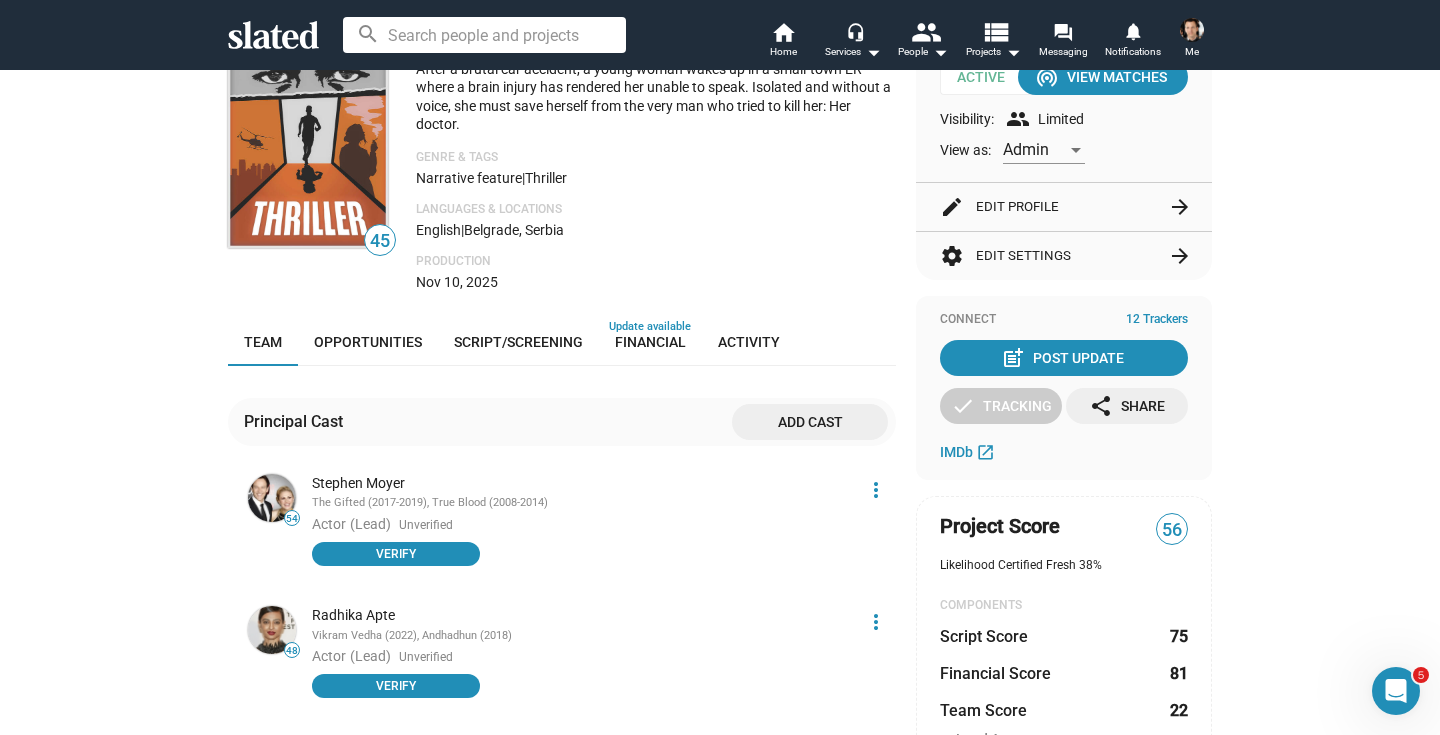 scroll, scrollTop: 0, scrollLeft: 0, axis: both 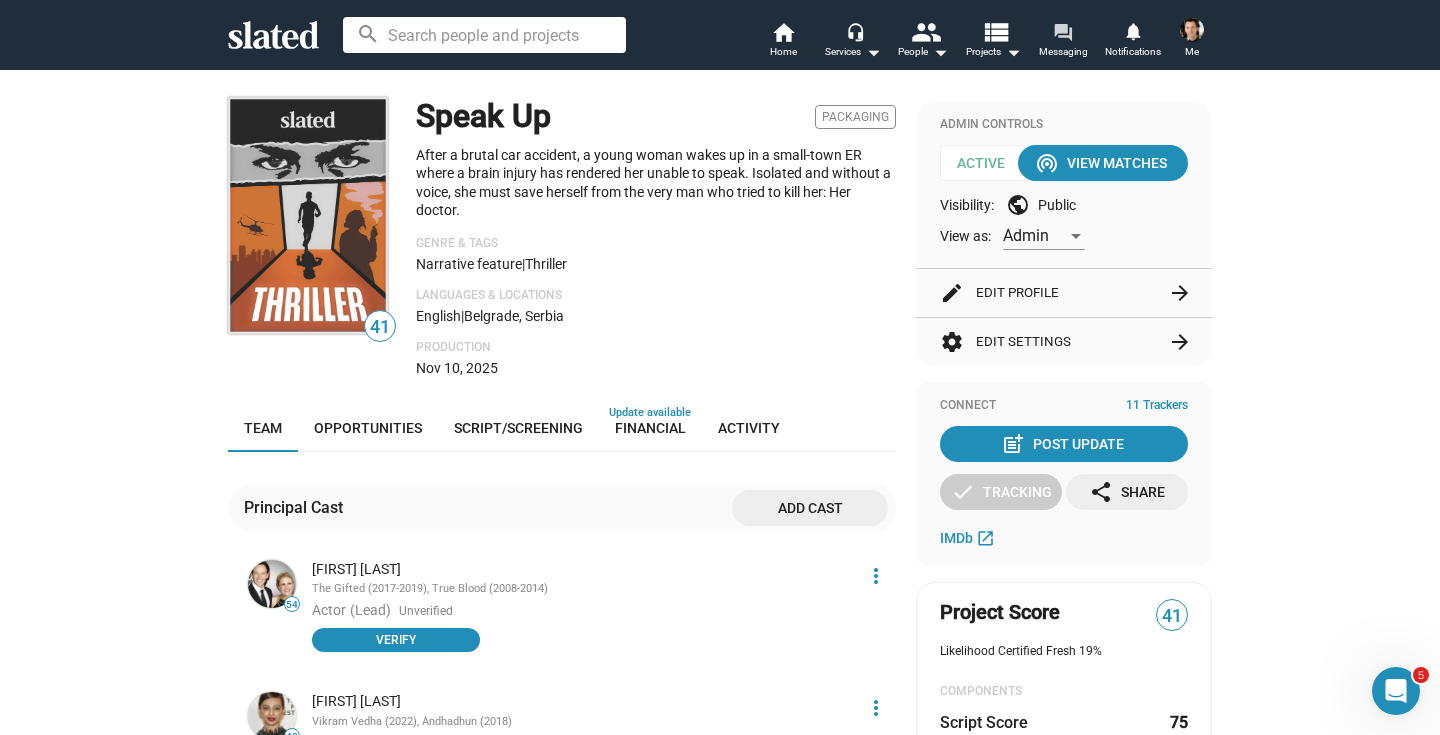 click on "forum" at bounding box center [1062, 31] 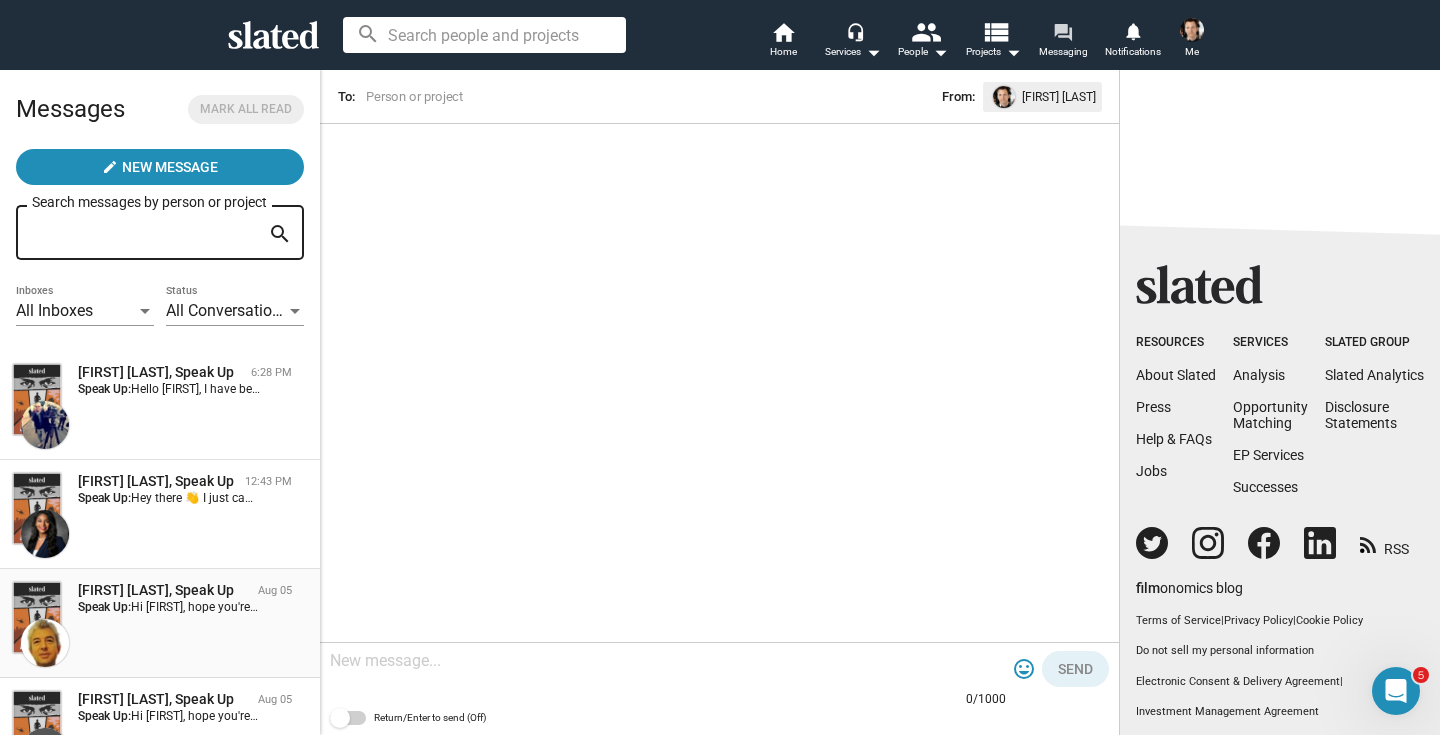 scroll, scrollTop: 43, scrollLeft: 0, axis: vertical 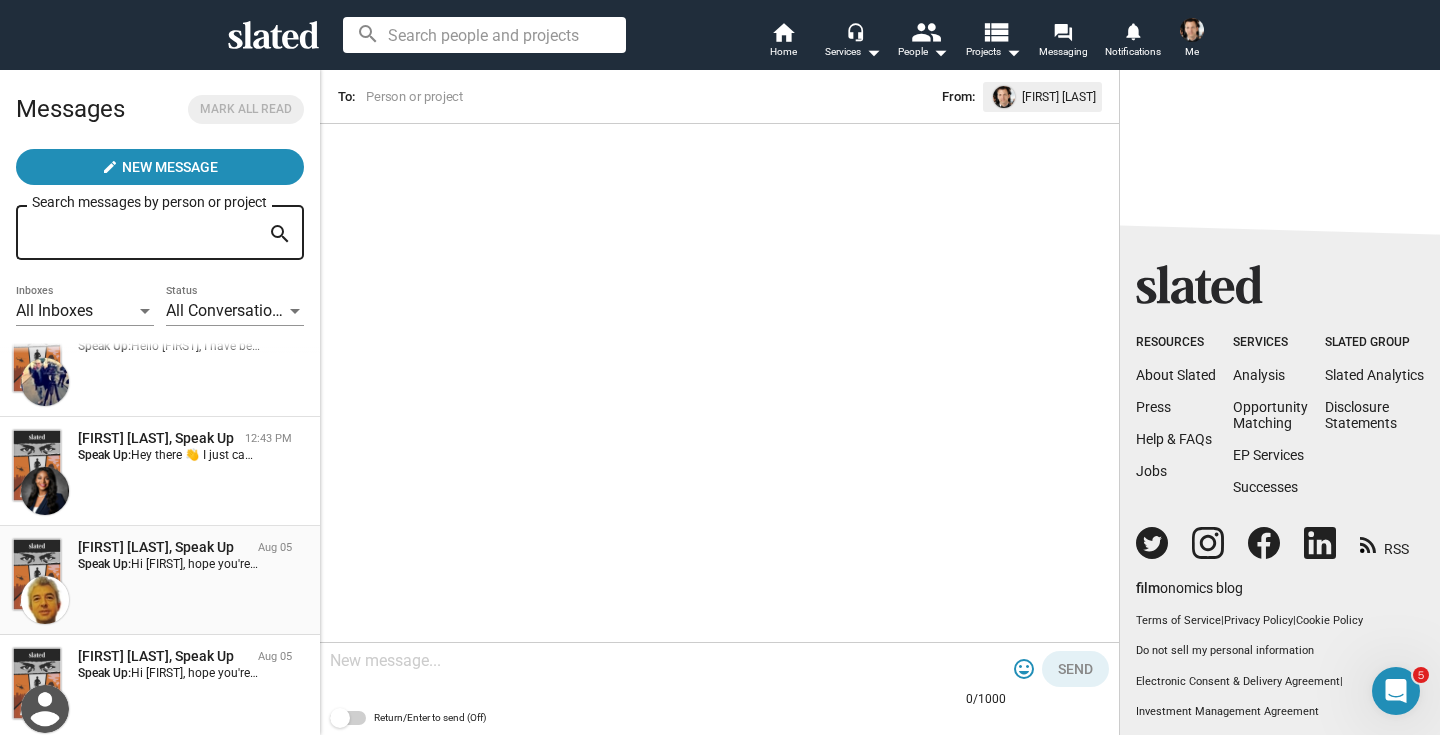 click on "[FIRST] [LAST], Speak Up Aug 05 Speak Up:  Hi [FIRST], hope you're well.
Slated surfaced you as a match for our timely female-driven thriller feature film Speak Up (to be directed by The Girl in the Pool's Dakota Gorman). It's a European co-pro, fully cast and ready to go into production, with tax credits already assured, and more.
I would love to share more details with you and discuss if you're interested in learning more. If easier, we can communicate via email (lane@[DOMAIN]).
Appreciate your time and look forward to your thoughts.
Have a great one,
Alex" at bounding box center (160, 580) 